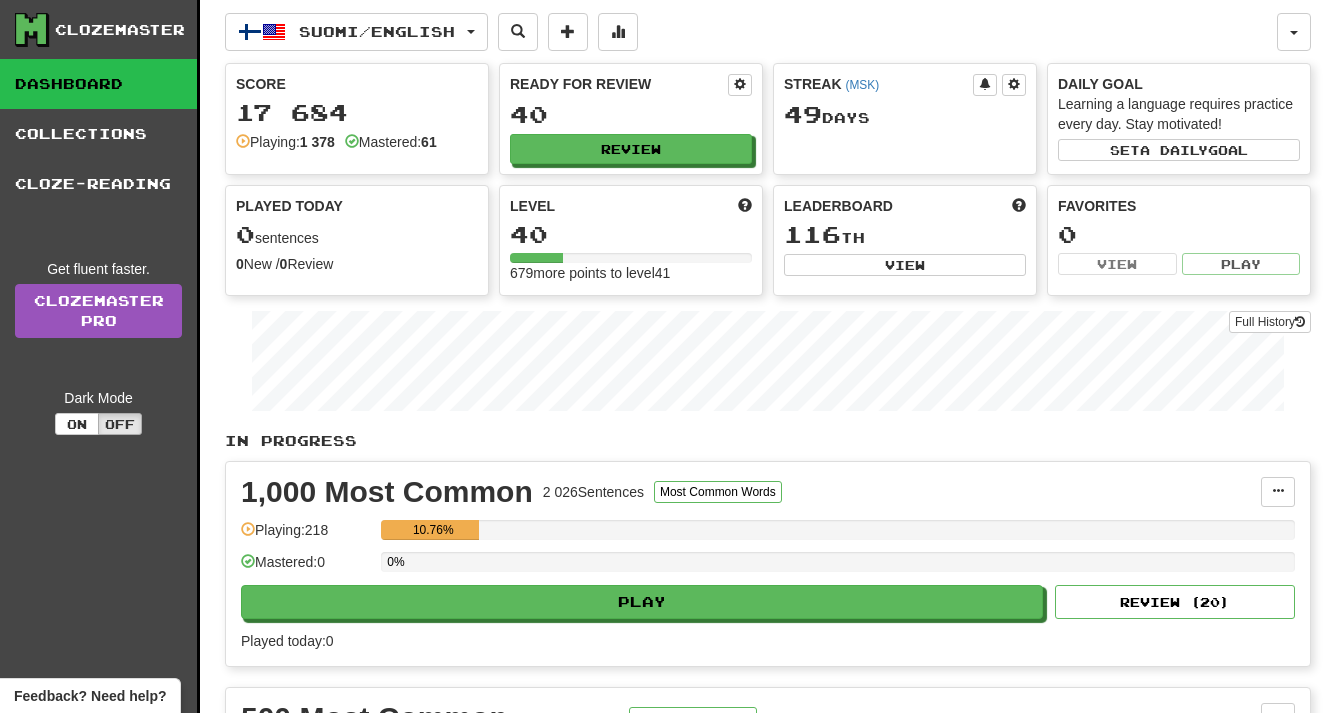 scroll, scrollTop: 0, scrollLeft: 0, axis: both 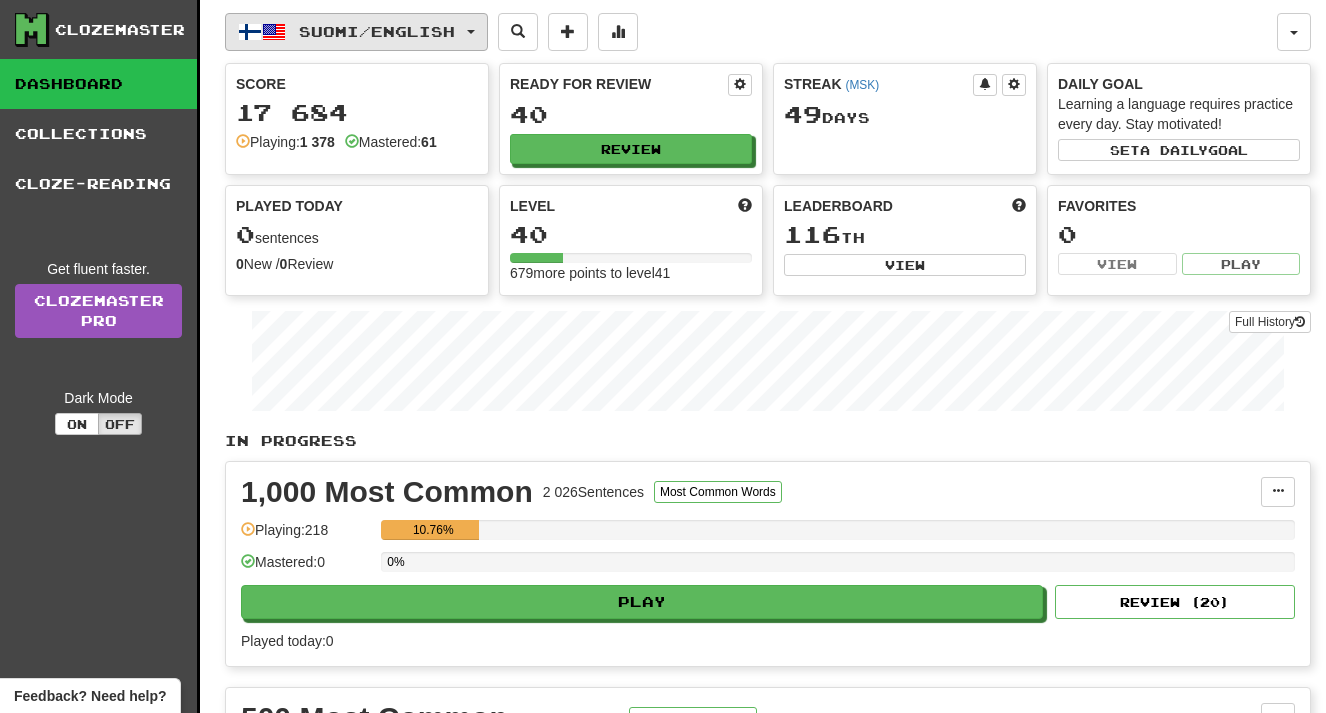 click on "Suomi  /  English" at bounding box center (377, 31) 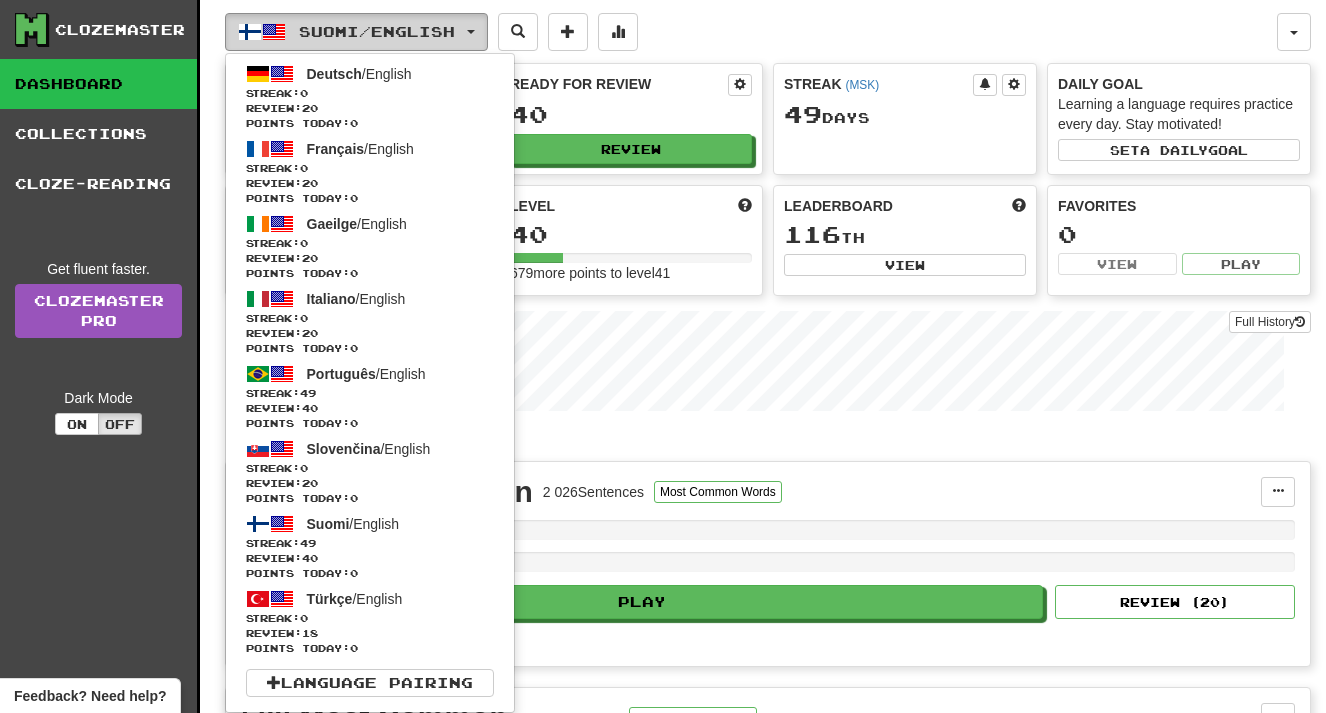 click on "Suomi  /  English" at bounding box center (377, 31) 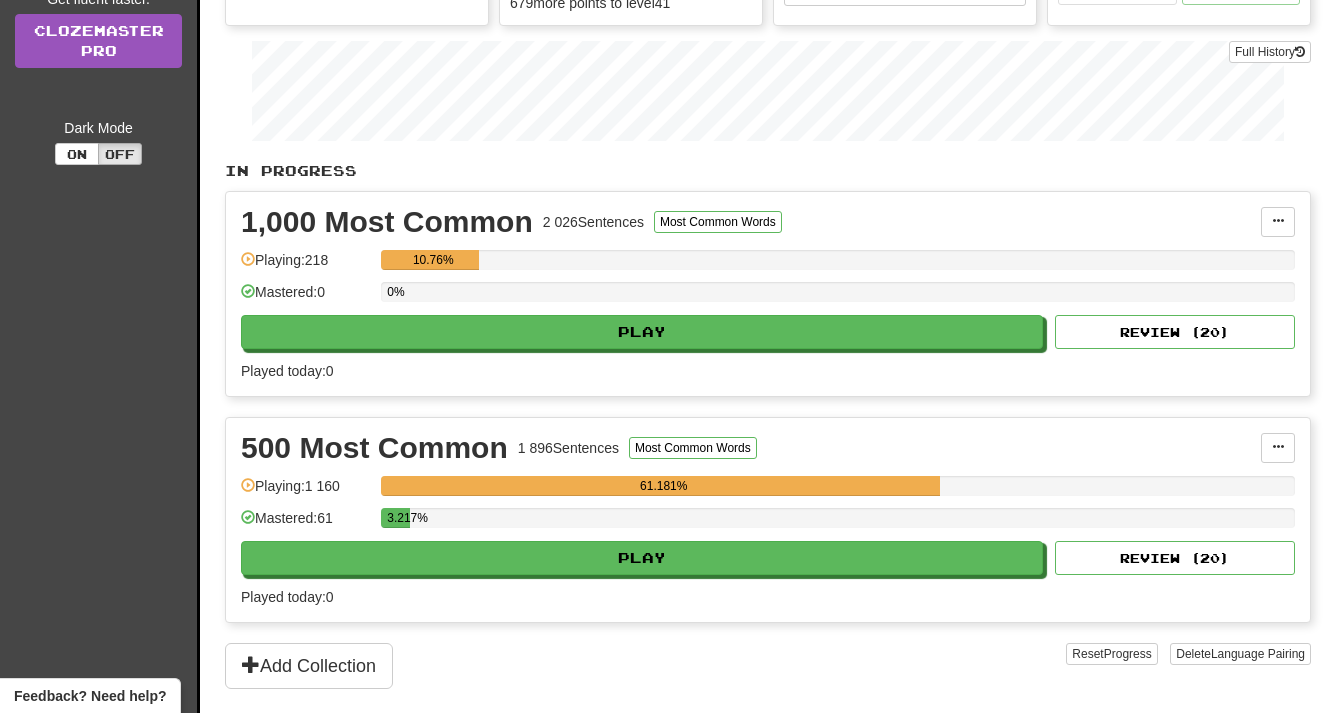 scroll, scrollTop: 303, scrollLeft: 0, axis: vertical 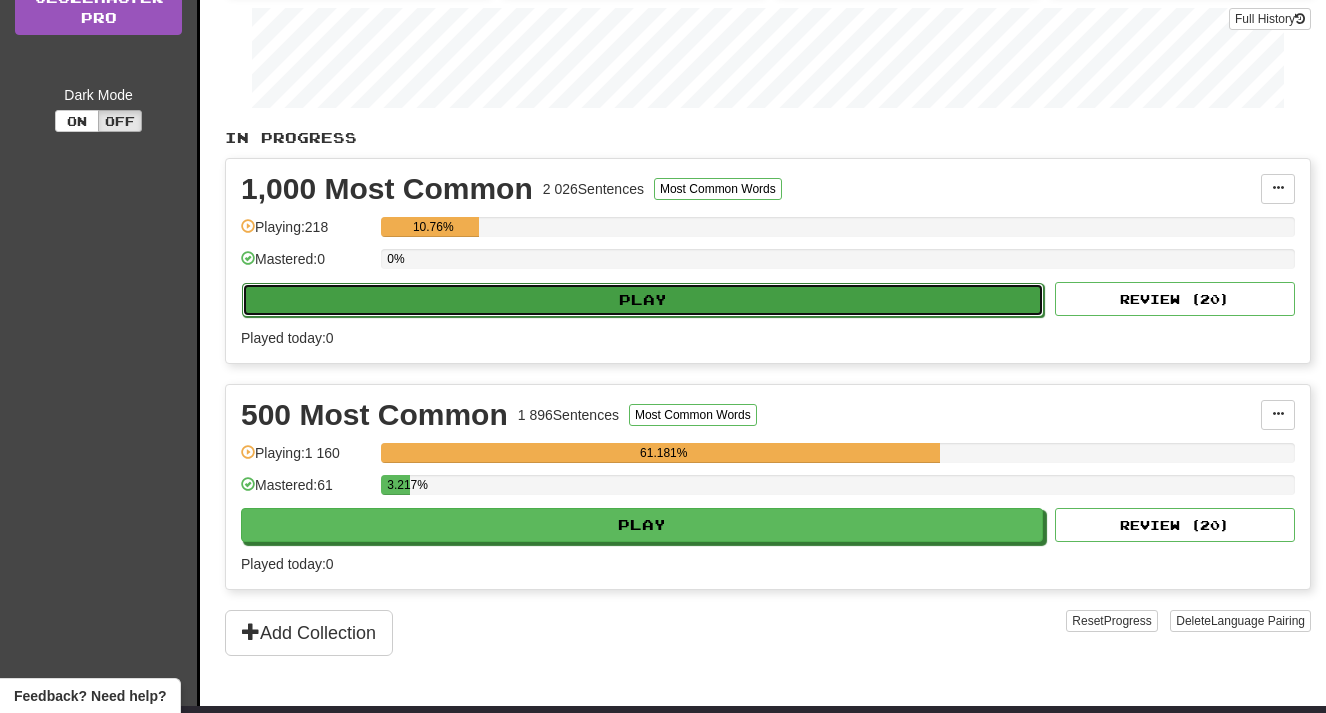 click on "Play" at bounding box center (643, 300) 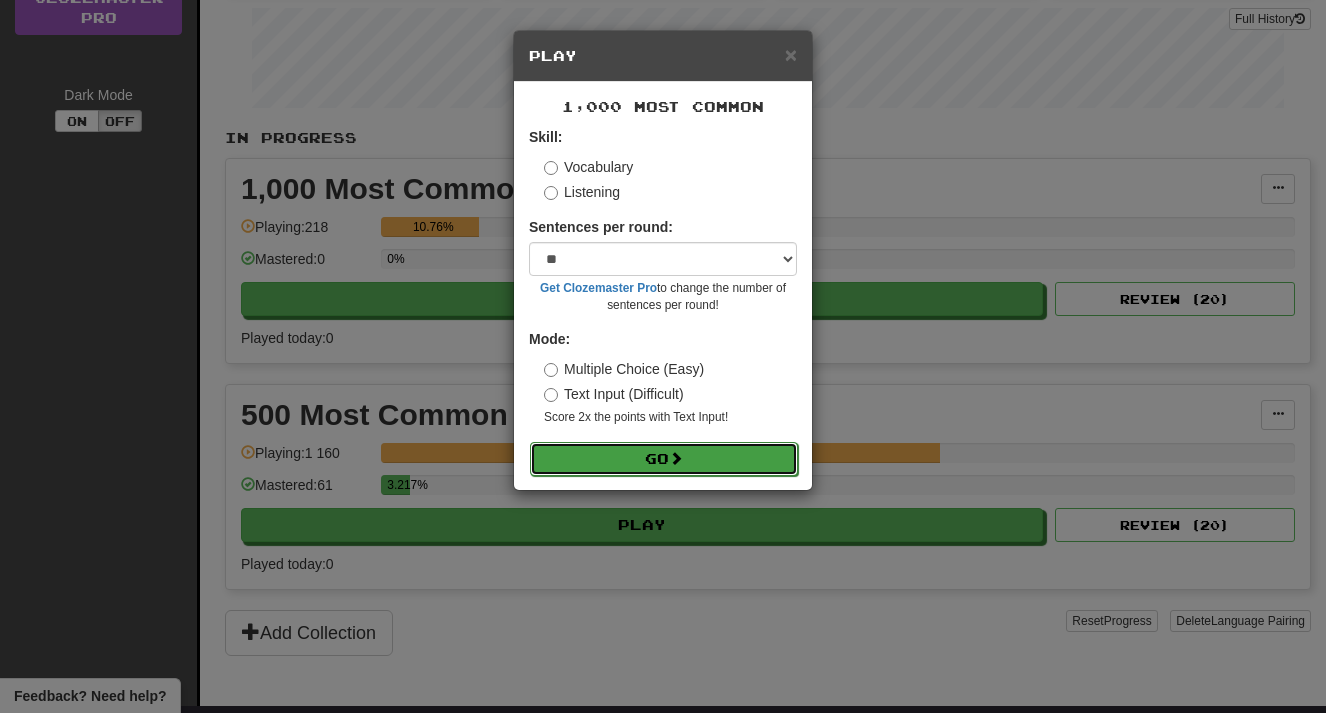 click on "Go" at bounding box center [664, 459] 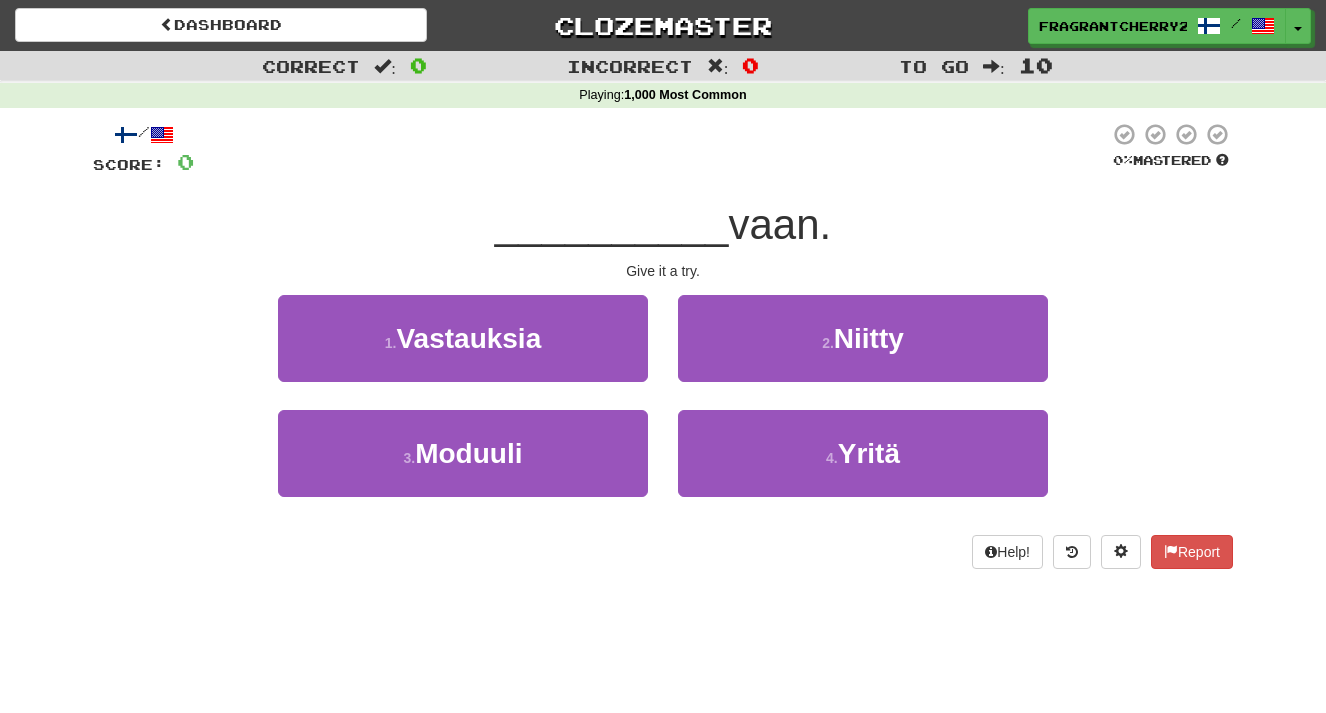 scroll, scrollTop: 0, scrollLeft: 0, axis: both 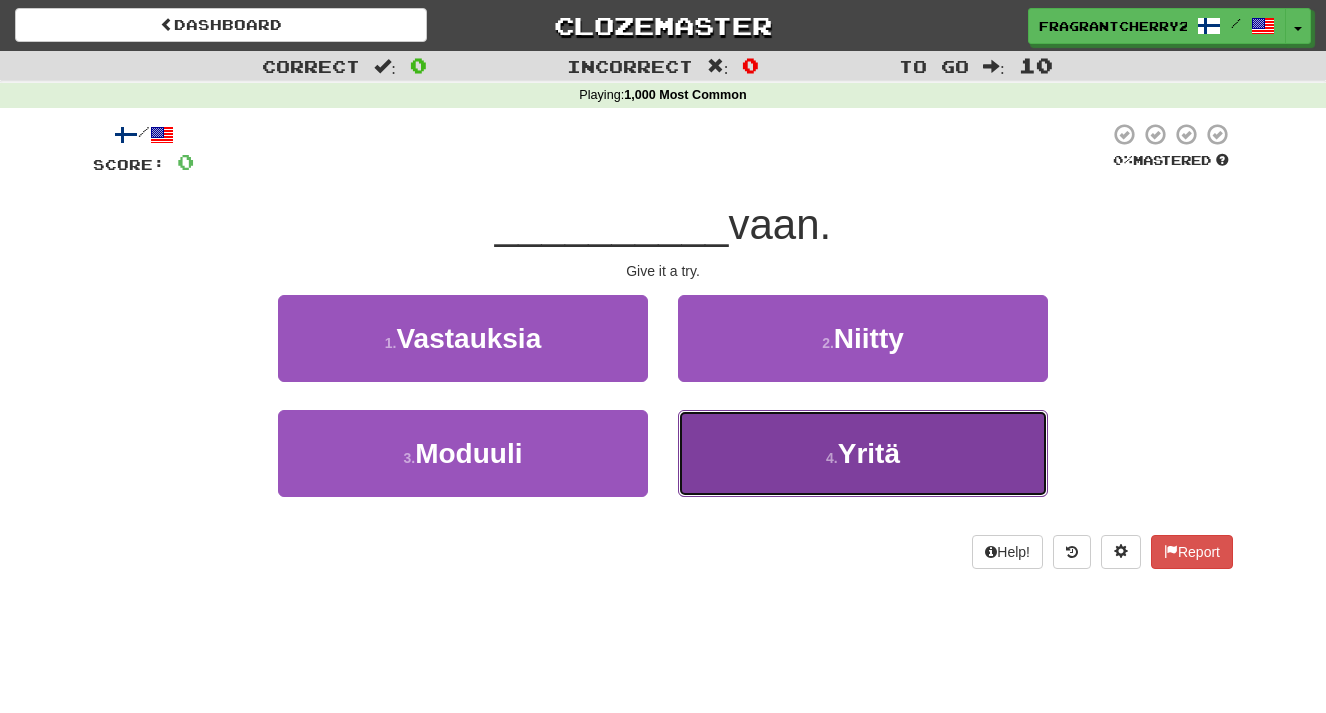 click on "4 .  Yritä" at bounding box center [863, 453] 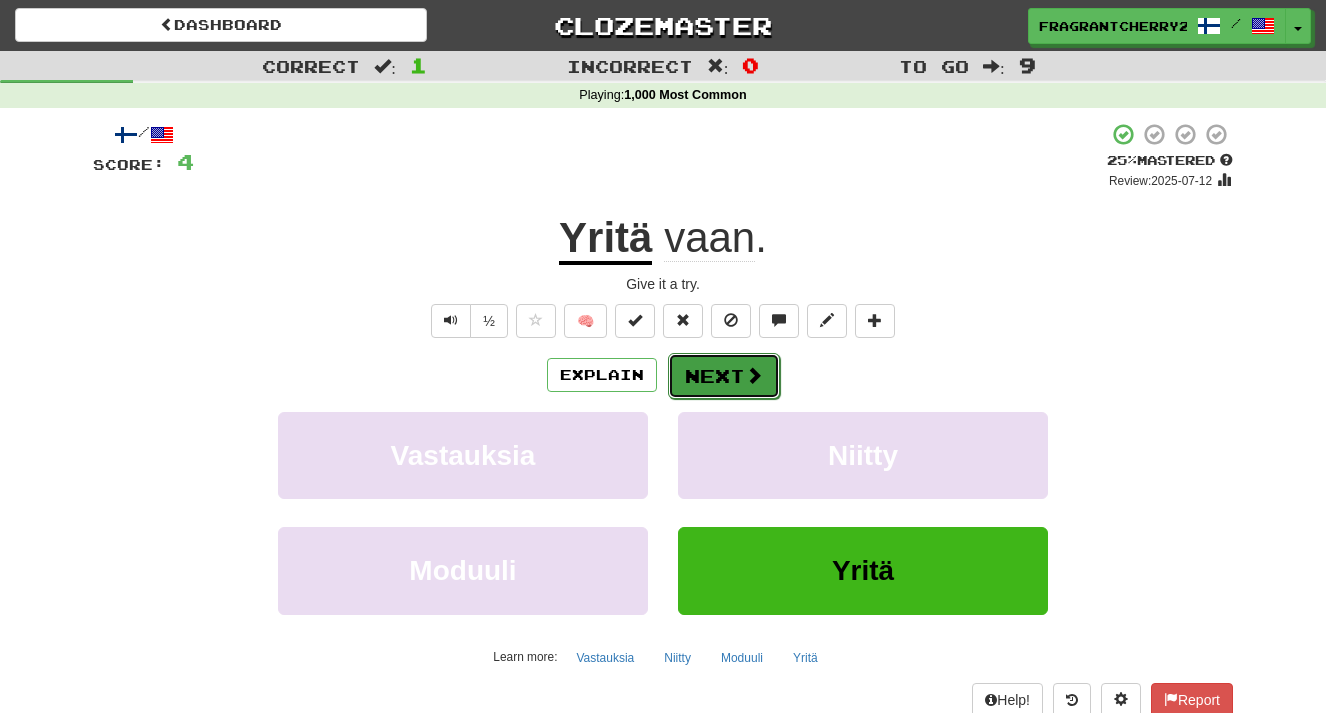 click on "Next" at bounding box center (724, 376) 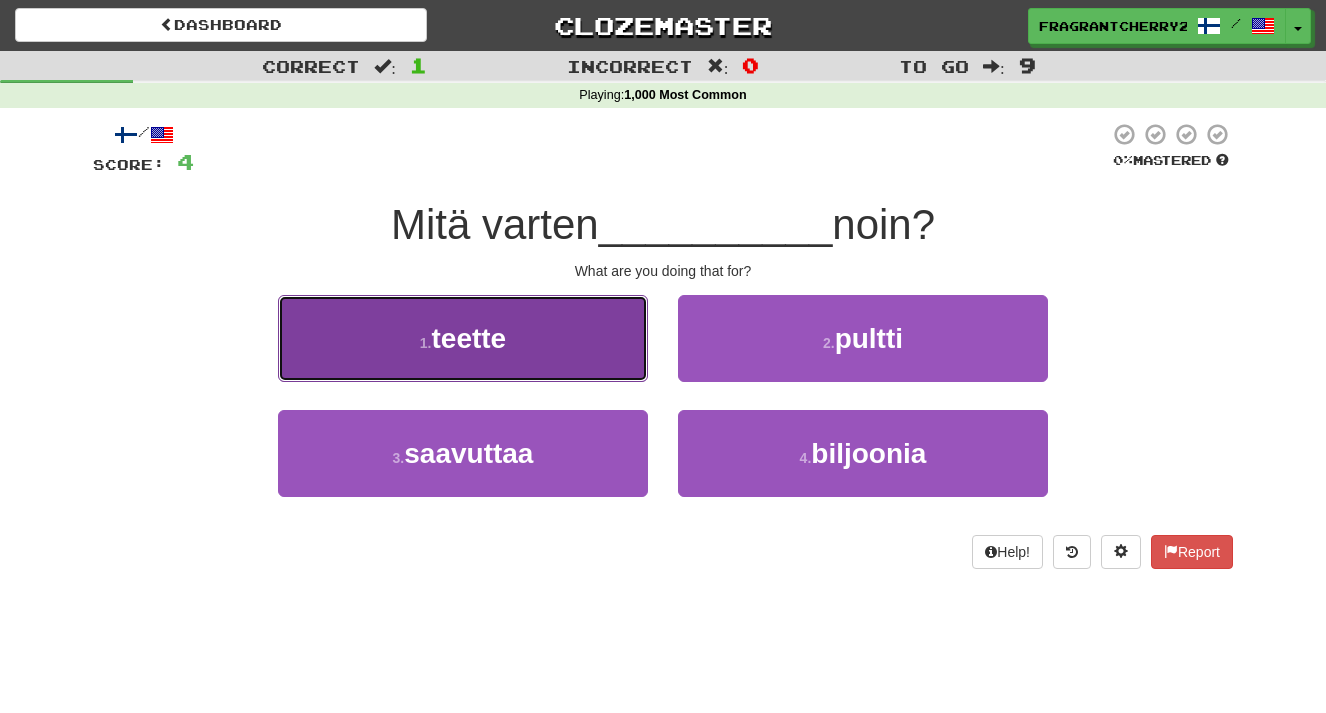 click on "1 .  teette" at bounding box center (463, 338) 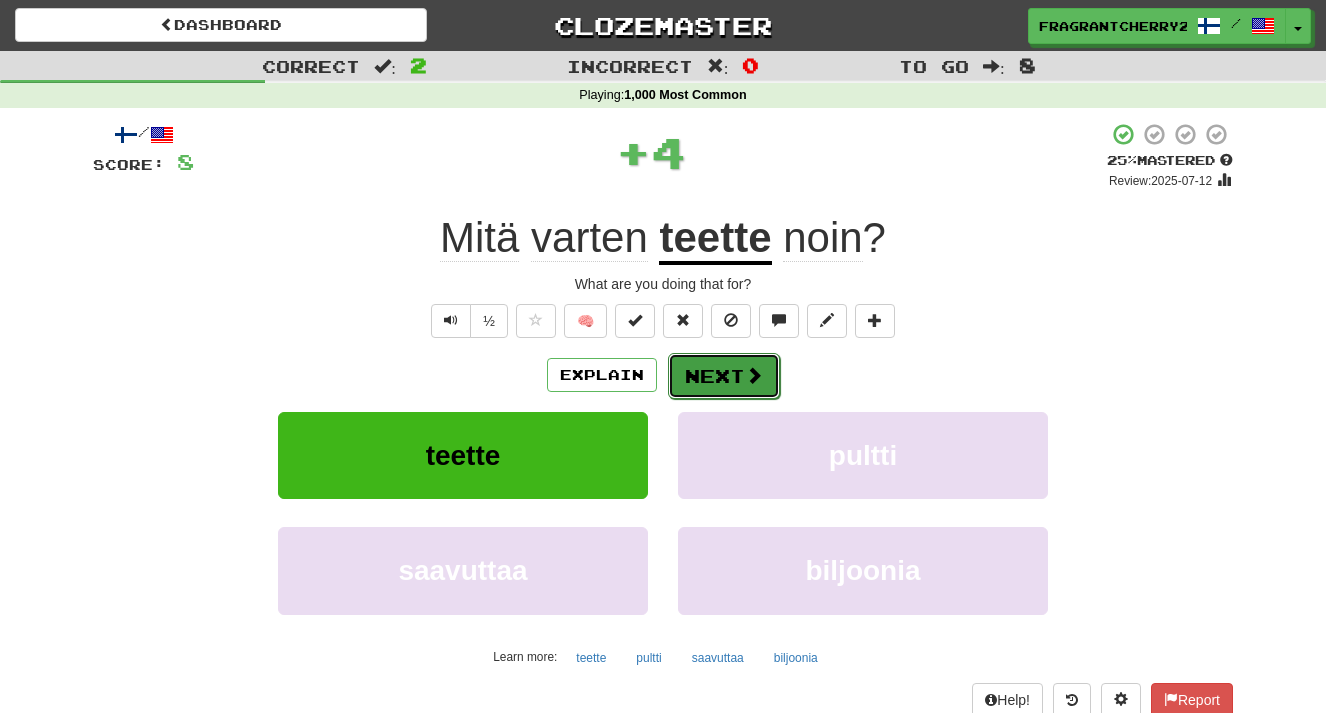 click on "Next" at bounding box center [724, 376] 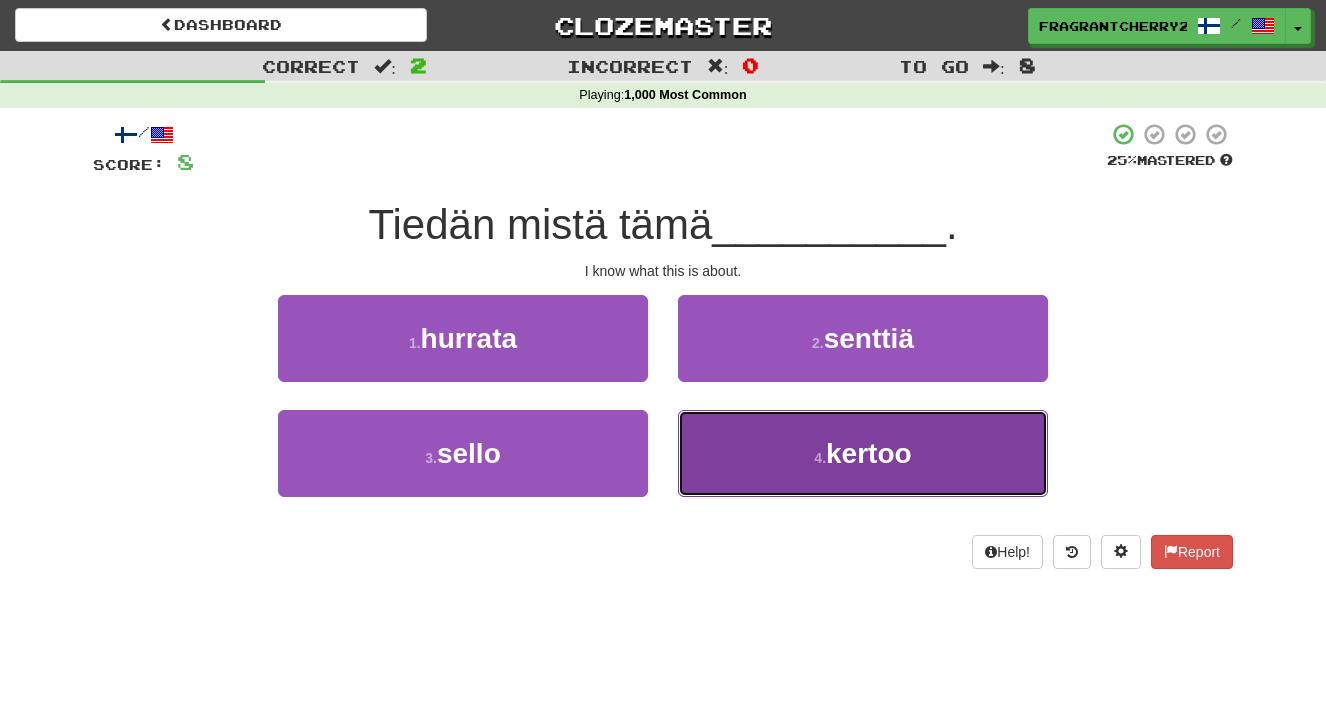 click on "4 .  kertoo" at bounding box center [863, 453] 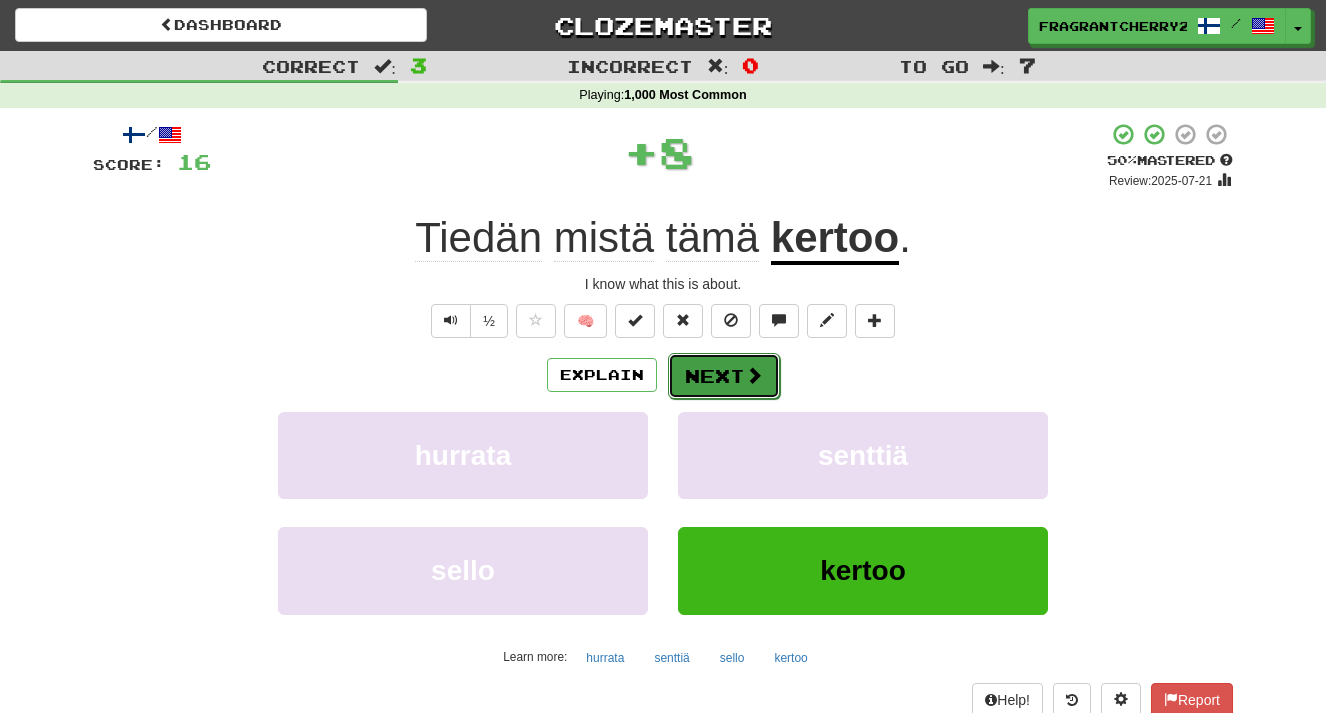 click on "Next" at bounding box center [724, 376] 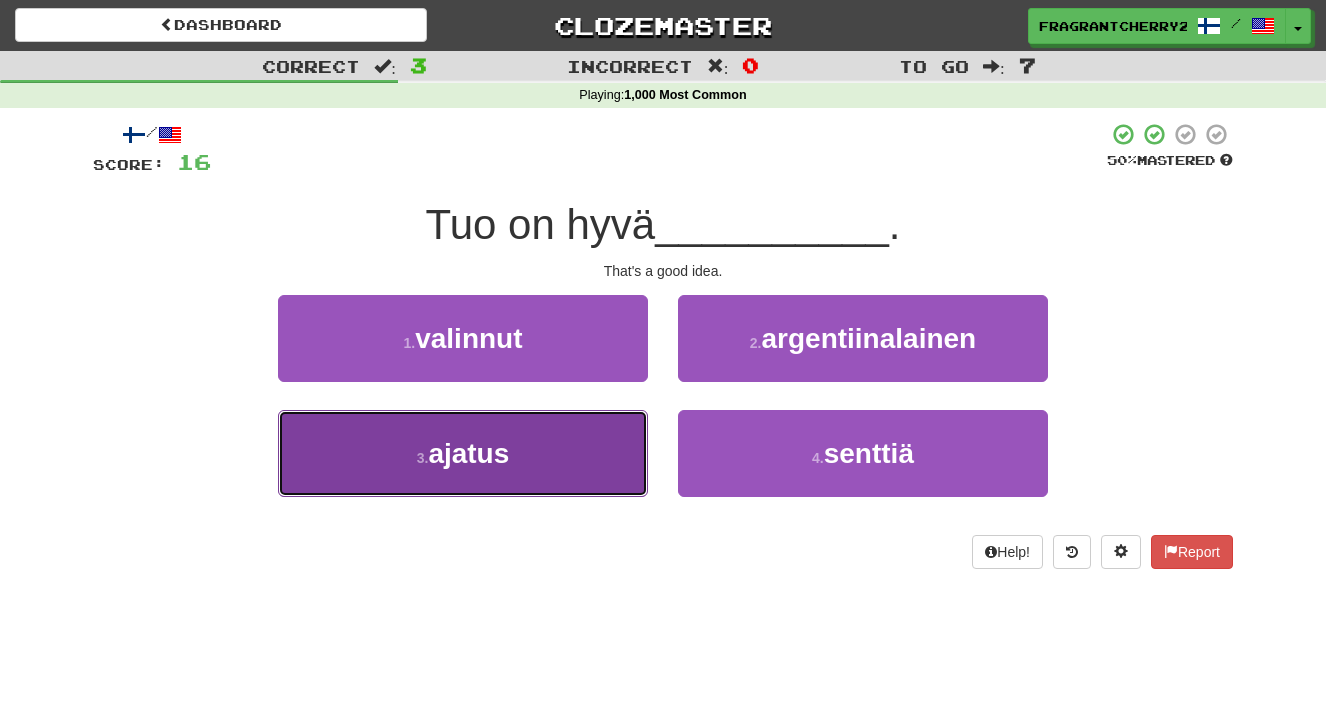 click on "3 .  ajatus" at bounding box center (463, 453) 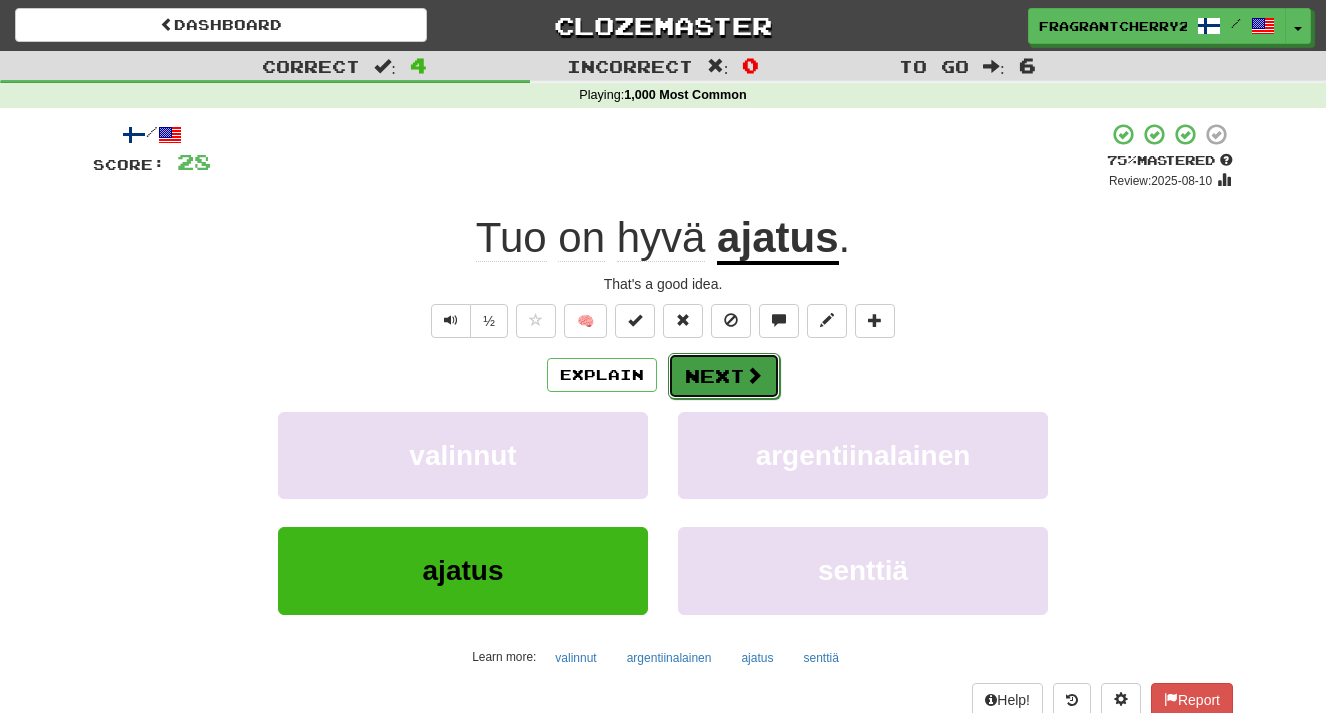 click on "Next" at bounding box center [724, 376] 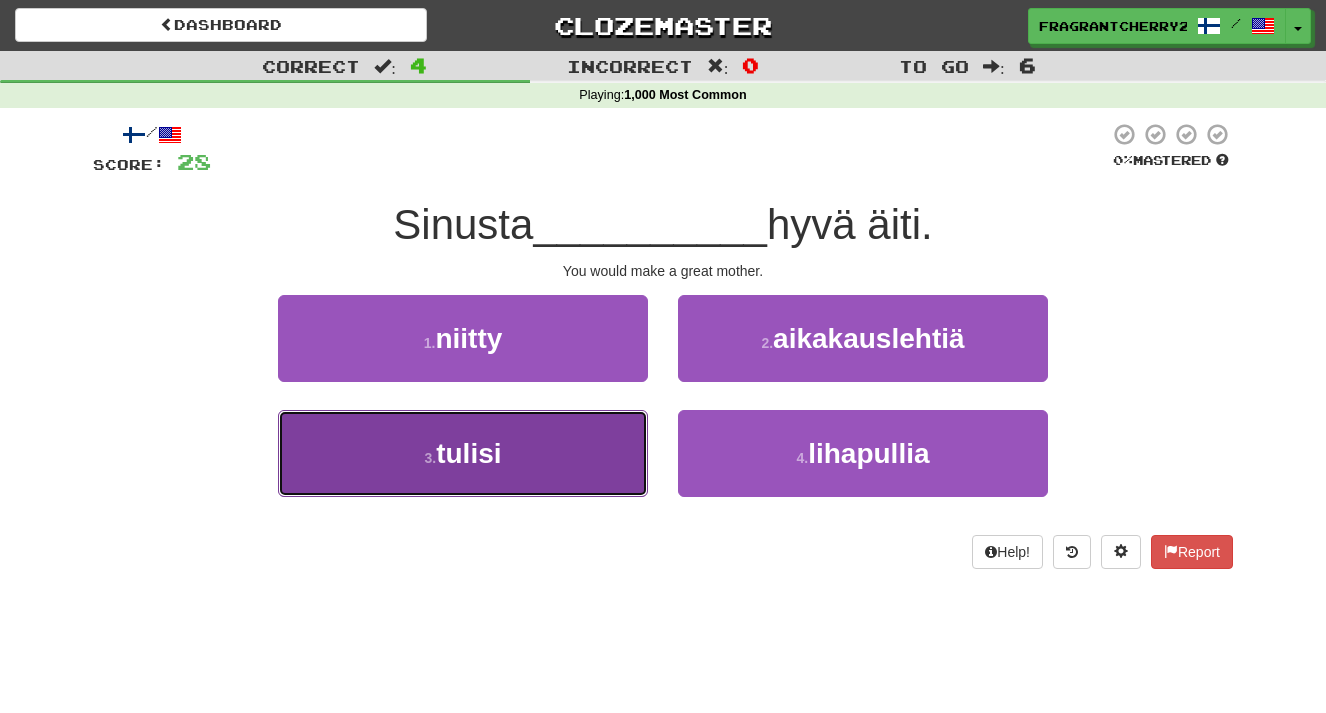 click on "3 .  tulisi" at bounding box center (463, 453) 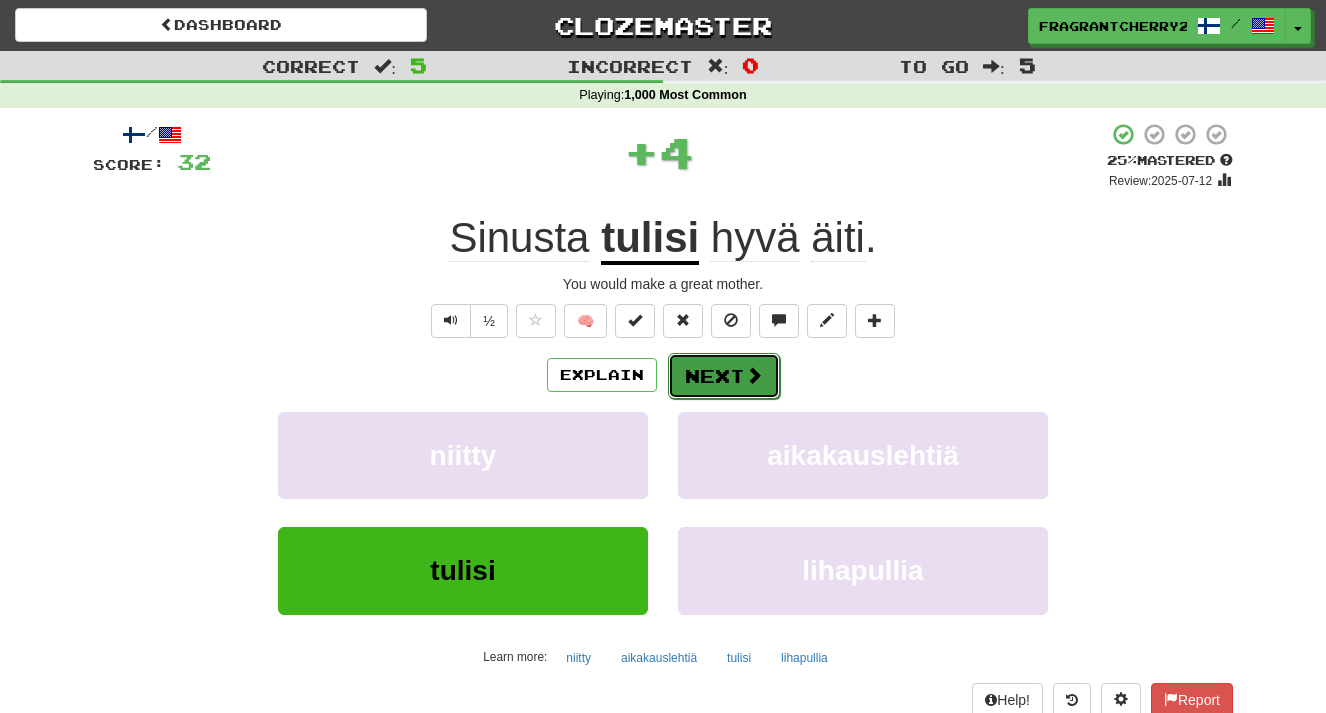 click on "Next" at bounding box center (724, 376) 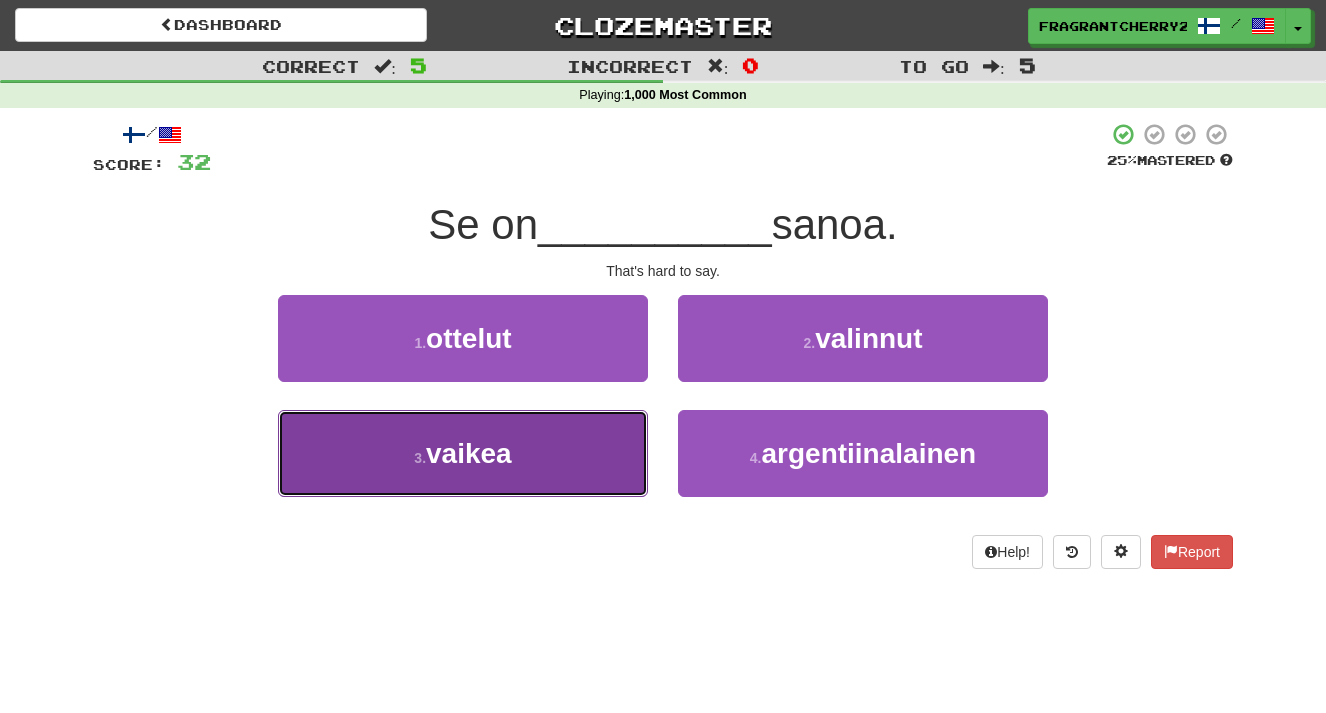 click on "3 .  vaikea" at bounding box center (463, 453) 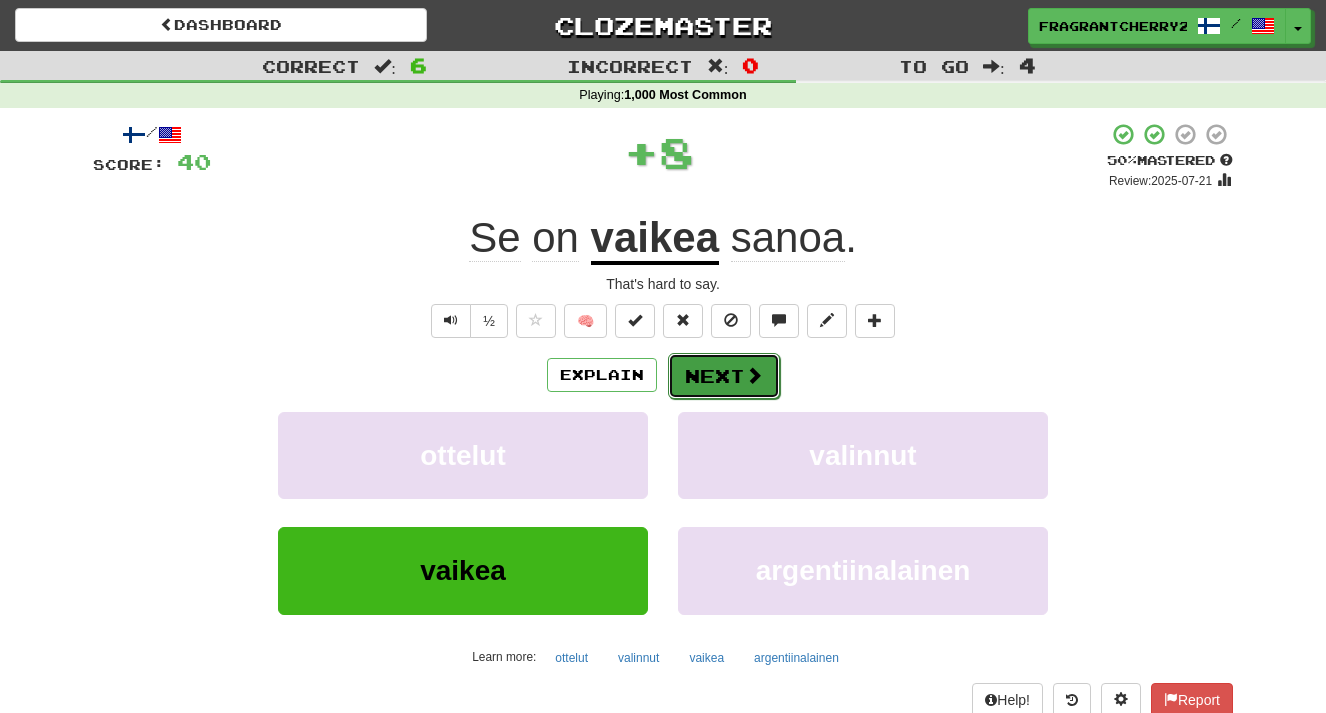 click on "Next" at bounding box center [724, 376] 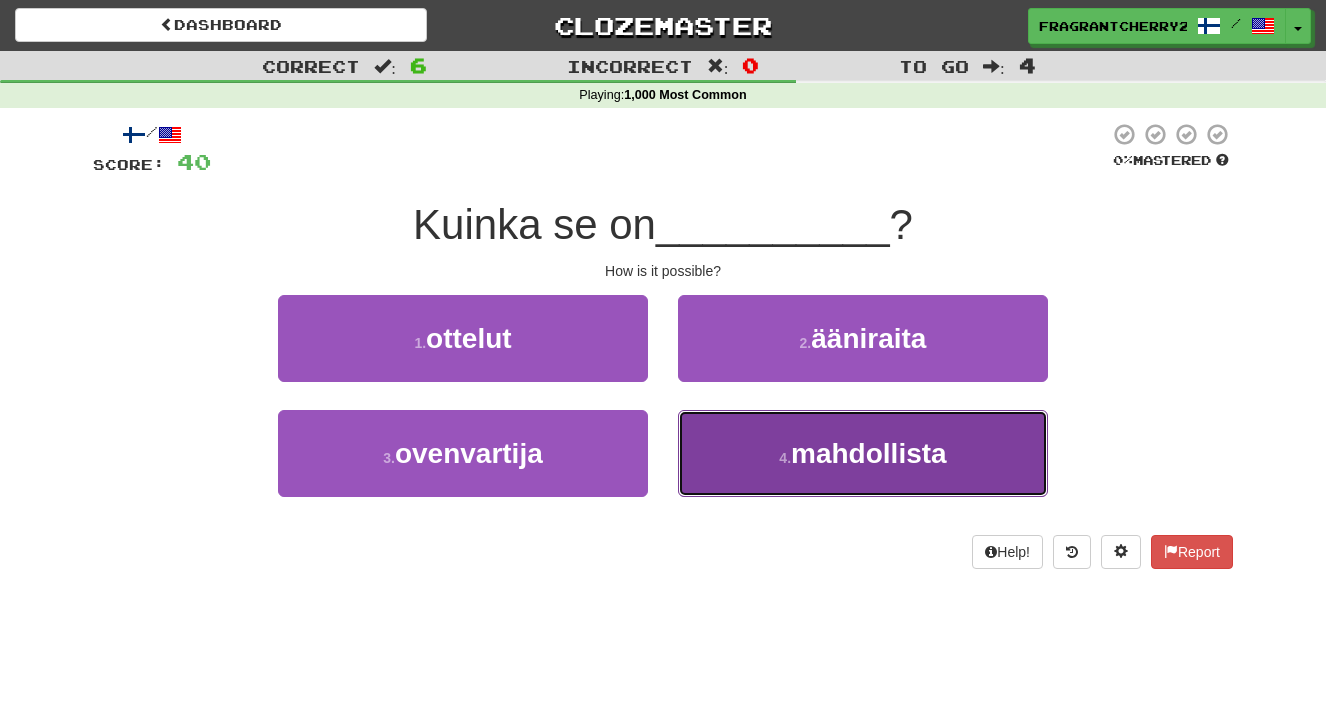 click on "4 .  mahdollista" at bounding box center (863, 453) 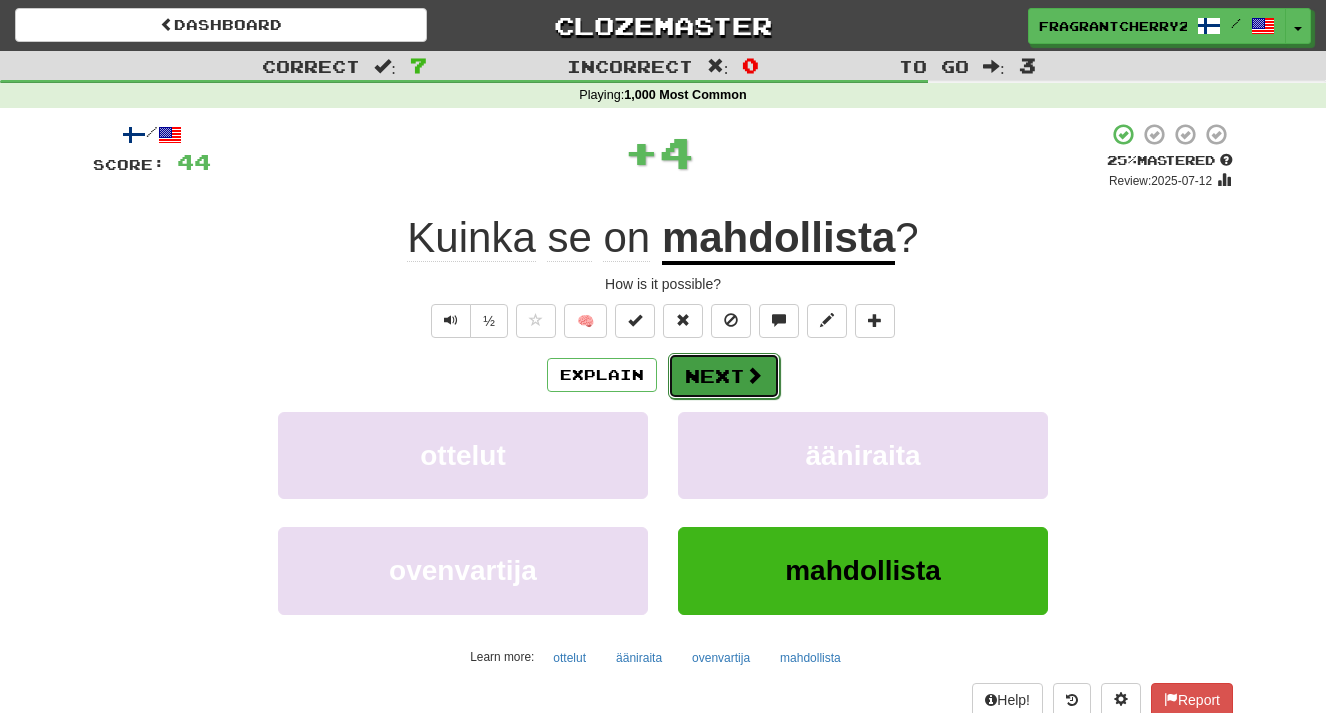click on "Next" at bounding box center (724, 376) 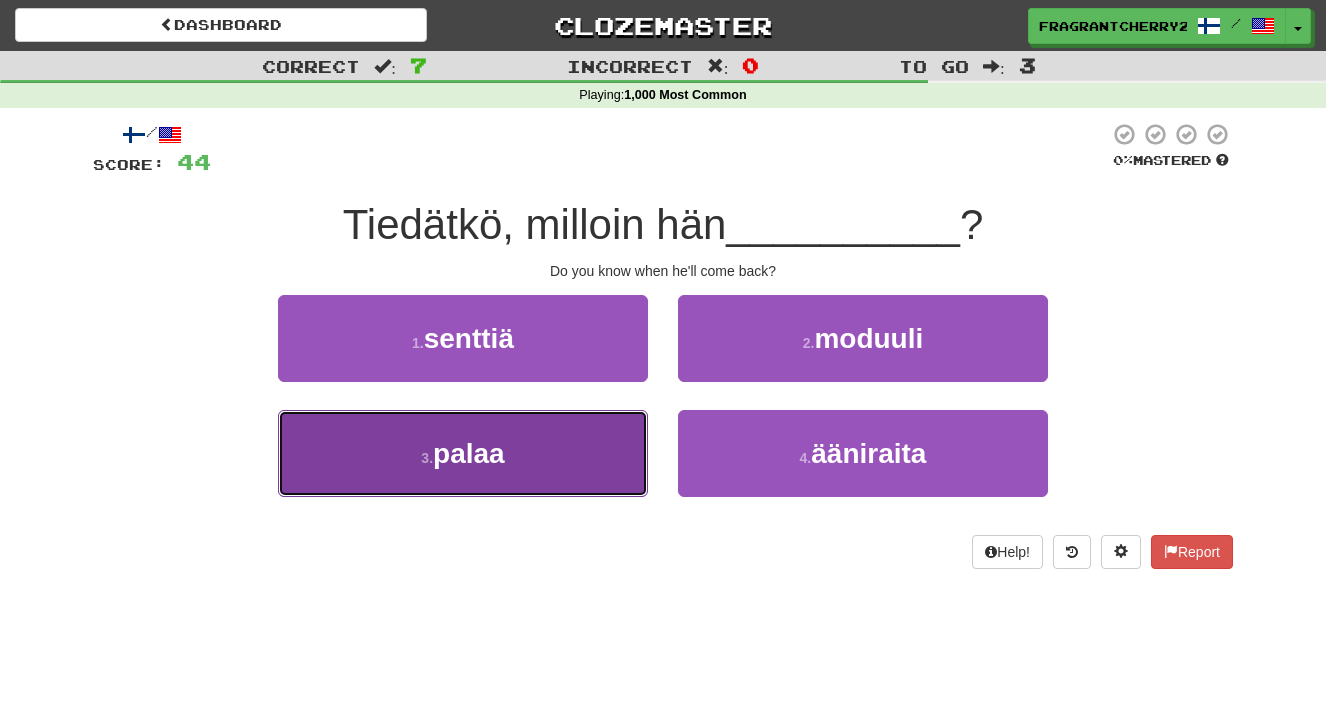 click on "3 .  palaa" at bounding box center (463, 453) 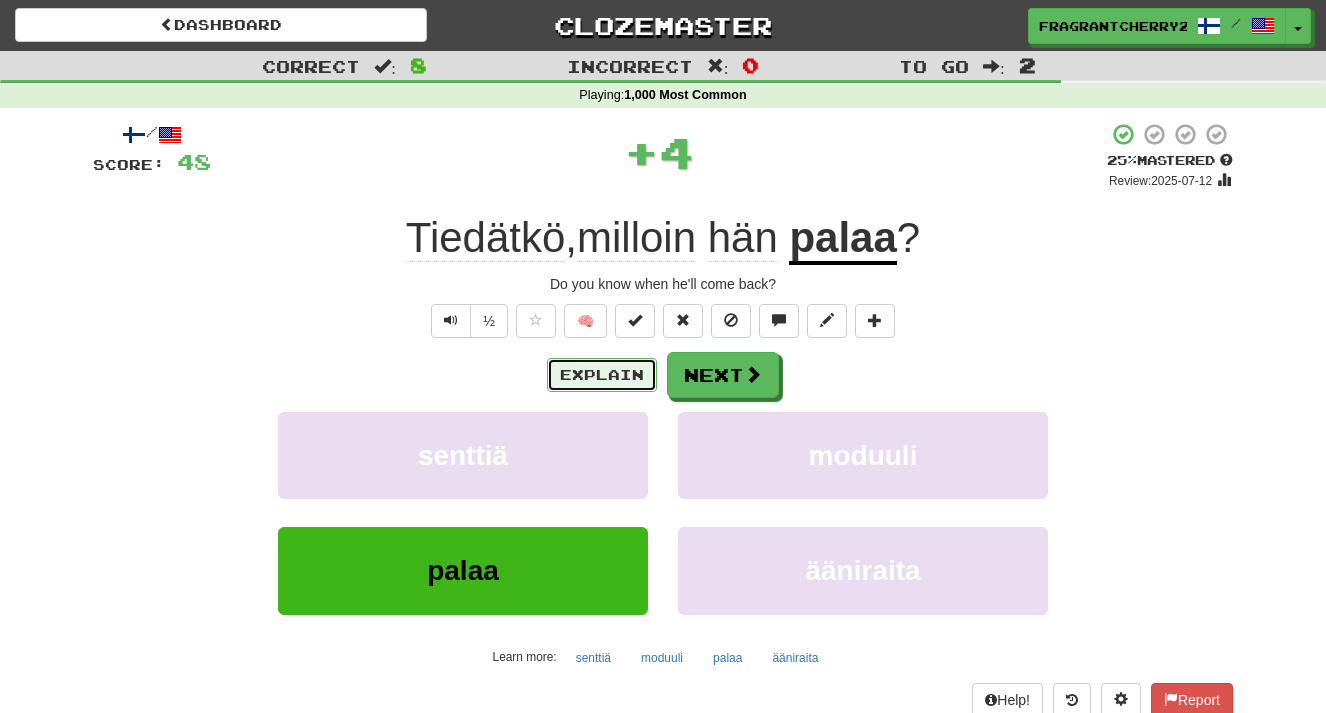 click on "Explain" at bounding box center [602, 375] 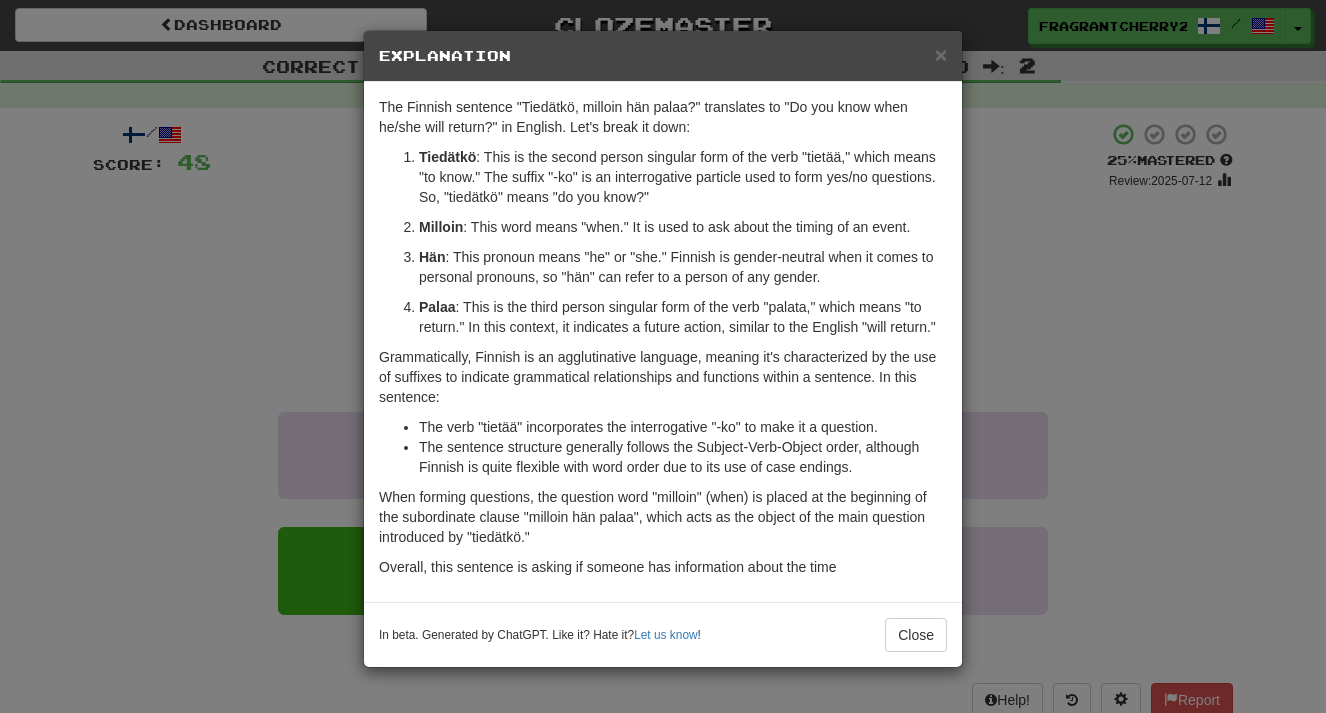 click on "× Explanation The Finnish sentence "Tiedätkö, milloin hän palaa?" translates to "Do you know when he/she will return?" in English. Let's break it down:
Tiedätkö : This is the second person singular form of the verb "tietää," which means "to know." The suffix "-ko" is an interrogative particle used to form yes/no questions. So, "tiedätkö" means "do you know?"
Milloin : This word means "when." It is used to ask about the timing of an event.
Hän : This pronoun means "he" or "she." Finnish is gender-neutral when it comes to personal pronouns, so "hän" can refer to a person of any gender.
Palaa : This is the third person singular form of the verb "palata," which means "to return." In this context, it indicates a future action, similar to the English "will return."
Grammatically, Finnish is an agglutinative language, meaning it's characterized by the use of suffixes to indicate grammatical relationships and functions within a sentence. In this sentence:
! Close" at bounding box center [663, 356] 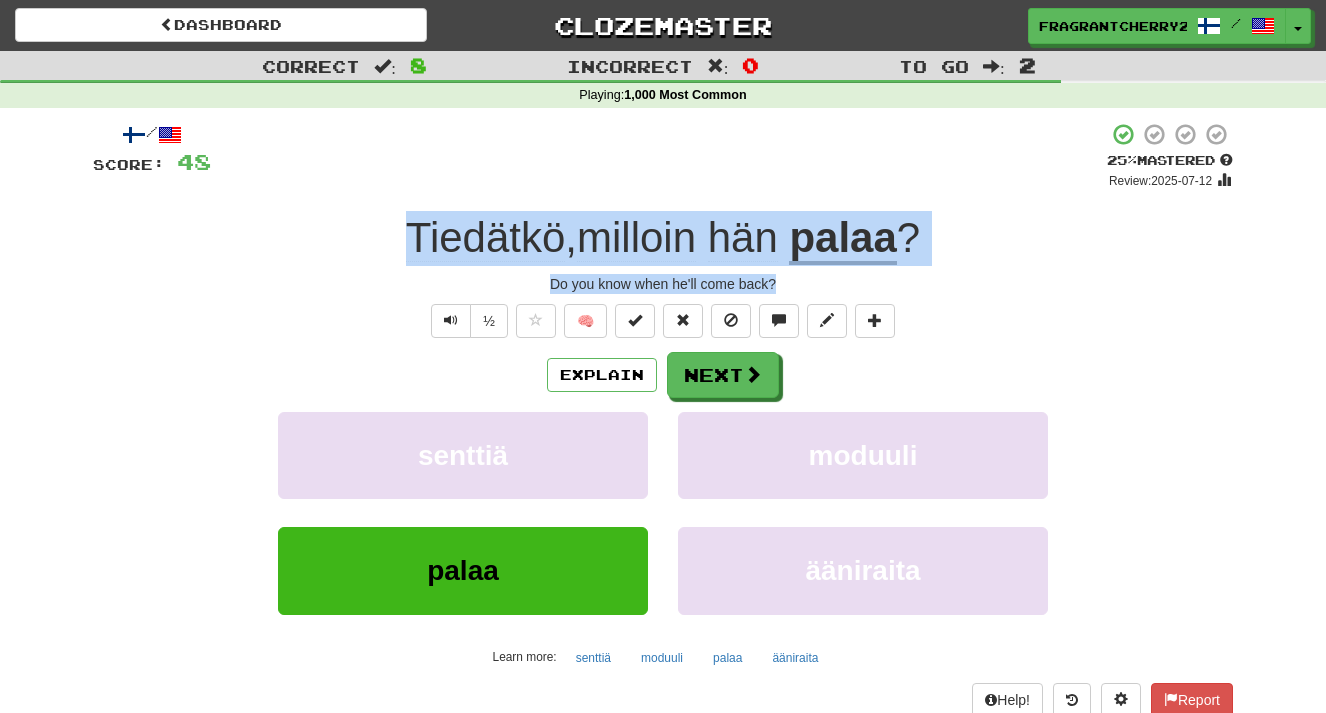 drag, startPoint x: 784, startPoint y: 289, endPoint x: 402, endPoint y: 241, distance: 385.0039 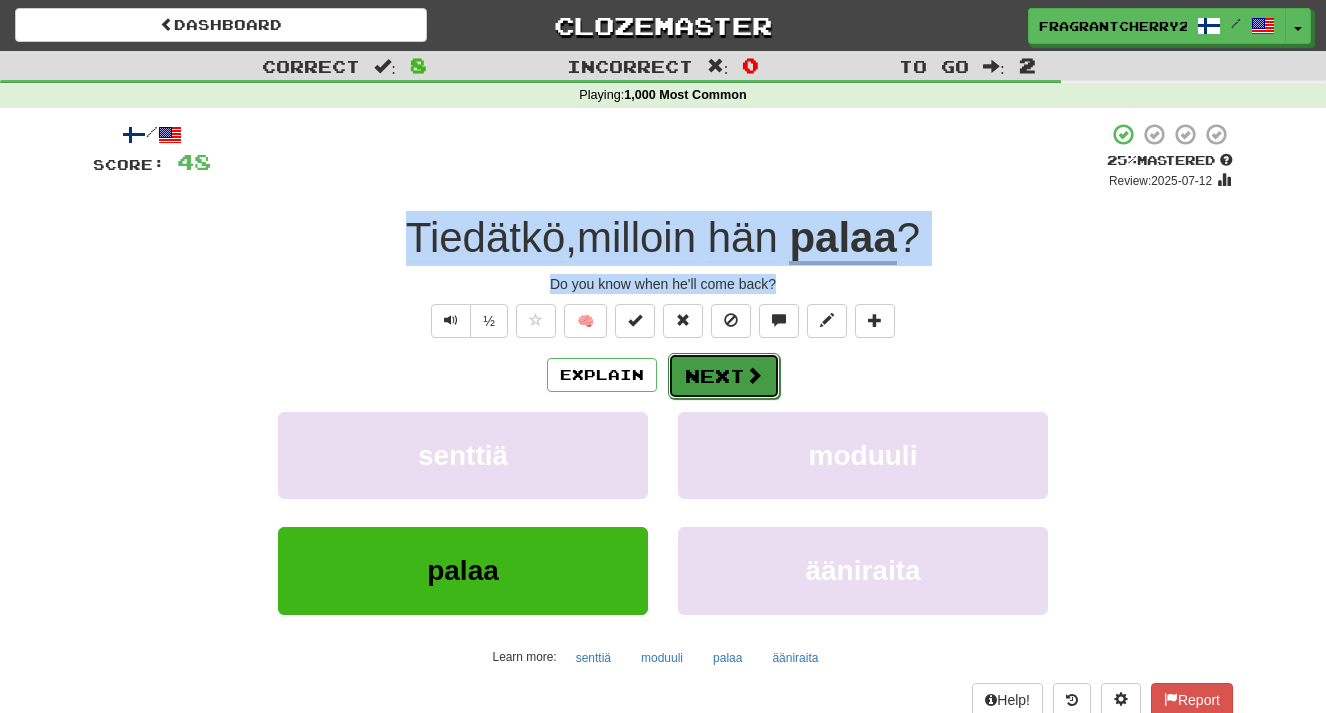 click on "Next" at bounding box center (724, 376) 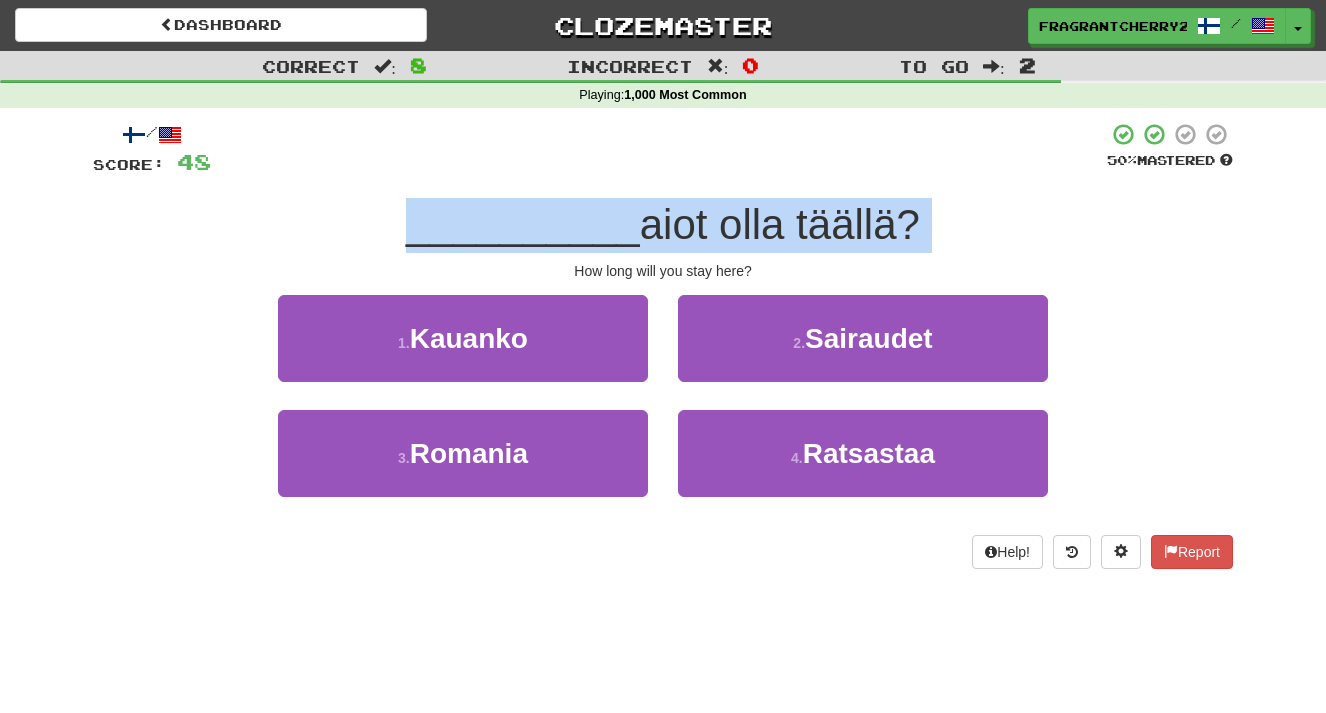 click on "__________  aiot olla täällä?" at bounding box center (663, 225) 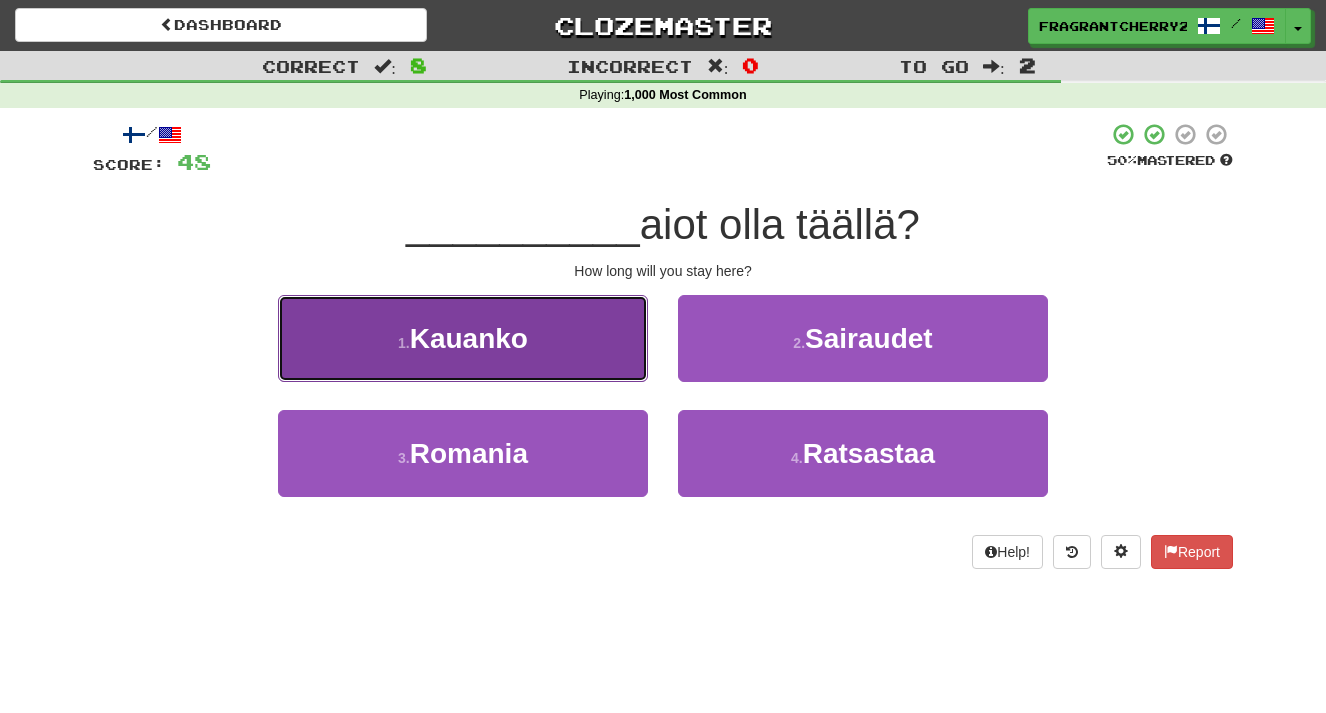 click on "1 .  Kauanko" at bounding box center [463, 338] 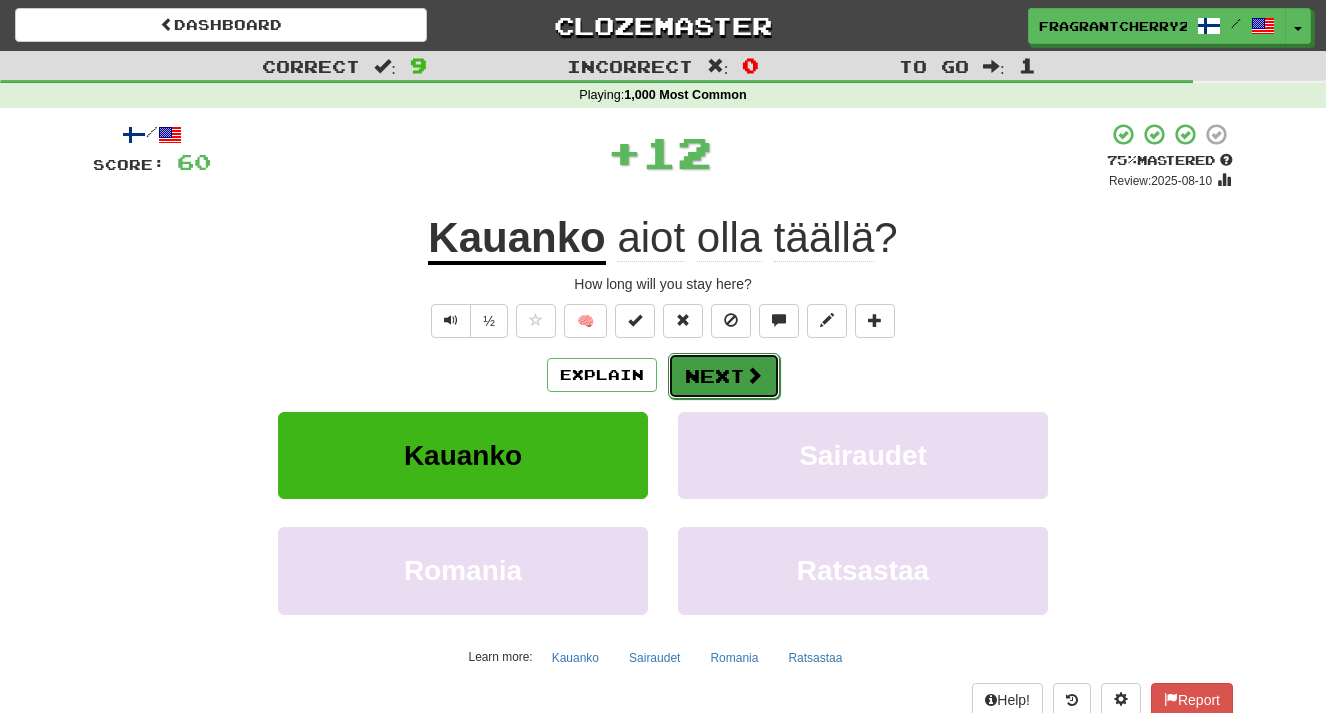 click on "Next" at bounding box center (724, 376) 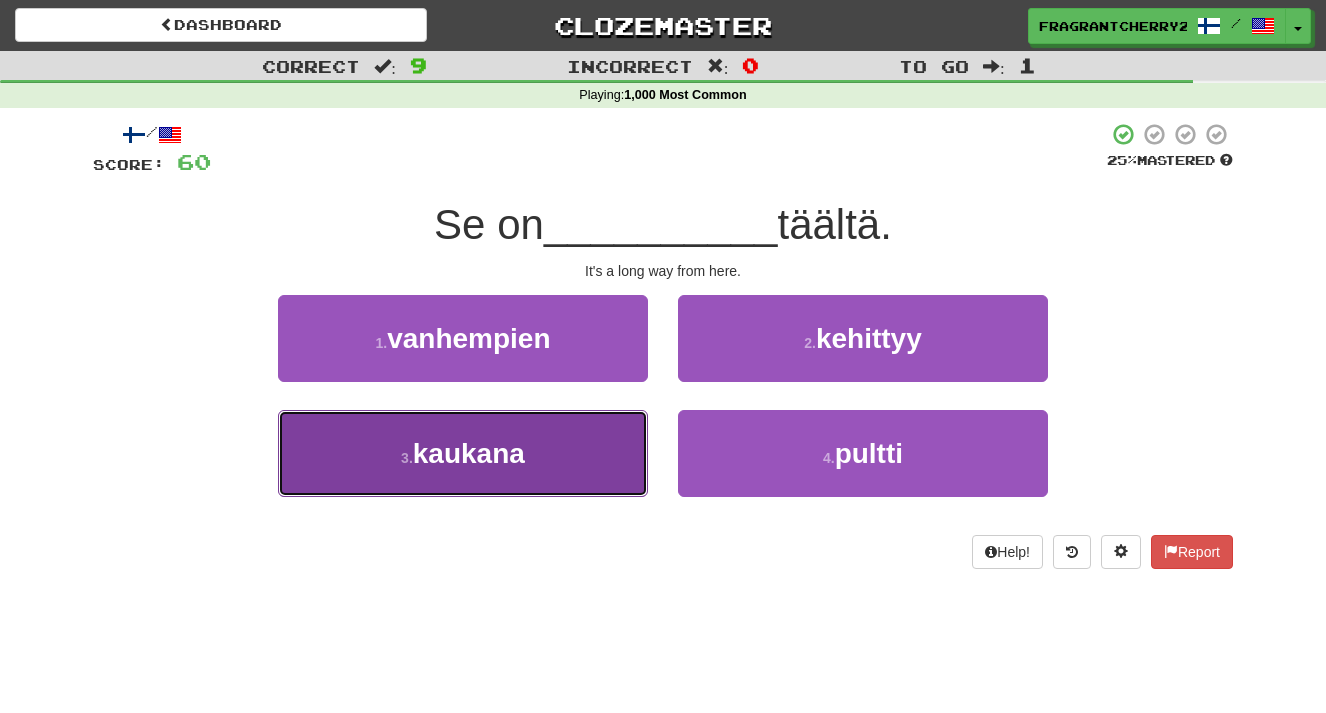 click on "3 .  kaukana" at bounding box center (463, 453) 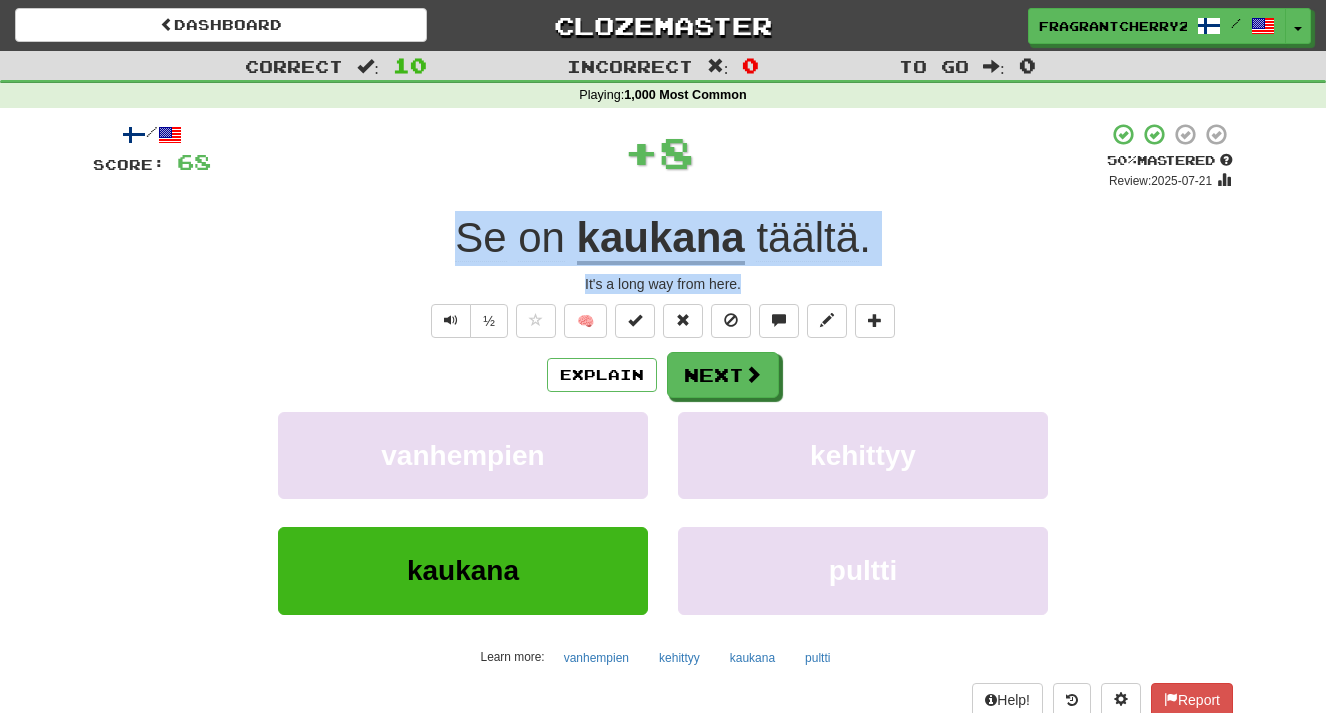 drag, startPoint x: 757, startPoint y: 290, endPoint x: 433, endPoint y: 248, distance: 326.71088 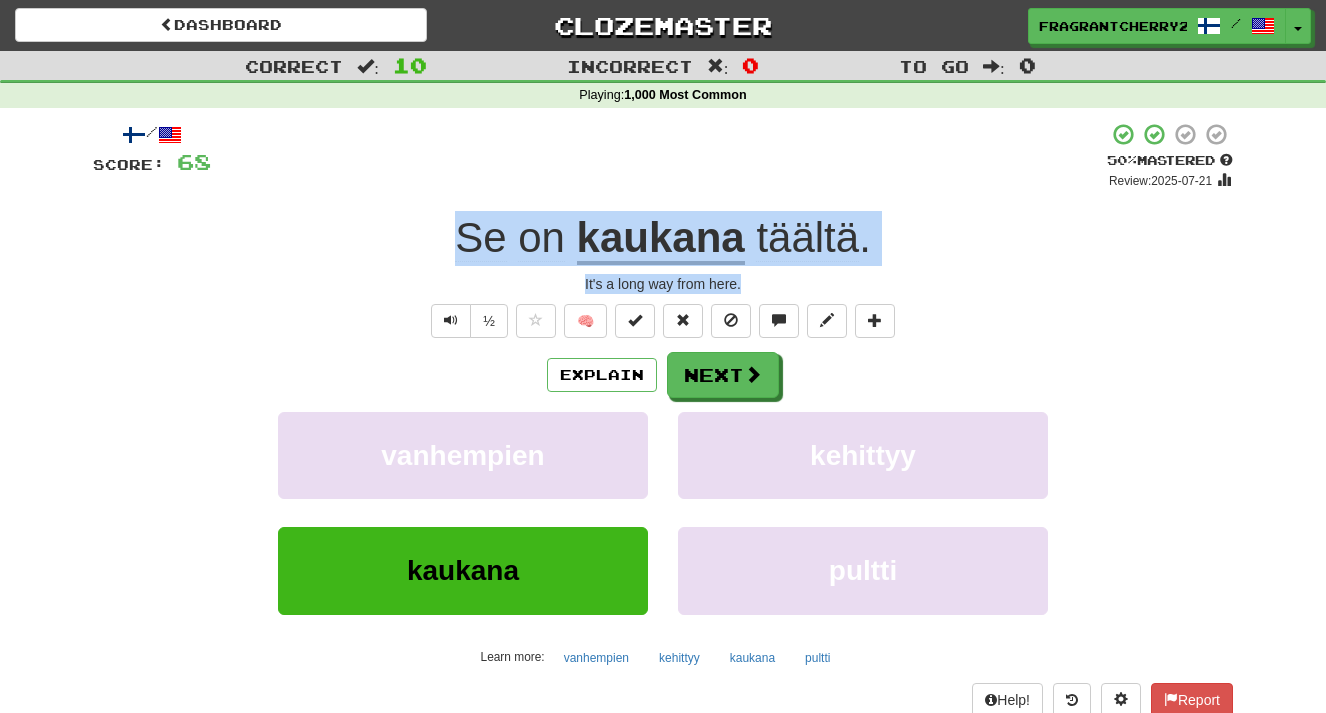copy on "Se   on   kaukana   täältä . It's a long way from here." 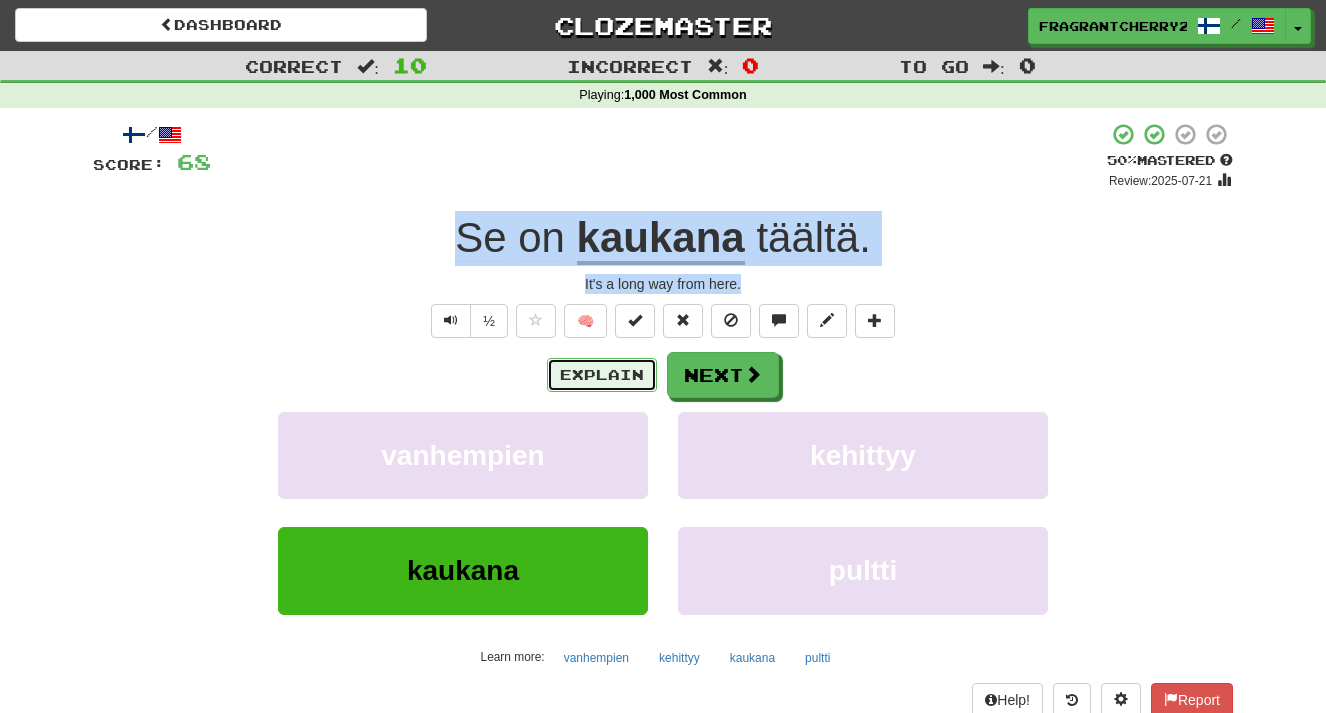 click on "Explain" at bounding box center [602, 375] 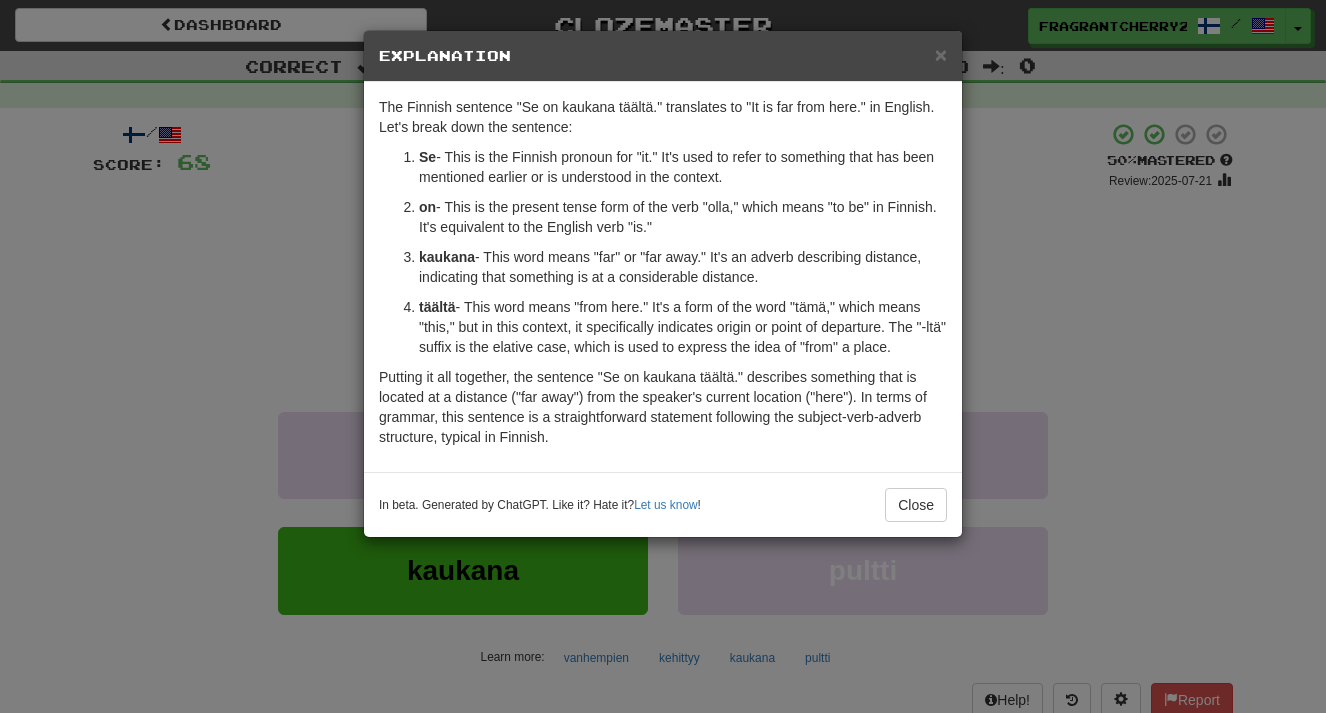 click on "× Explanation The Finnish sentence "Se on kaukana täältä." translates to "It is far from here." in English. Let's break down the sentence:
Se  - This is the Finnish pronoun for "it." It's used to refer to something that has been mentioned earlier or is understood in the context.
on  - This is the present tense form of the verb "olla," which means "to be" in Finnish. It's equivalent to the English verb "is."
kaukana  - This word means "far" or "far away." It's an adverb describing distance, indicating that something is at a considerable distance.
täältä  - This word means "from here." It's a form of the word "tämä," which means "this," but in this context, it specifically indicates origin or point of departure. The "-ltä" suffix is the elative case, which is used to express the idea of "from" a place.
In beta. Generated by ChatGPT. Like it? Hate it?  Let us know ! Close" at bounding box center [663, 356] 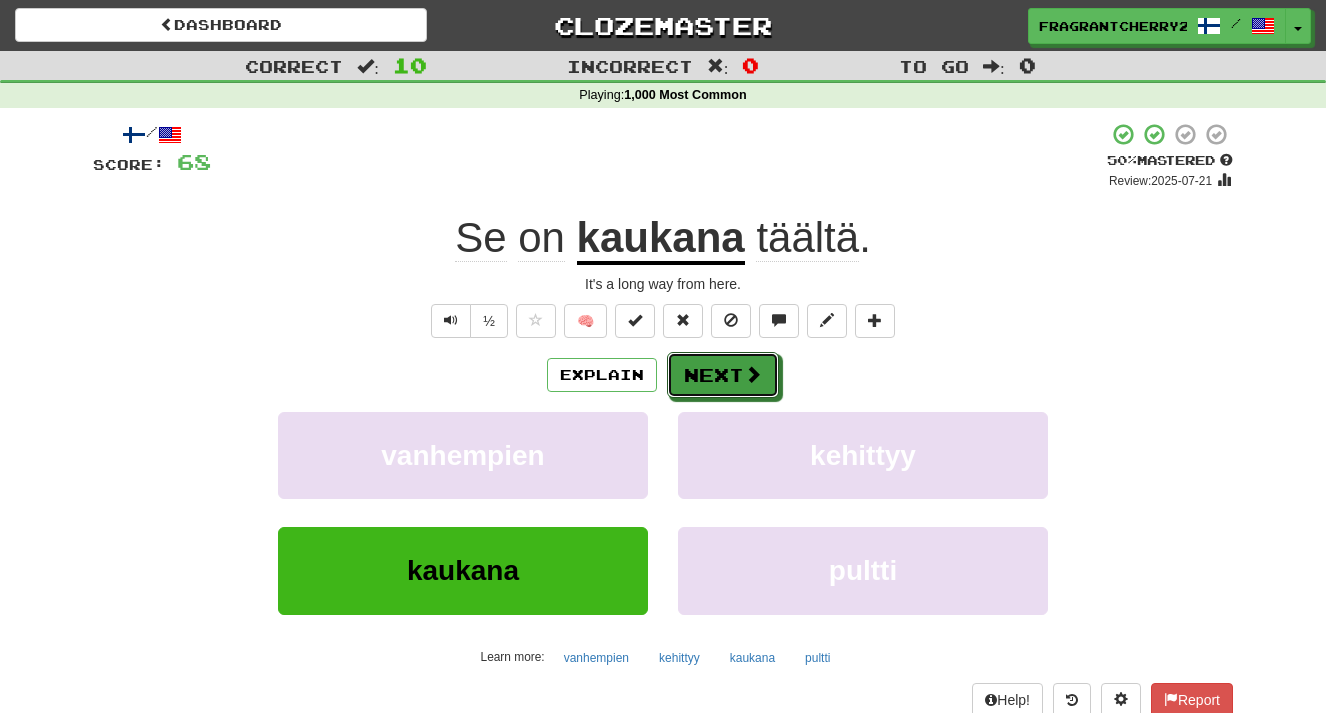 click on "Next" at bounding box center [723, 375] 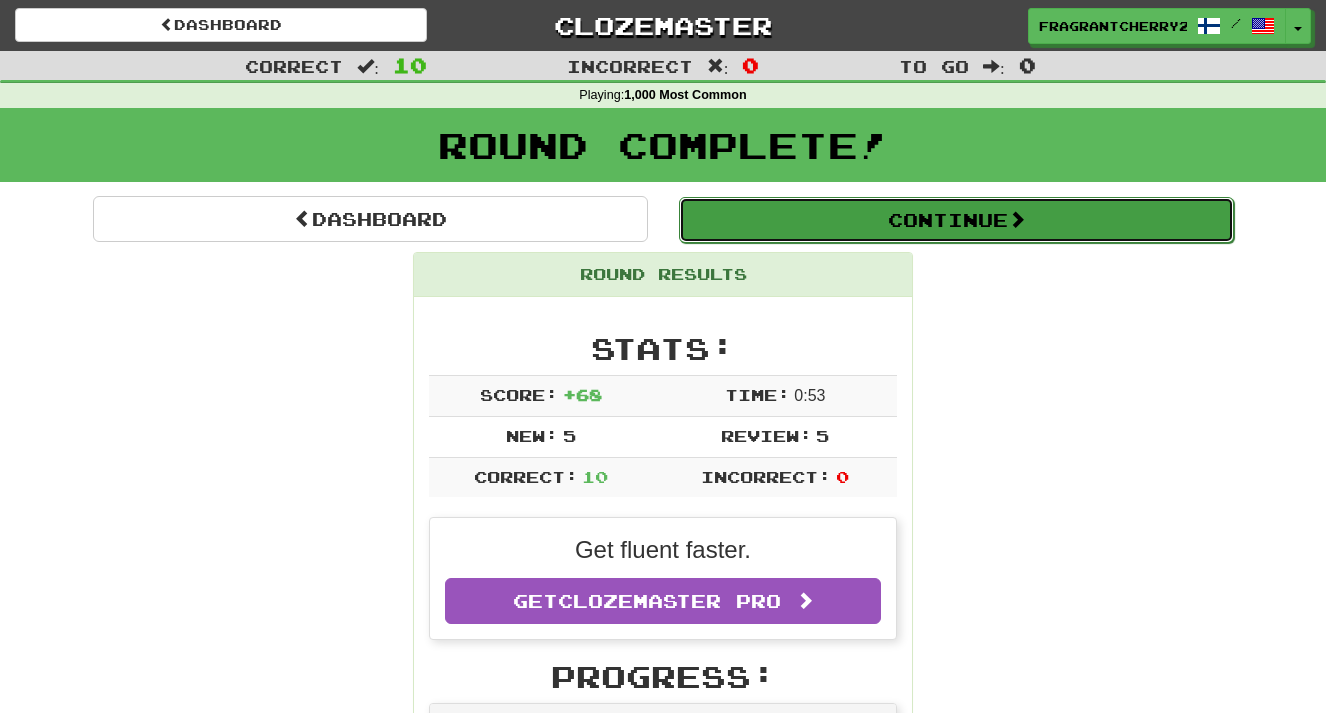 click on "Continue" at bounding box center [956, 220] 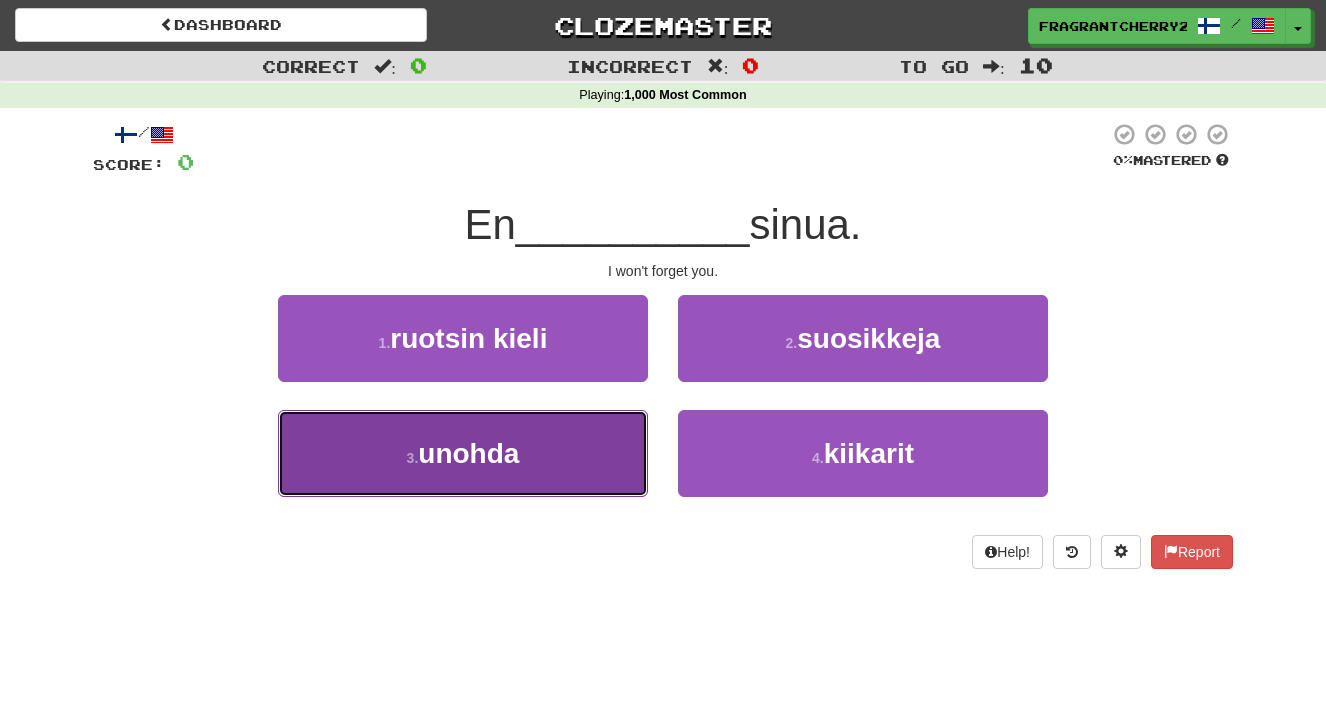 click on "3 .  unohda" at bounding box center [463, 453] 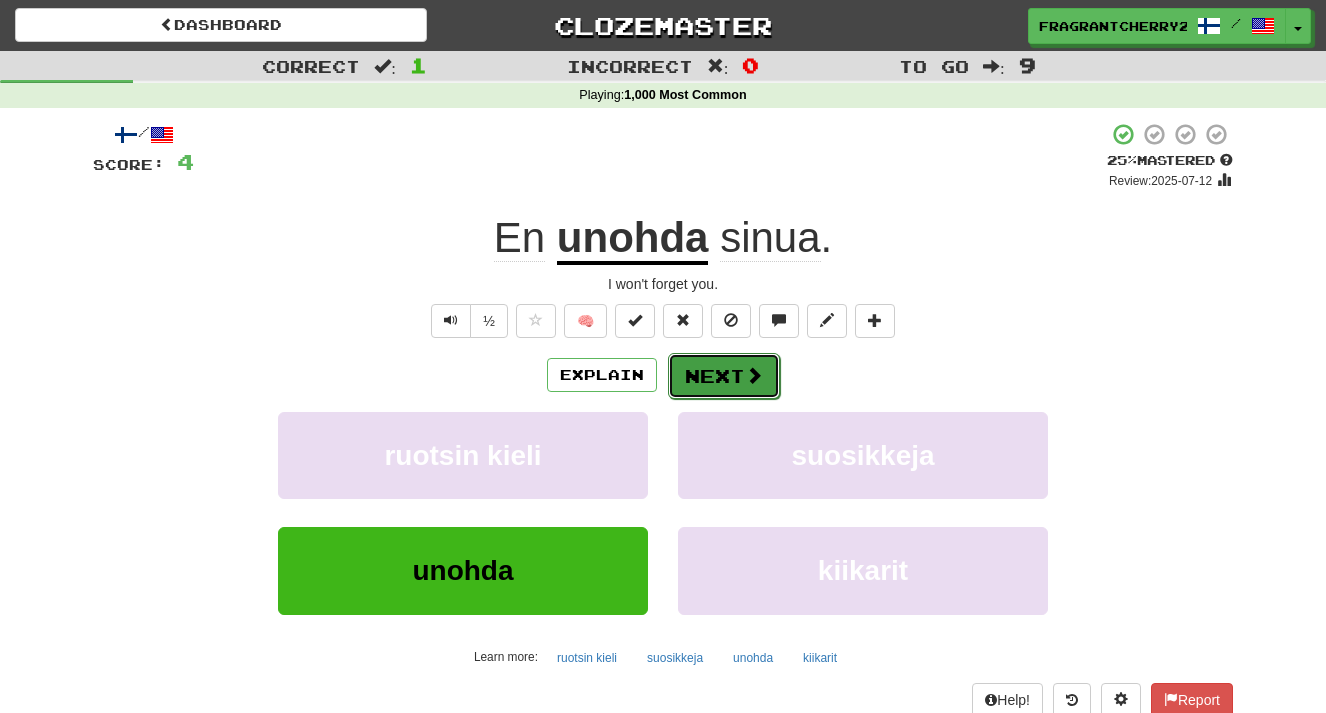 click on "Next" at bounding box center [724, 376] 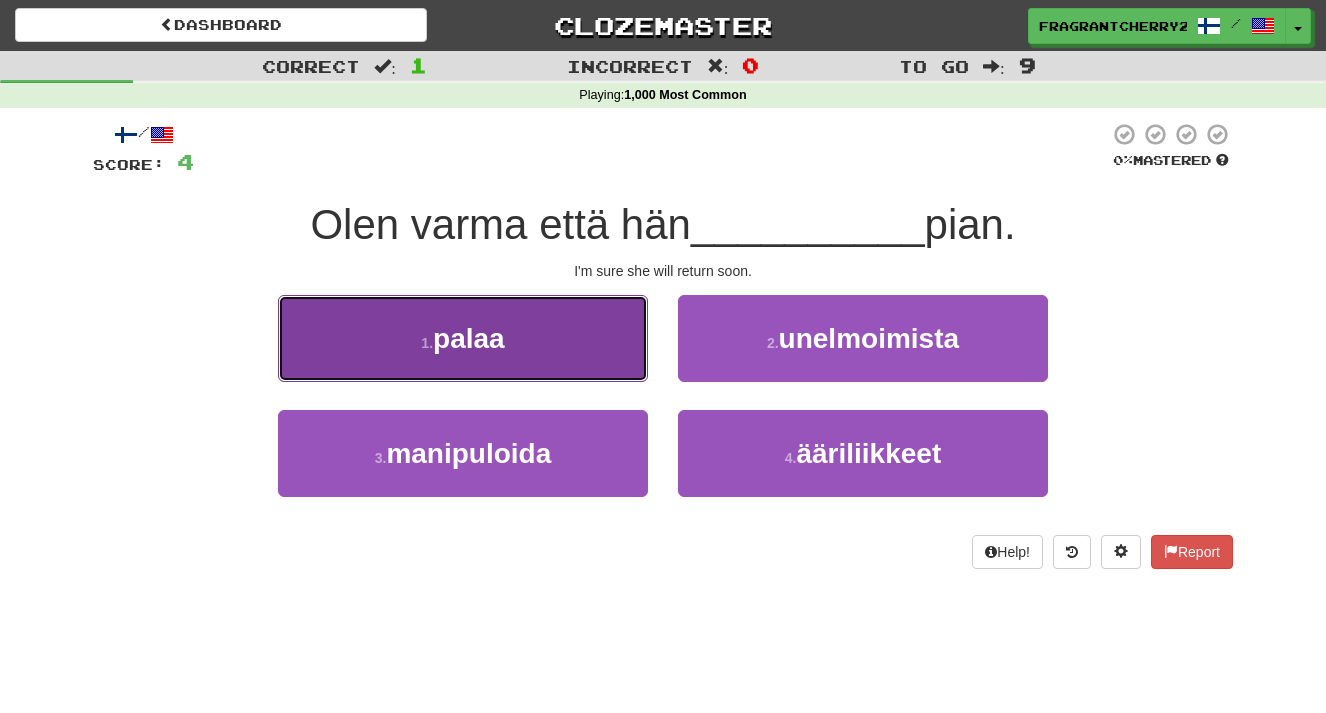 click on "1 .  palaa" at bounding box center (463, 338) 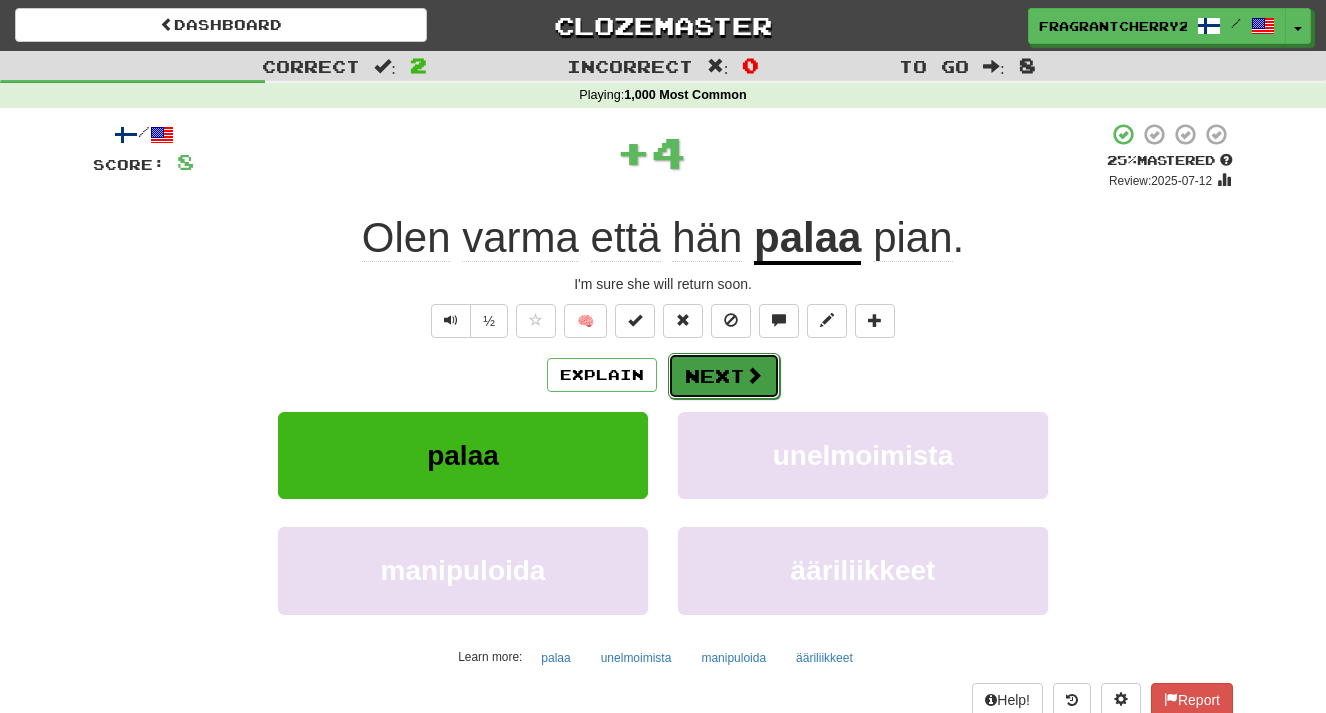 click on "Next" at bounding box center (724, 376) 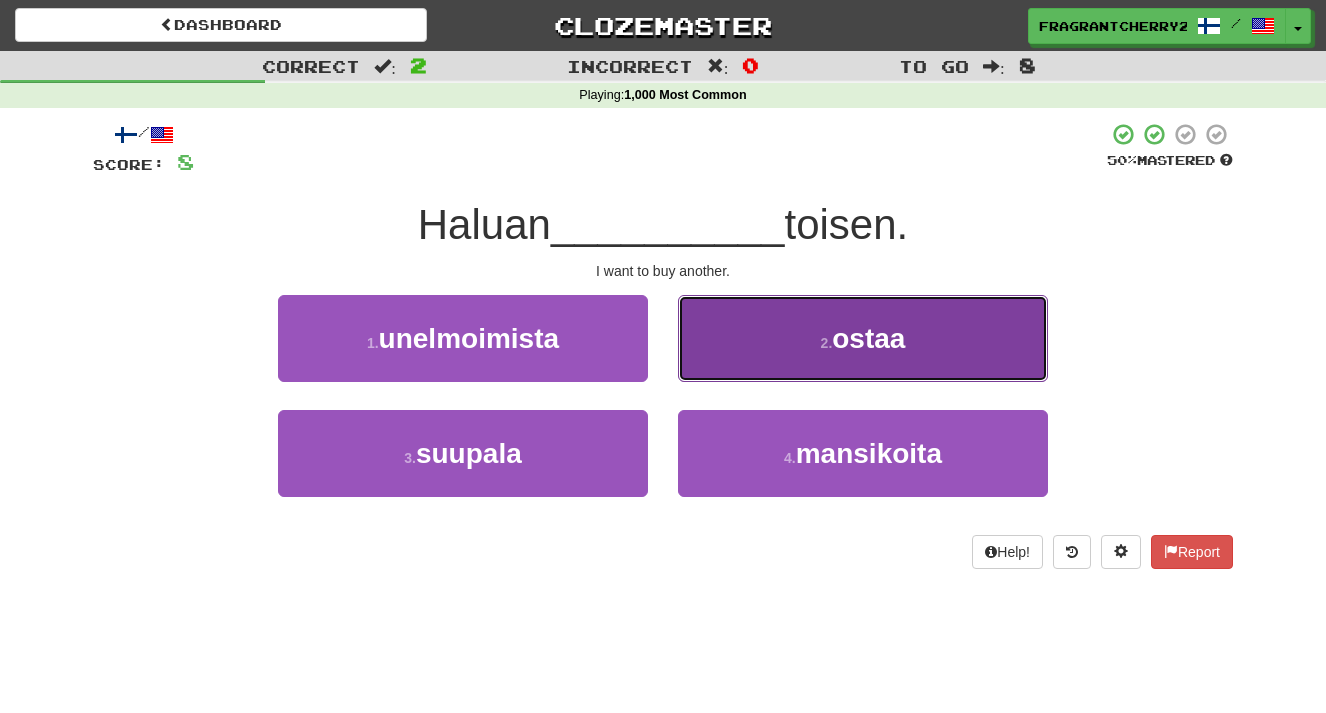 click on "2 .  ostaa" at bounding box center (863, 338) 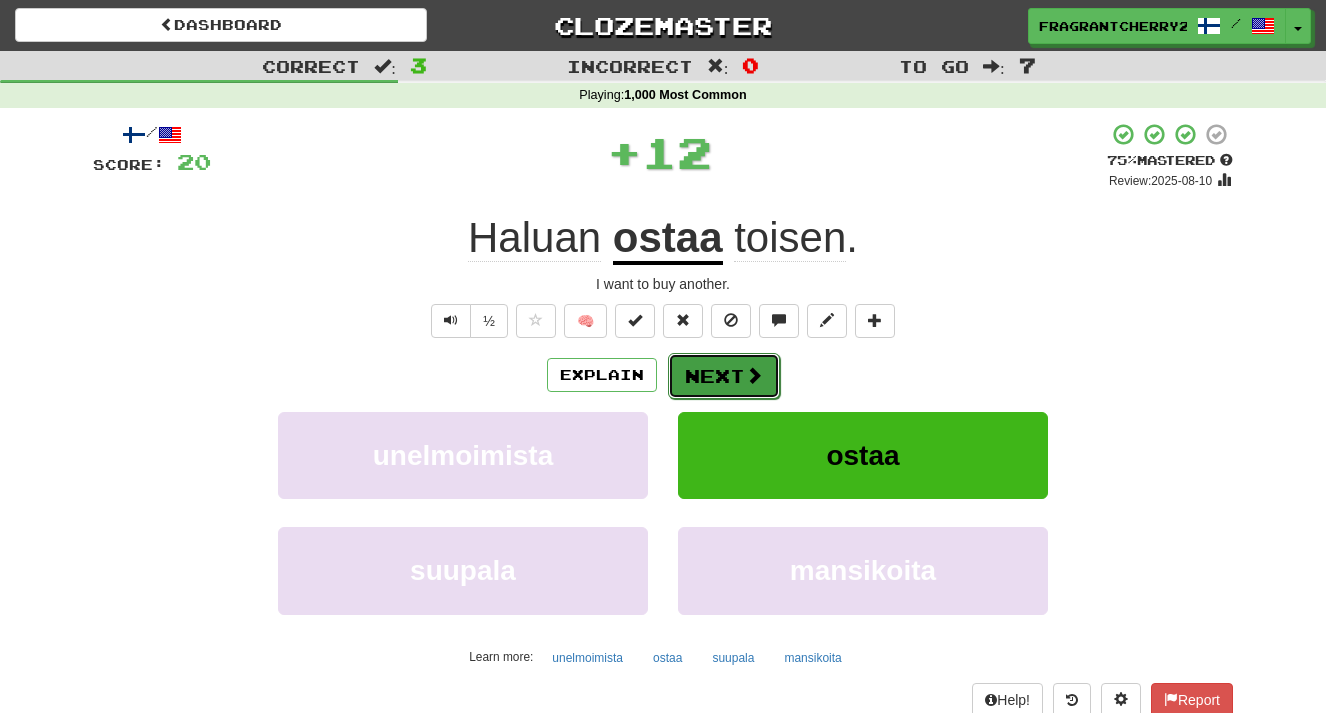 click on "Next" at bounding box center (724, 376) 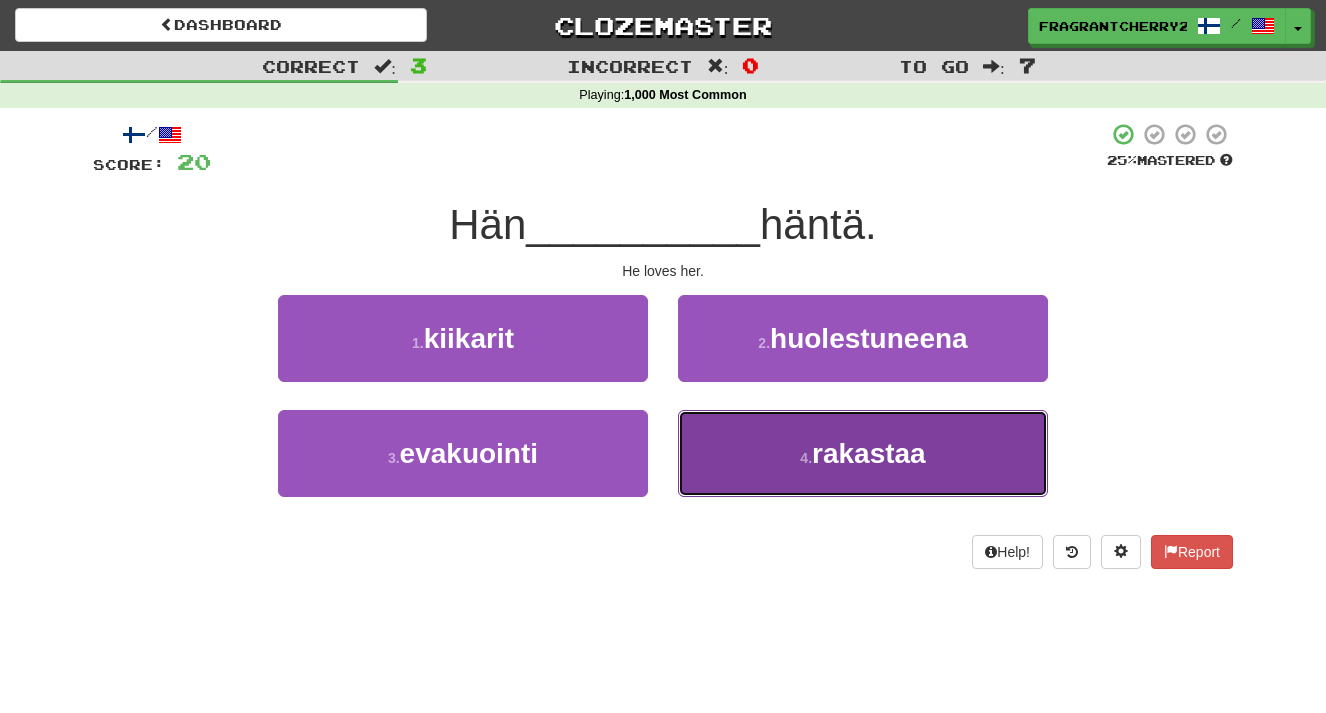 click on "4 .  rakastaa" at bounding box center (863, 453) 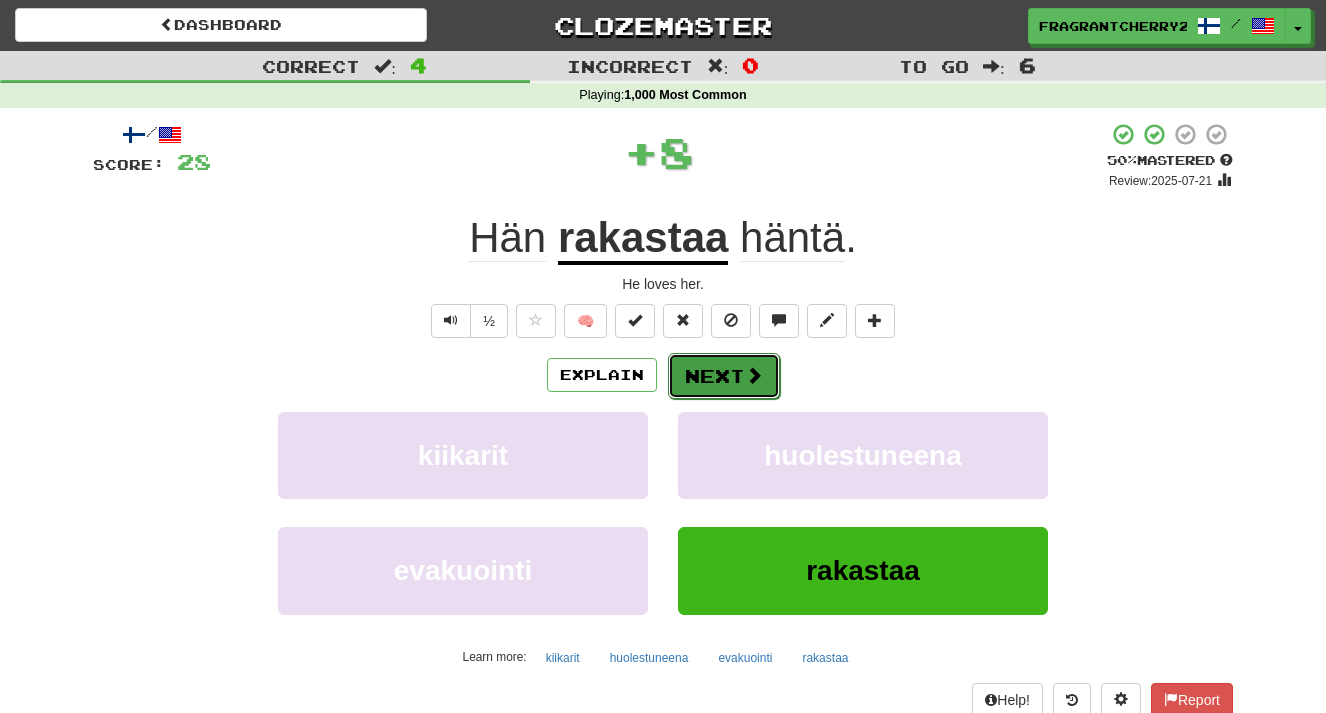 click on "Next" at bounding box center [724, 376] 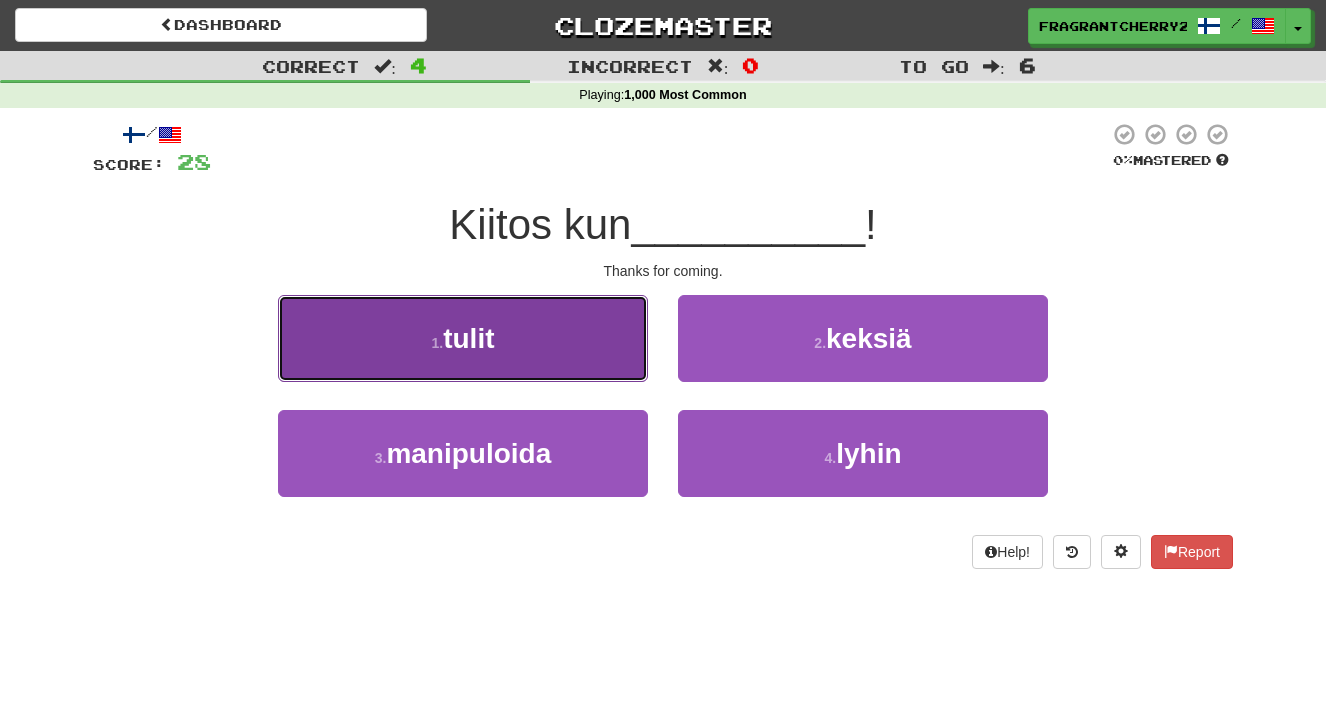 click on "1 .  tulit" at bounding box center (463, 338) 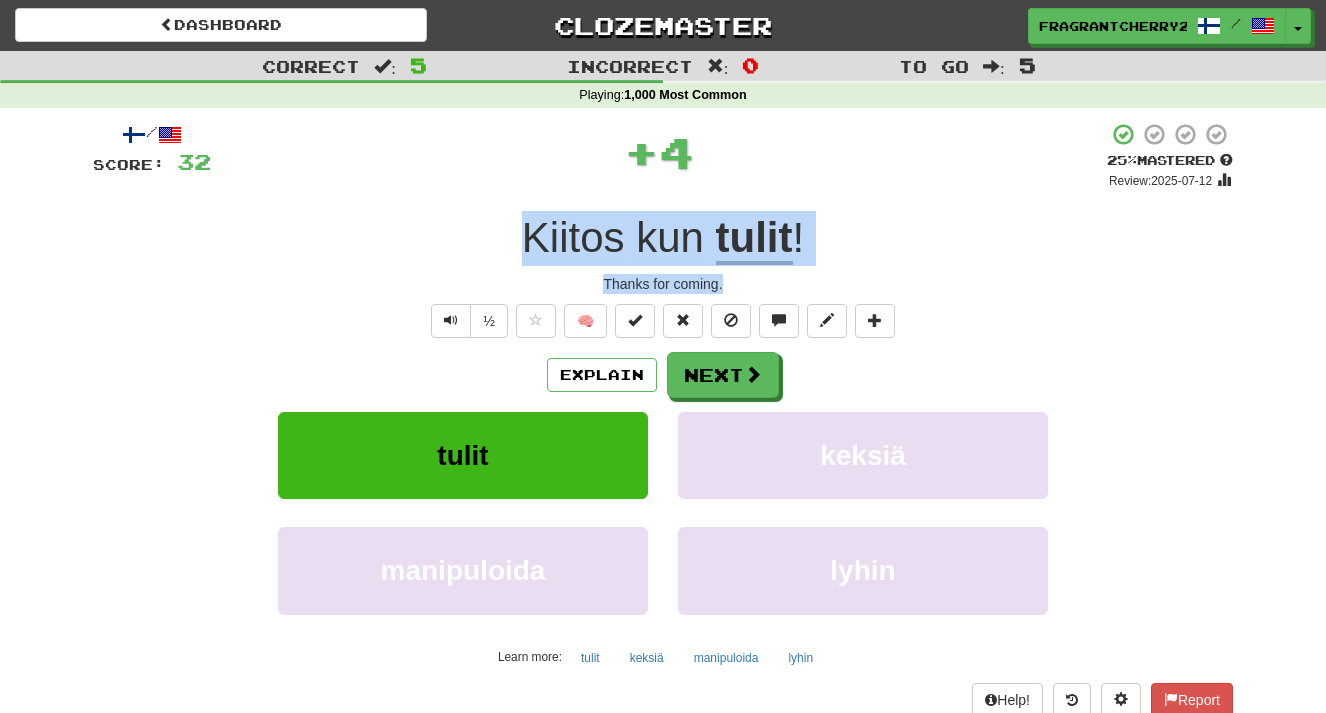 drag, startPoint x: 723, startPoint y: 287, endPoint x: 527, endPoint y: 233, distance: 203.30273 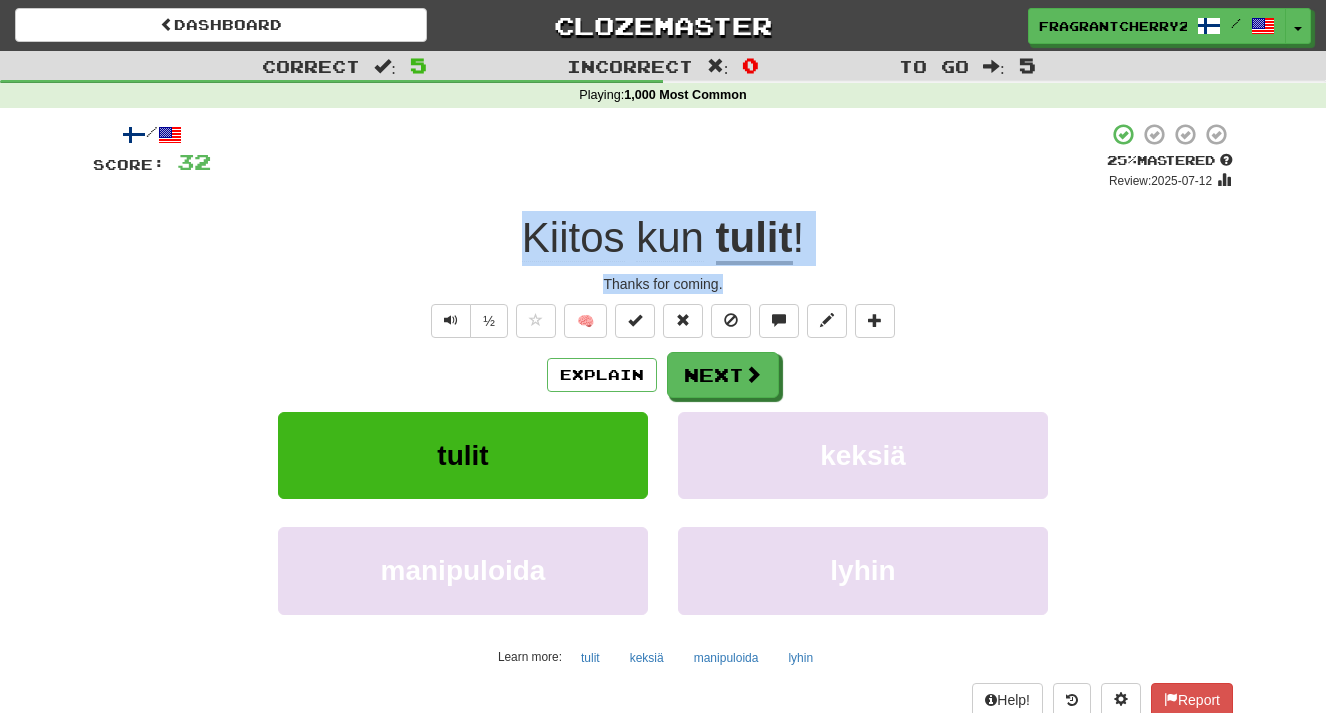 copy on "Kiitos   kun   tulit ! Thanks for coming." 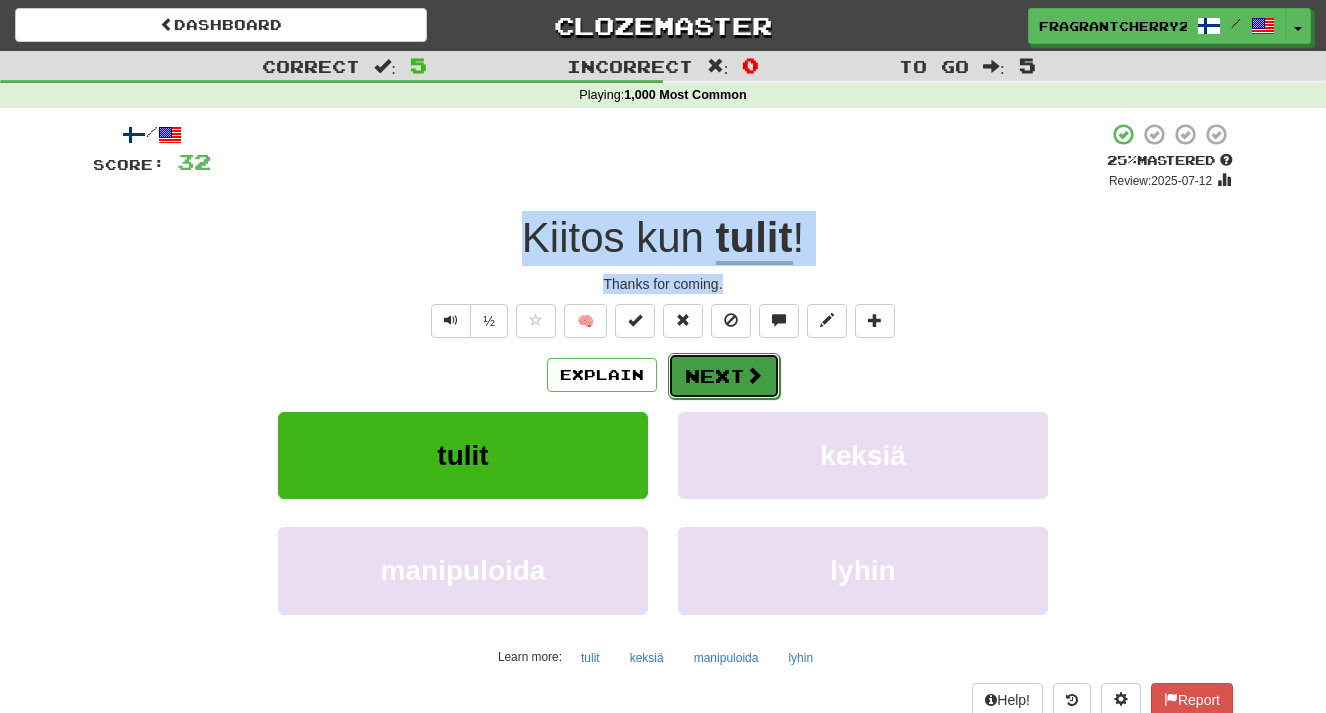 click on "Next" at bounding box center (724, 376) 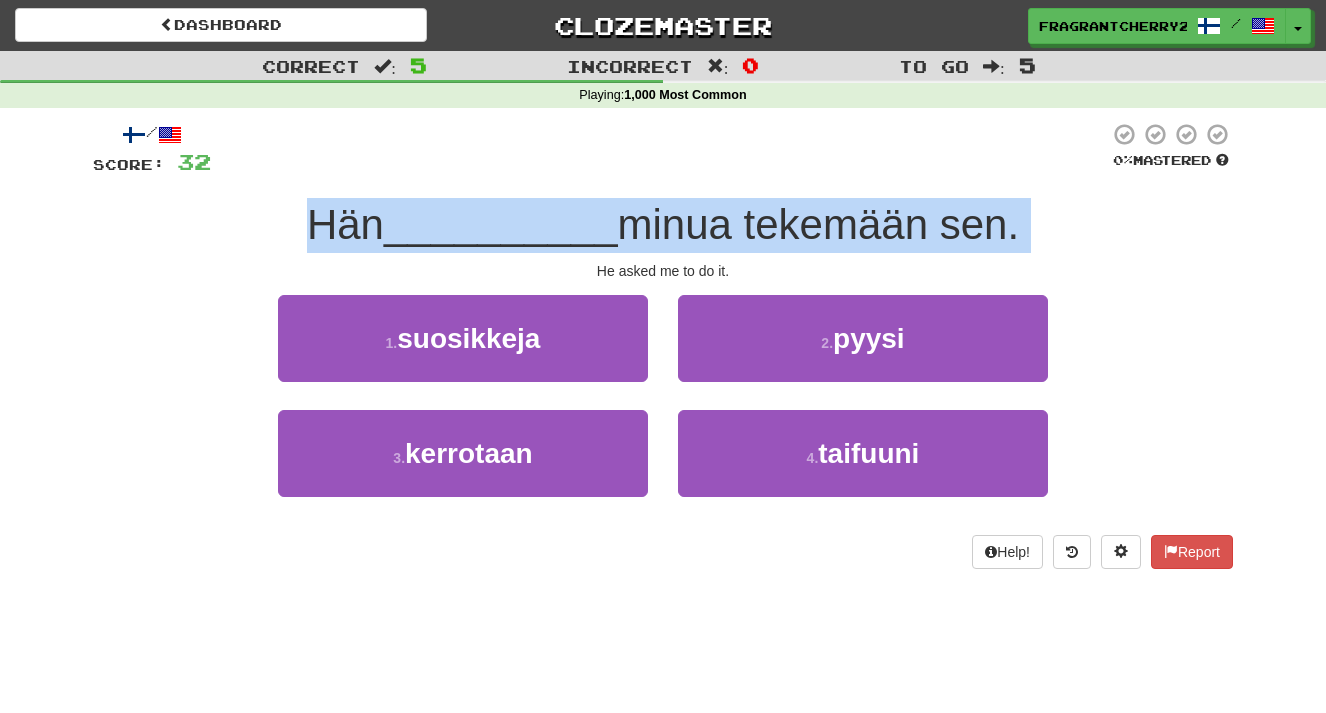 click on "/  Score:   32 0 %  Mastered Hän  __________  minua tekemään sen. He asked me to do it. 1 .  suosikkeja 2 .  pyysi 3 .  kerrotaan 4 .  taifuuni  Help!  Report" at bounding box center [663, 345] 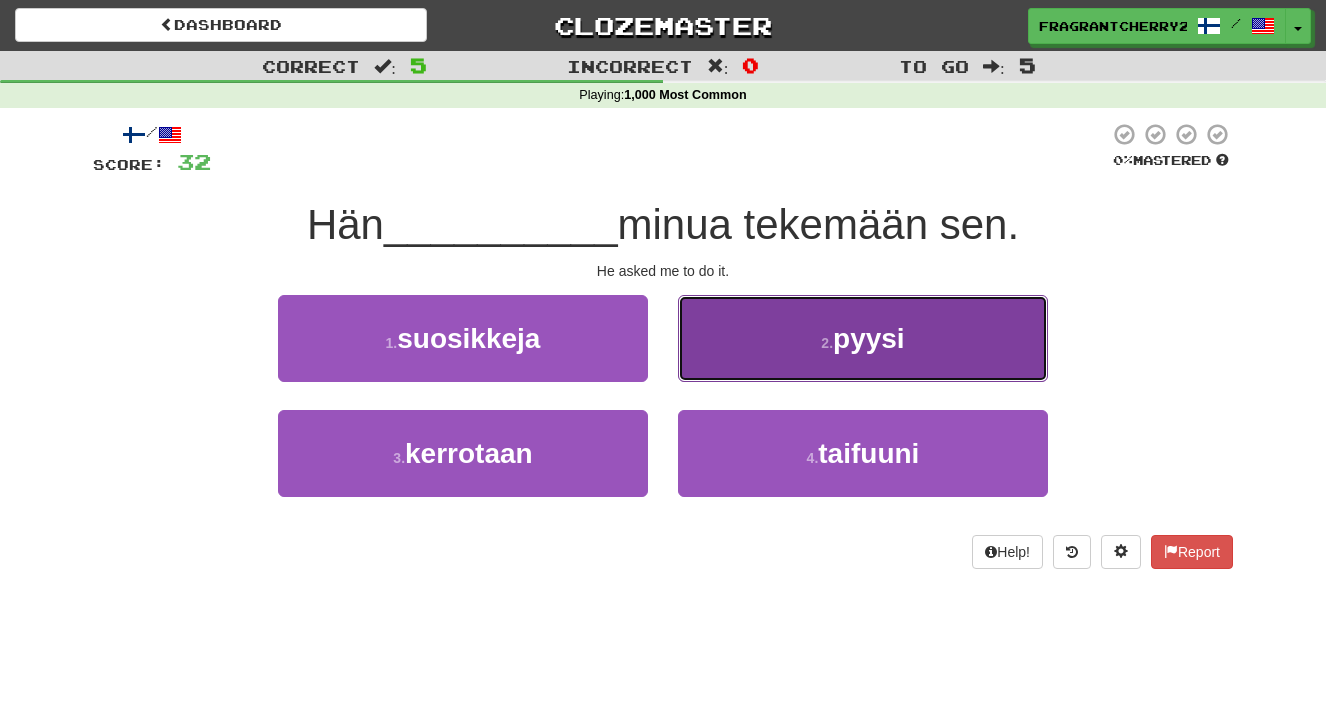 click on "2 .  pyysi" at bounding box center [863, 338] 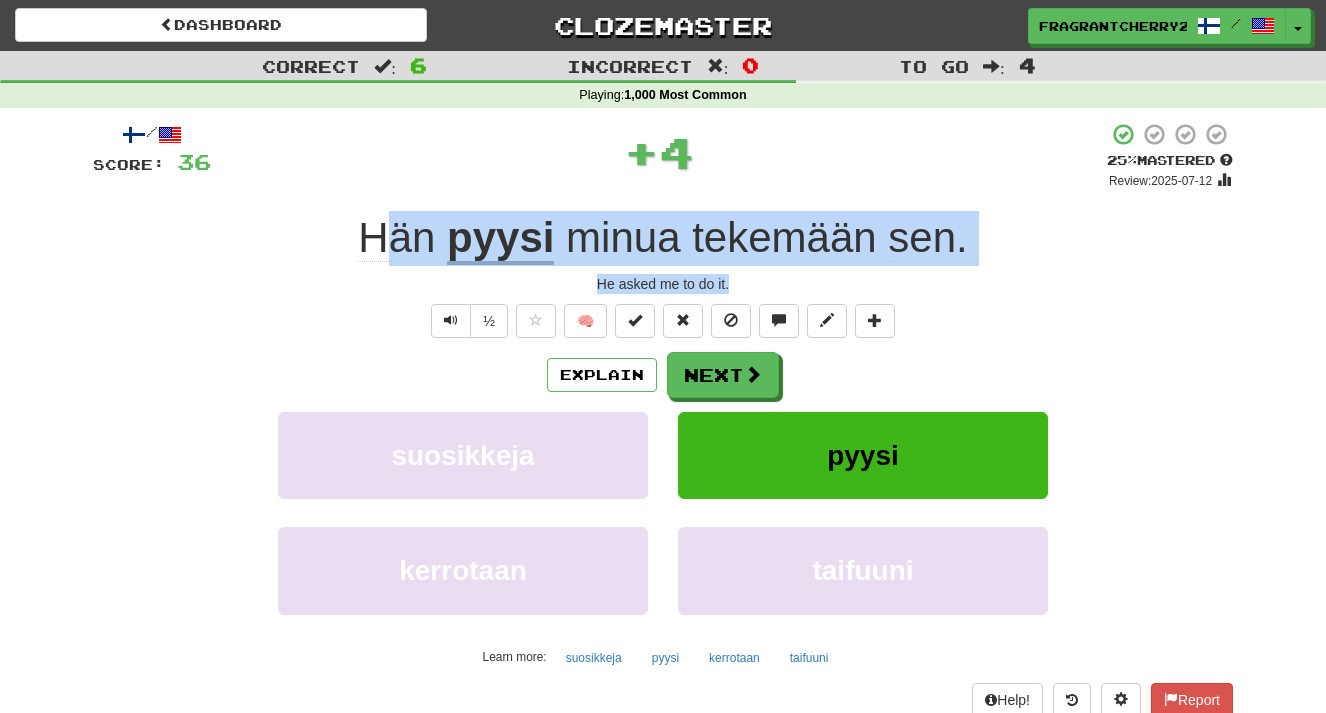 drag, startPoint x: 746, startPoint y: 289, endPoint x: 387, endPoint y: 236, distance: 362.89117 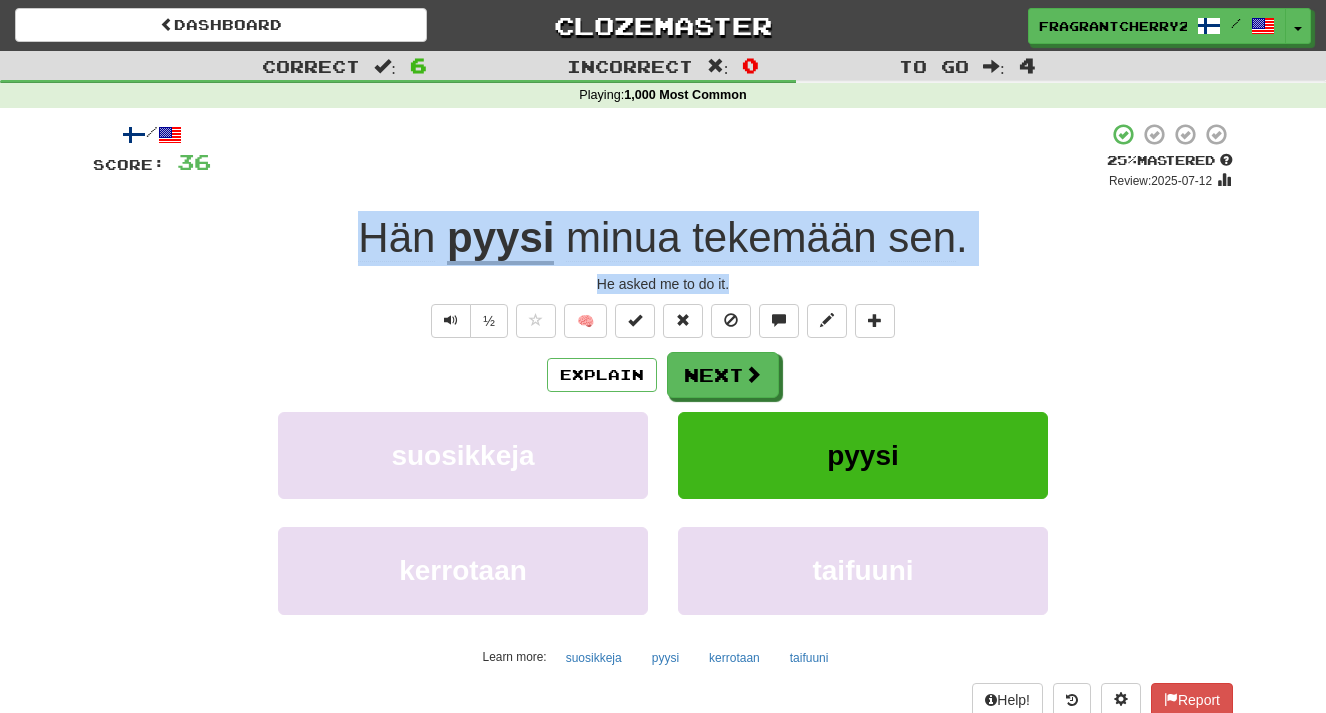 drag, startPoint x: 372, startPoint y: 236, endPoint x: 737, endPoint y: 283, distance: 368.01358 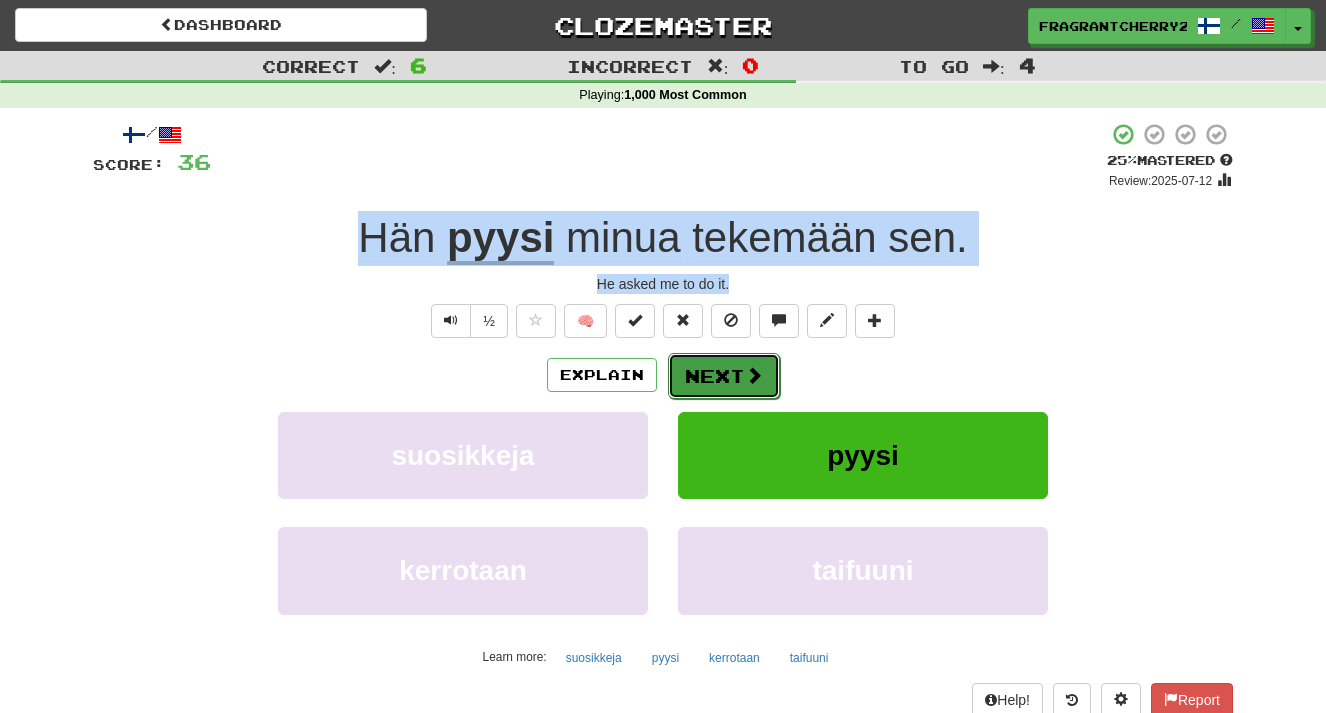 click on "Next" at bounding box center (724, 376) 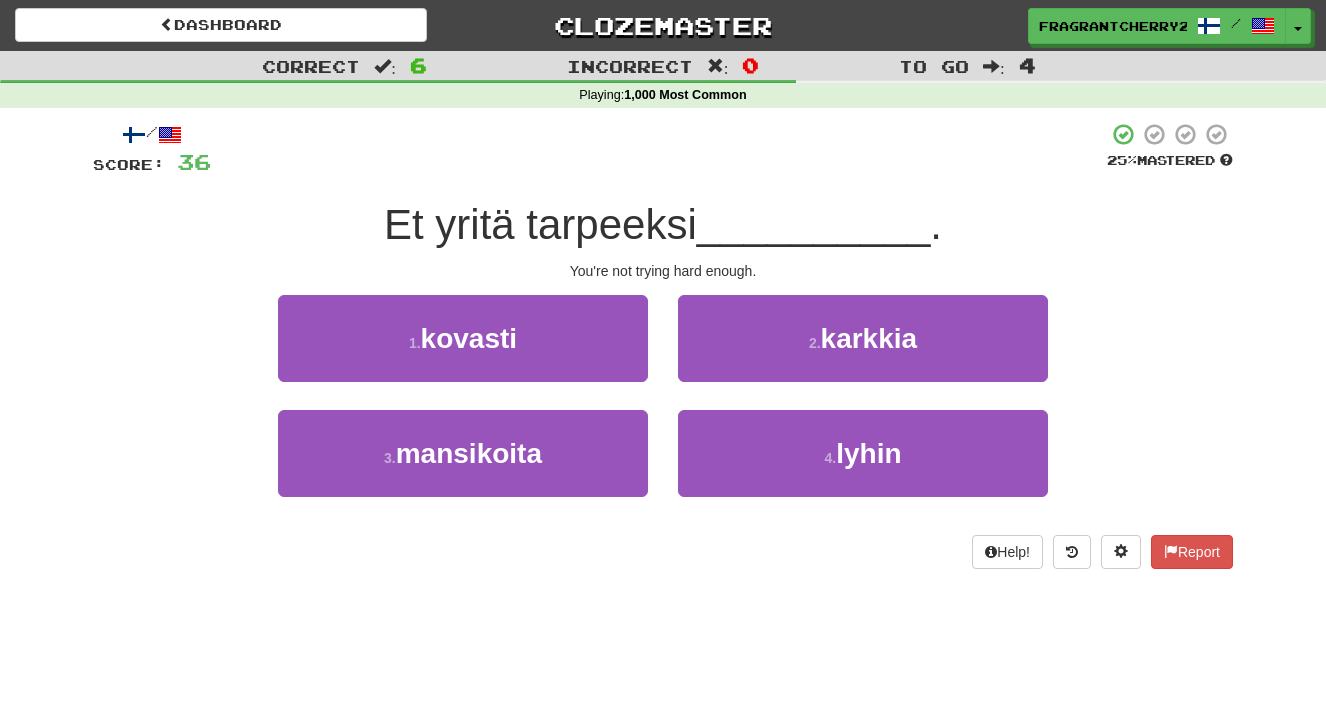 click on "You're not trying hard enough." at bounding box center [663, 271] 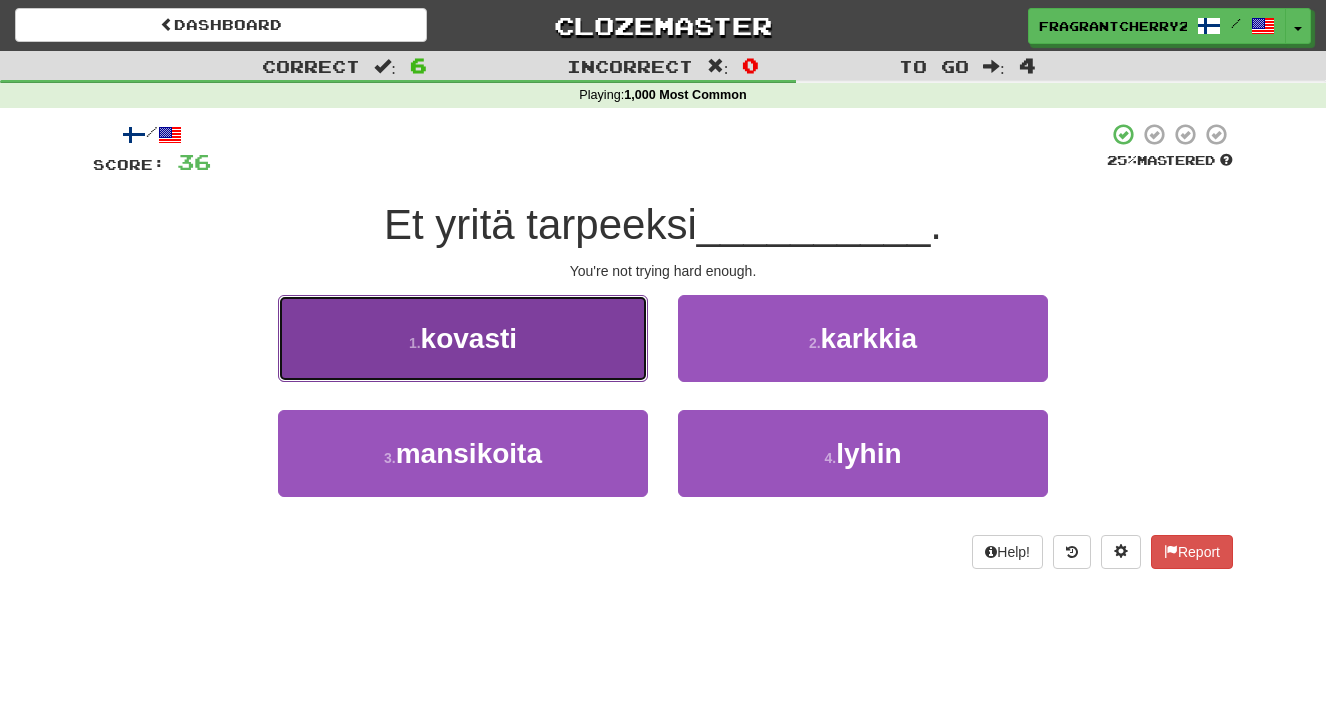 click on "1 .  kovasti" at bounding box center (463, 338) 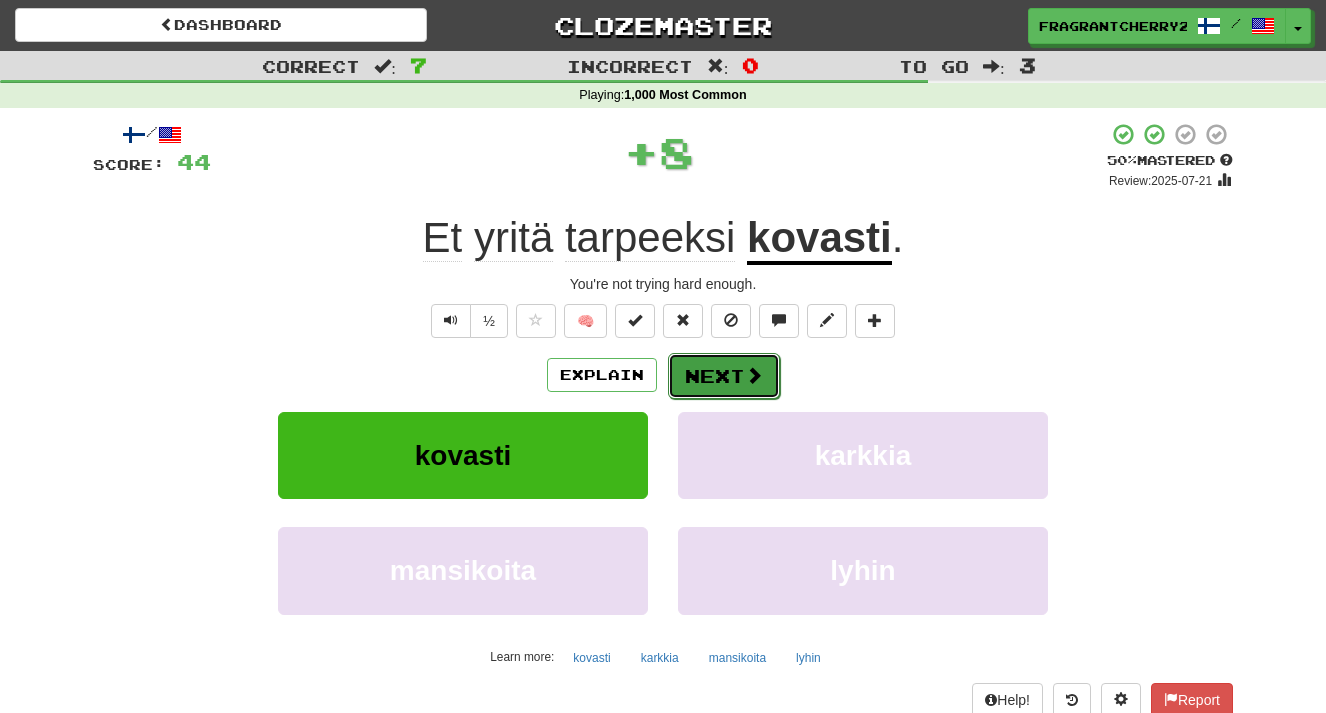 click on "Next" at bounding box center [724, 376] 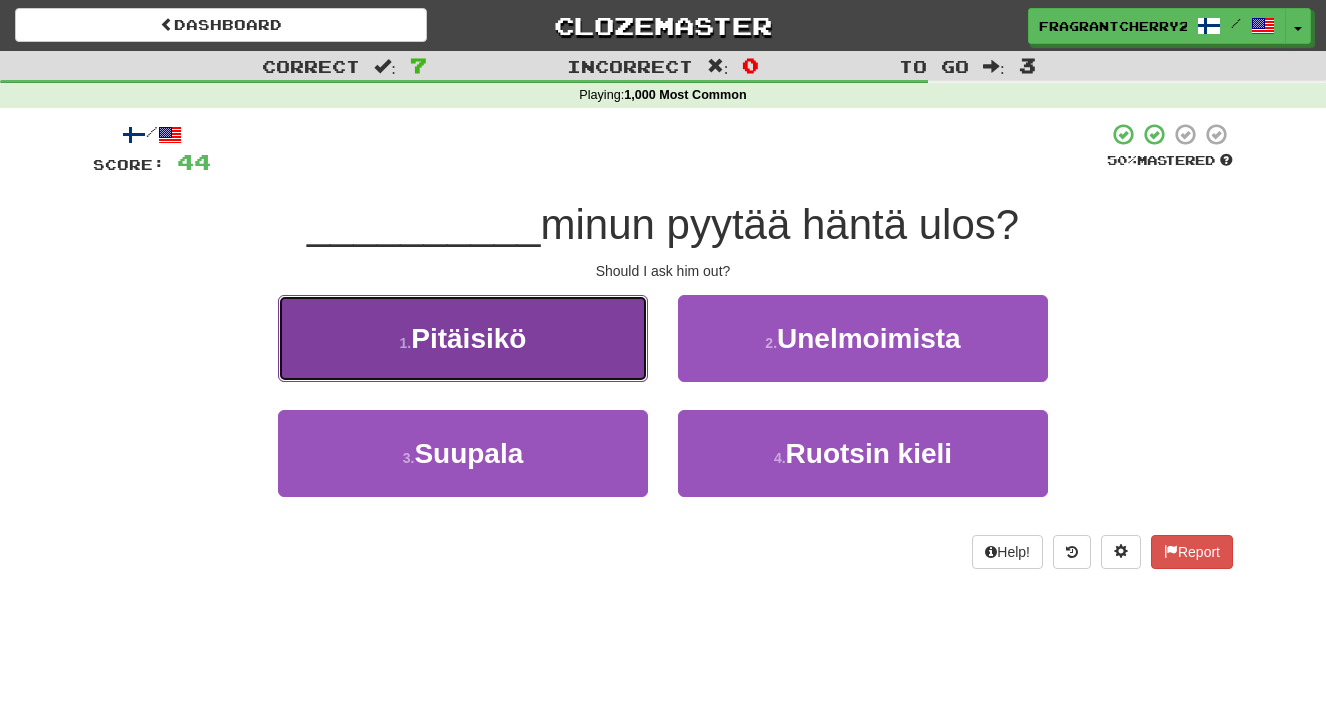 click on "1 .  Pitäisikö" at bounding box center [463, 338] 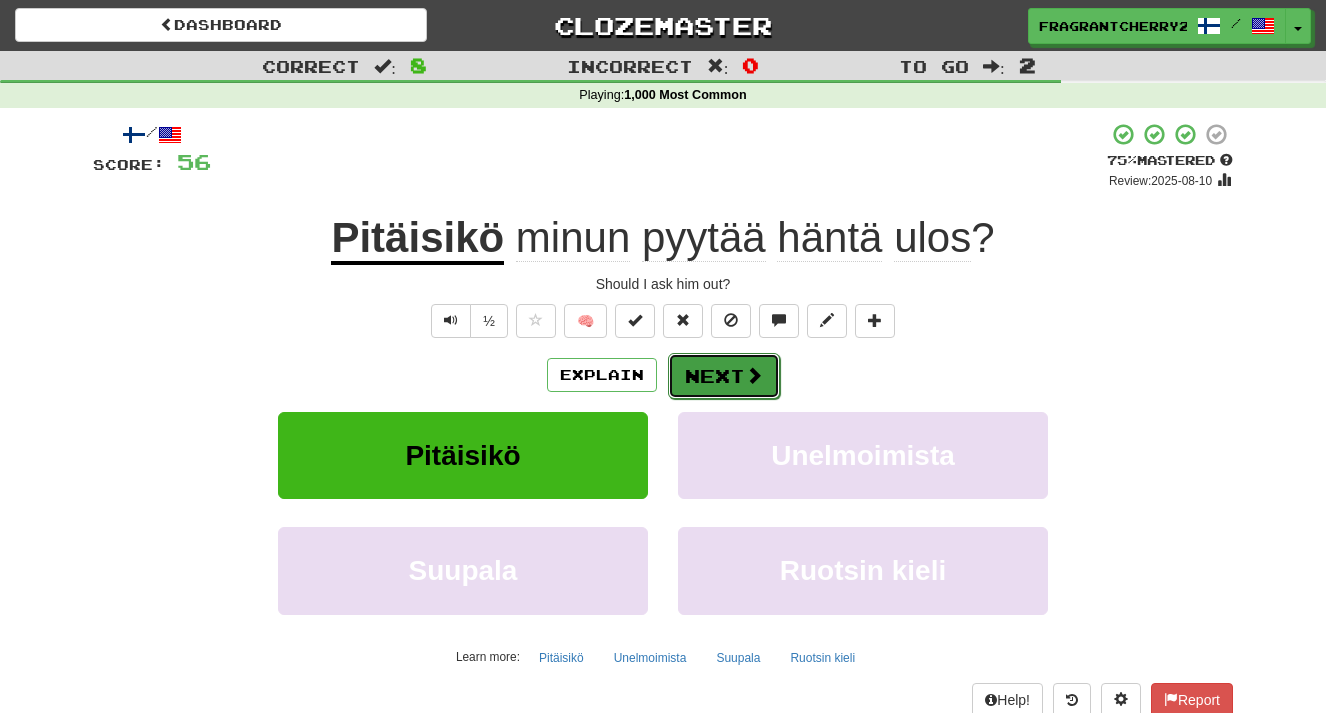 click on "Next" at bounding box center [724, 376] 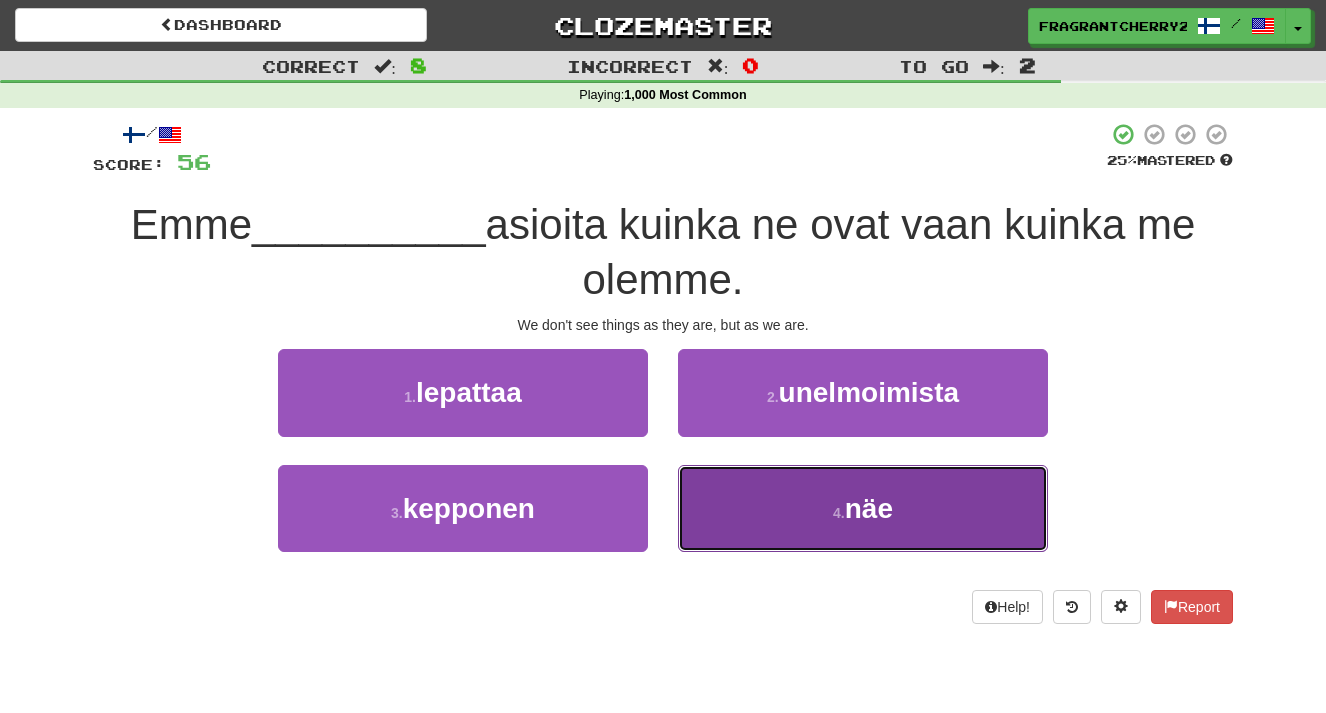 click on "4 .  näe" at bounding box center (863, 508) 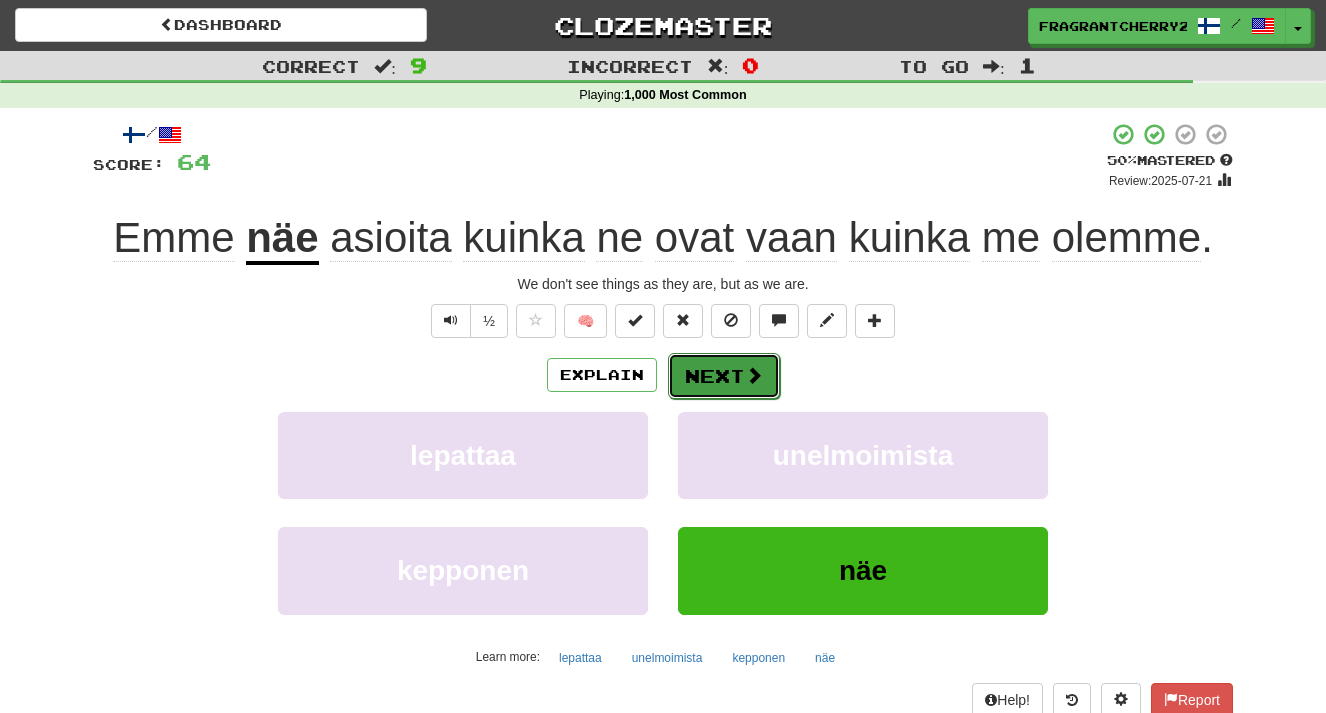click on "Next" at bounding box center (724, 376) 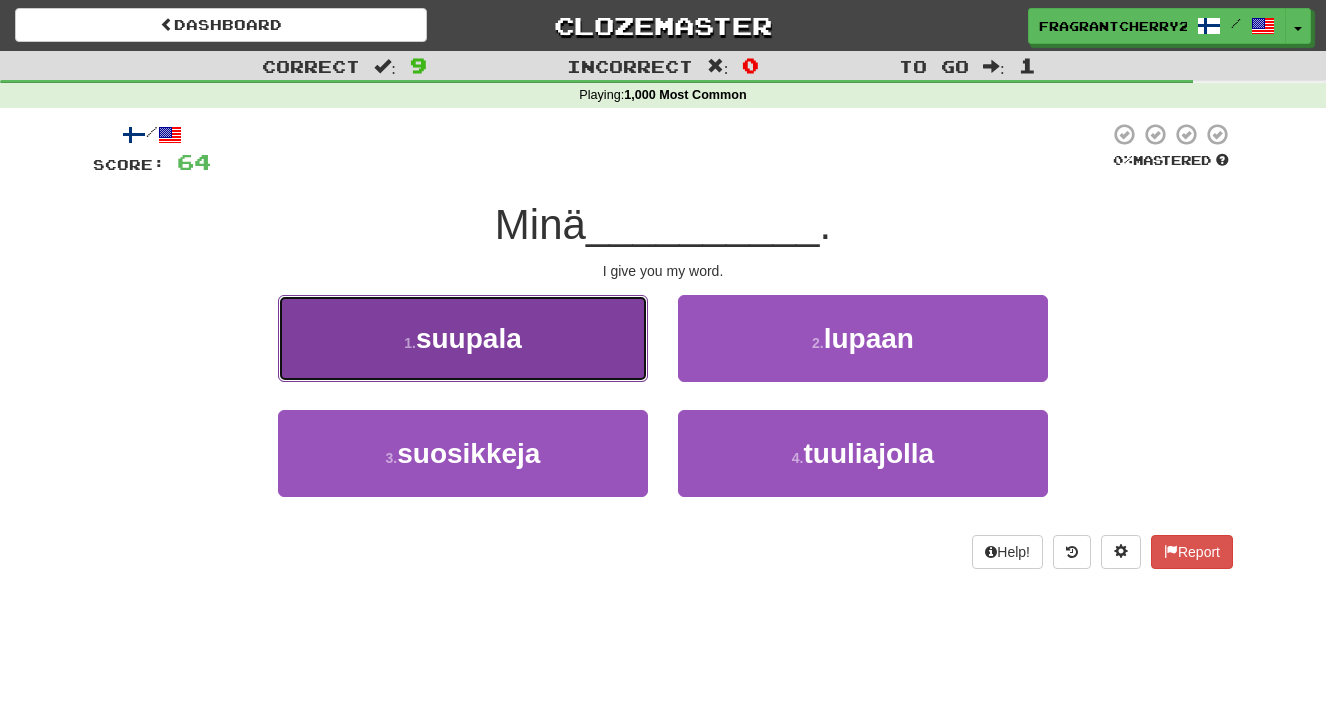click on "1 .  suupala" at bounding box center (463, 338) 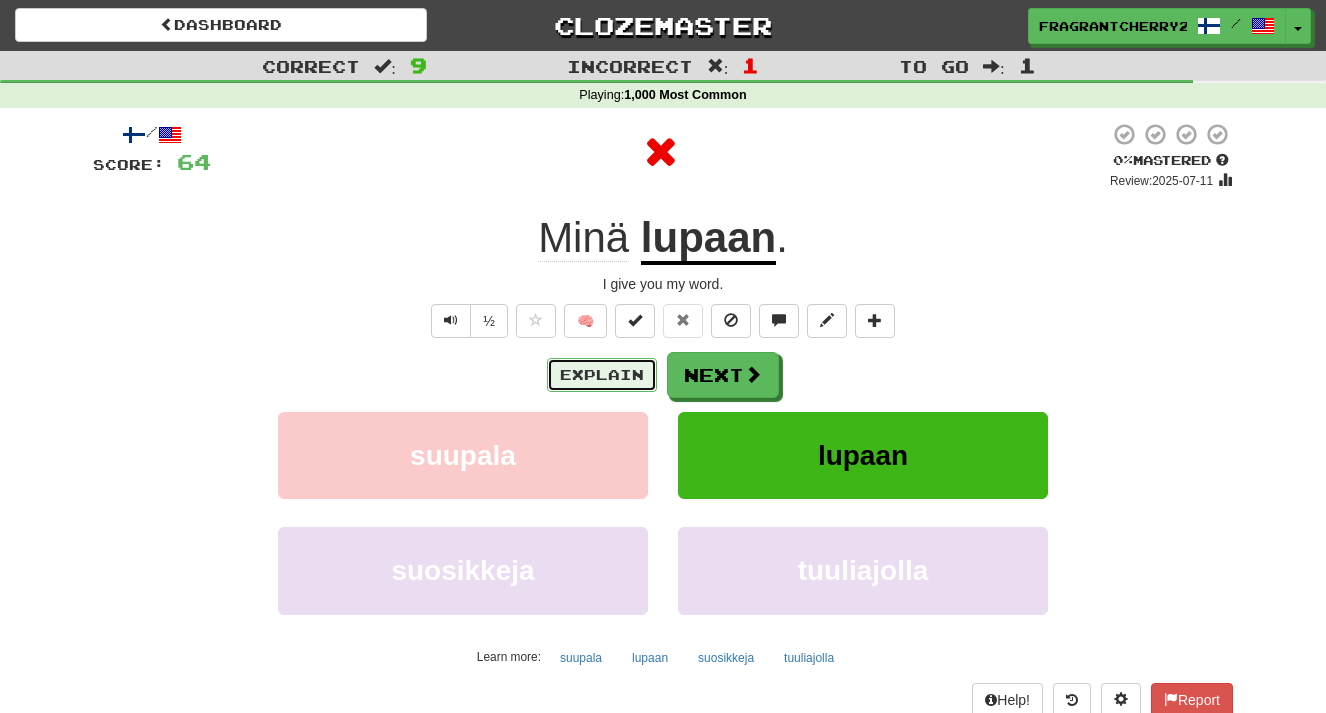 click on "Explain" at bounding box center [602, 375] 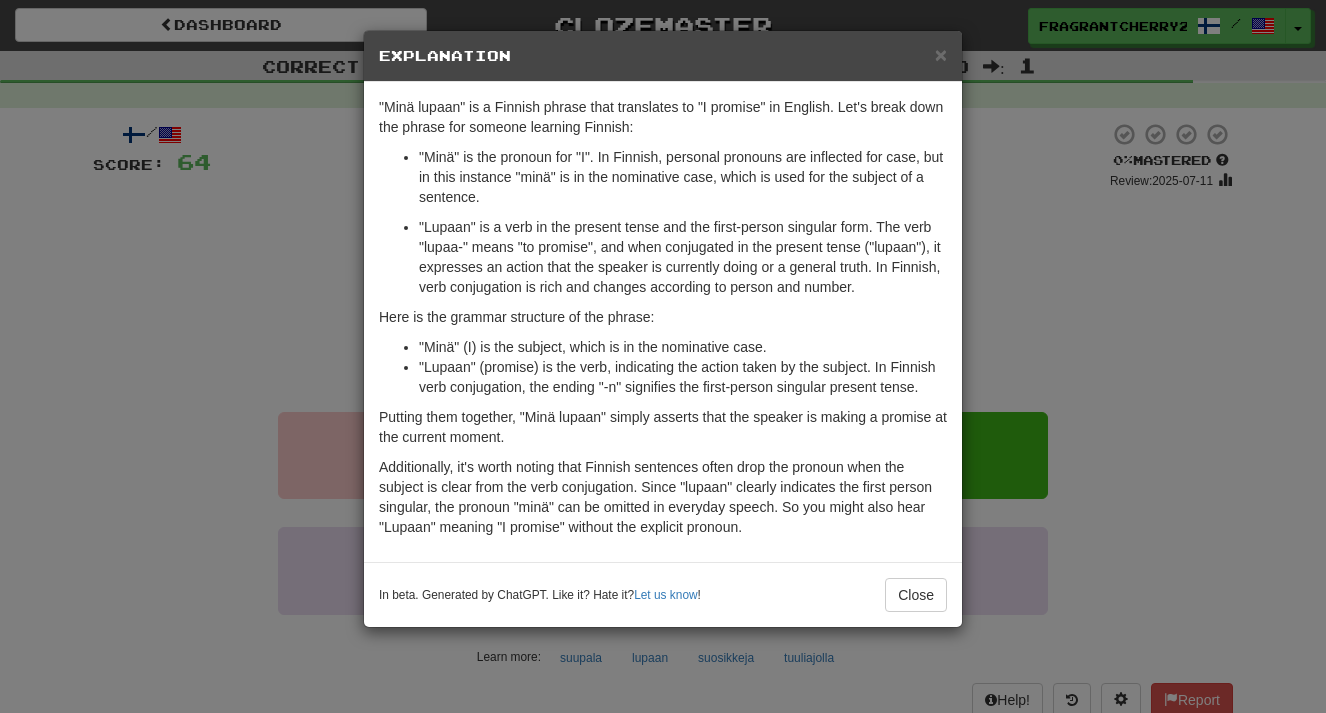 click on "× Explanation "Minä lupaan" is a Finnish phrase that translates to "I promise" in English. Let's break down the phrase for someone learning Finnish:
"Minä" is the pronoun for "I". In Finnish, personal pronouns are inflected for case, but in this instance "minä" is in the nominative case, which is used for the subject of a sentence.
"Lupaan" is a verb in the present tense and the first-person singular form. The verb "lupaa-" means "to promise", and when conjugated in the present tense ("lupaan"), it expresses an action that the speaker is currently doing or a general truth. In Finnish, verb conjugation is rich and changes according to person and number.
Here is the grammar structure of the phrase:
"Minä" (I) is the subject, which is in the nominative case.
"Lupaan" (promise) is the verb, indicating the action taken by the subject. In Finnish verb conjugation, the ending "-n" signifies the first-person singular present tense.
In beta. Generated by ChatGPT. Like it? Hate it?  !" at bounding box center [663, 356] 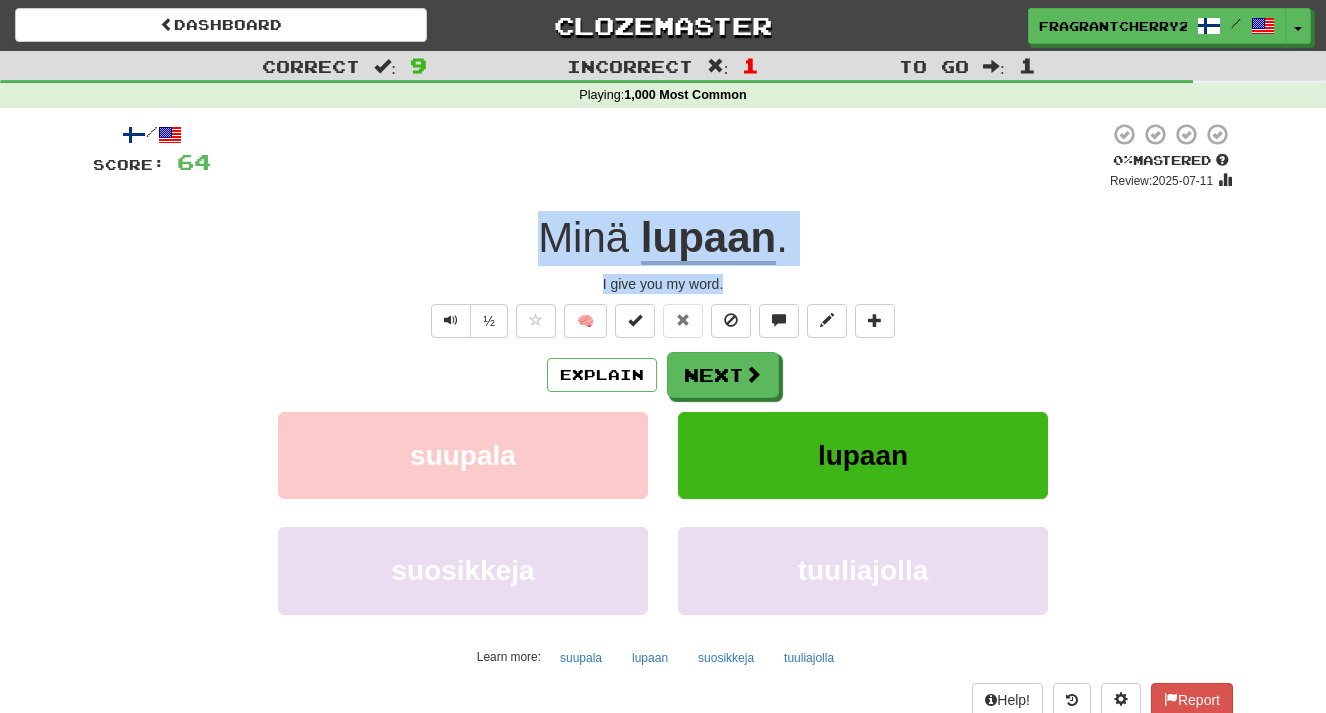 drag, startPoint x: 758, startPoint y: 287, endPoint x: 538, endPoint y: 236, distance: 225.83401 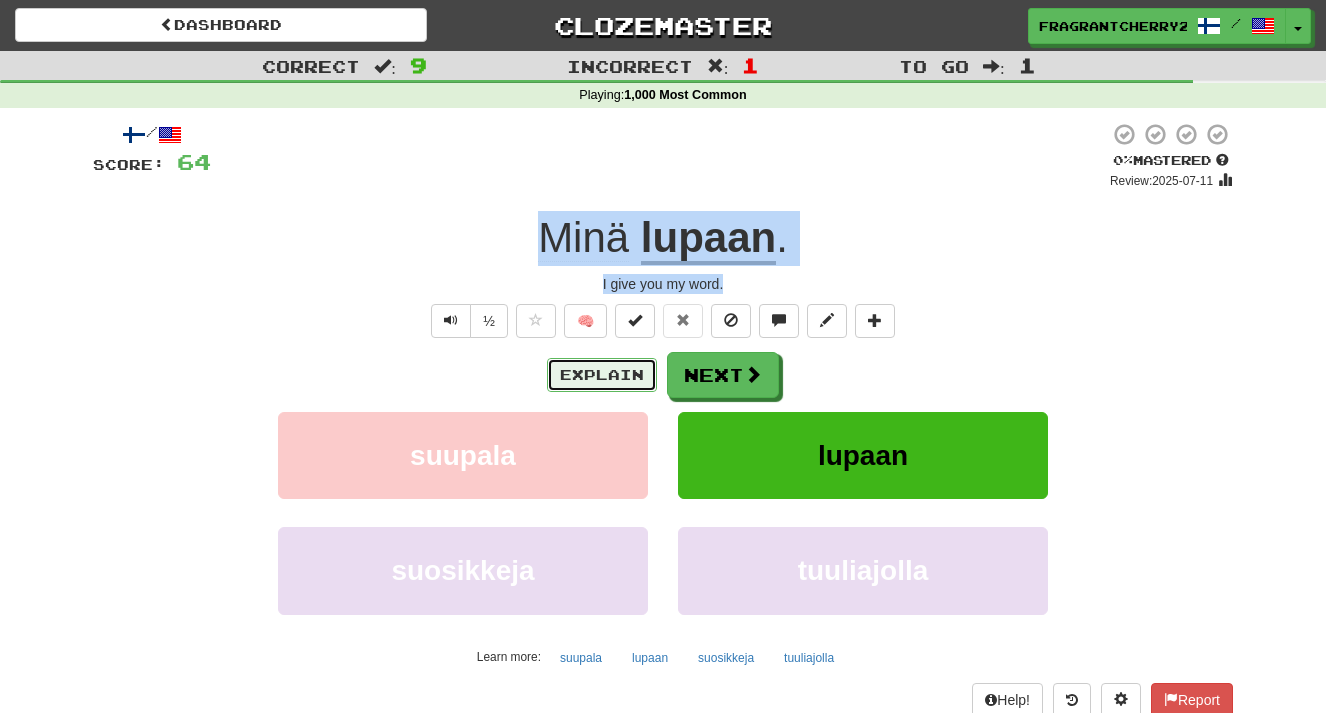 click on "Explain" at bounding box center (602, 375) 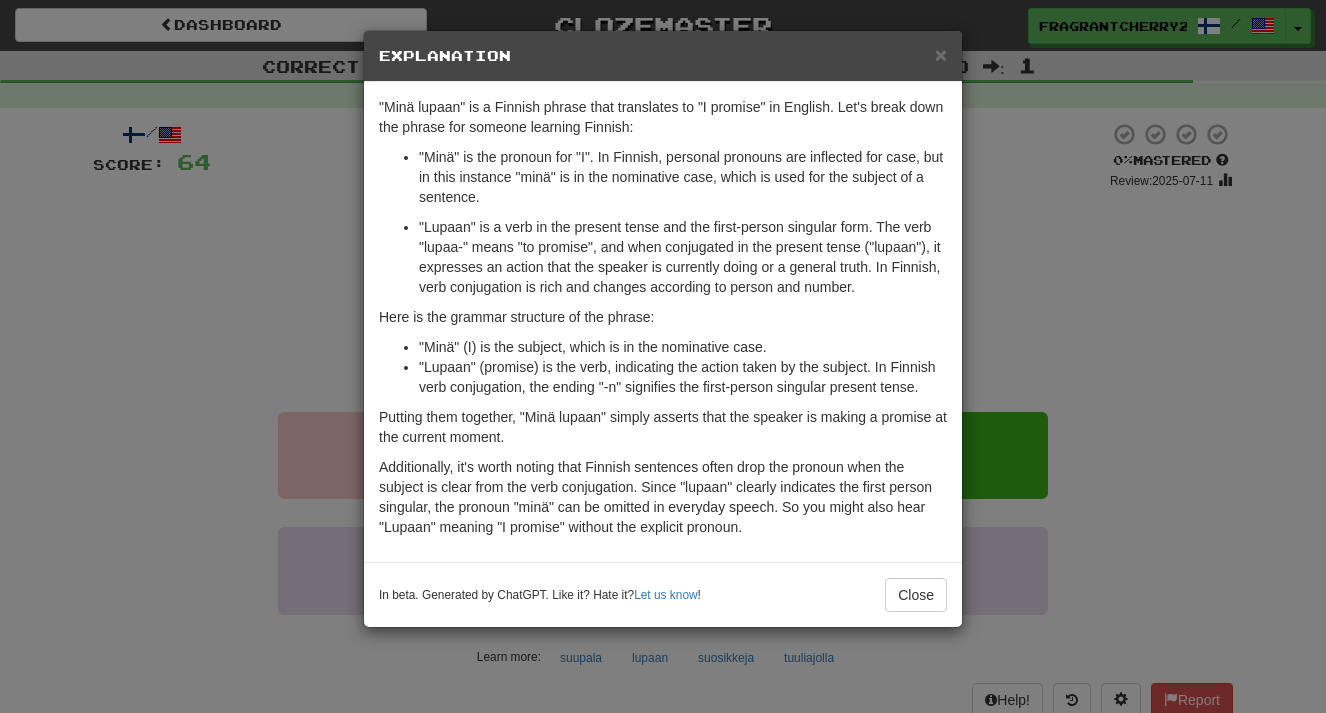 click on "× Explanation "Minä lupaan" is a Finnish phrase that translates to "I promise" in English. Let's break down the phrase for someone learning Finnish:
"Minä" is the pronoun for "I". In Finnish, personal pronouns are inflected for case, but in this instance "minä" is in the nominative case, which is used for the subject of a sentence.
"Lupaan" is a verb in the present tense and the first-person singular form. The verb "lupaa-" means "to promise", and when conjugated in the present tense ("lupaan"), it expresses an action that the speaker is currently doing or a general truth. In Finnish, verb conjugation is rich and changes according to person and number.
Here is the grammar structure of the phrase:
"Minä" (I) is the subject, which is in the nominative case.
"Lupaan" (promise) is the verb, indicating the action taken by the subject. In Finnish verb conjugation, the ending "-n" signifies the first-person singular present tense.
In beta. Generated by ChatGPT. Like it? Hate it?  !" at bounding box center [663, 356] 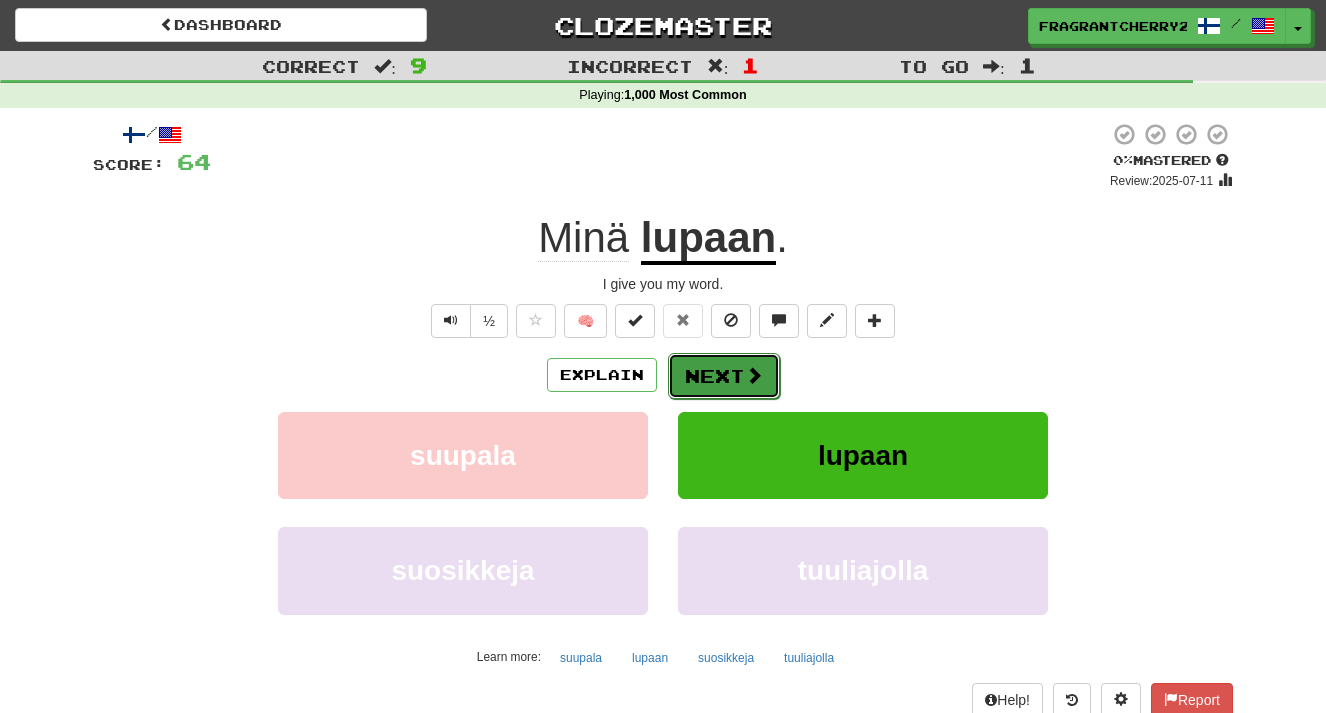 click on "Next" at bounding box center (724, 376) 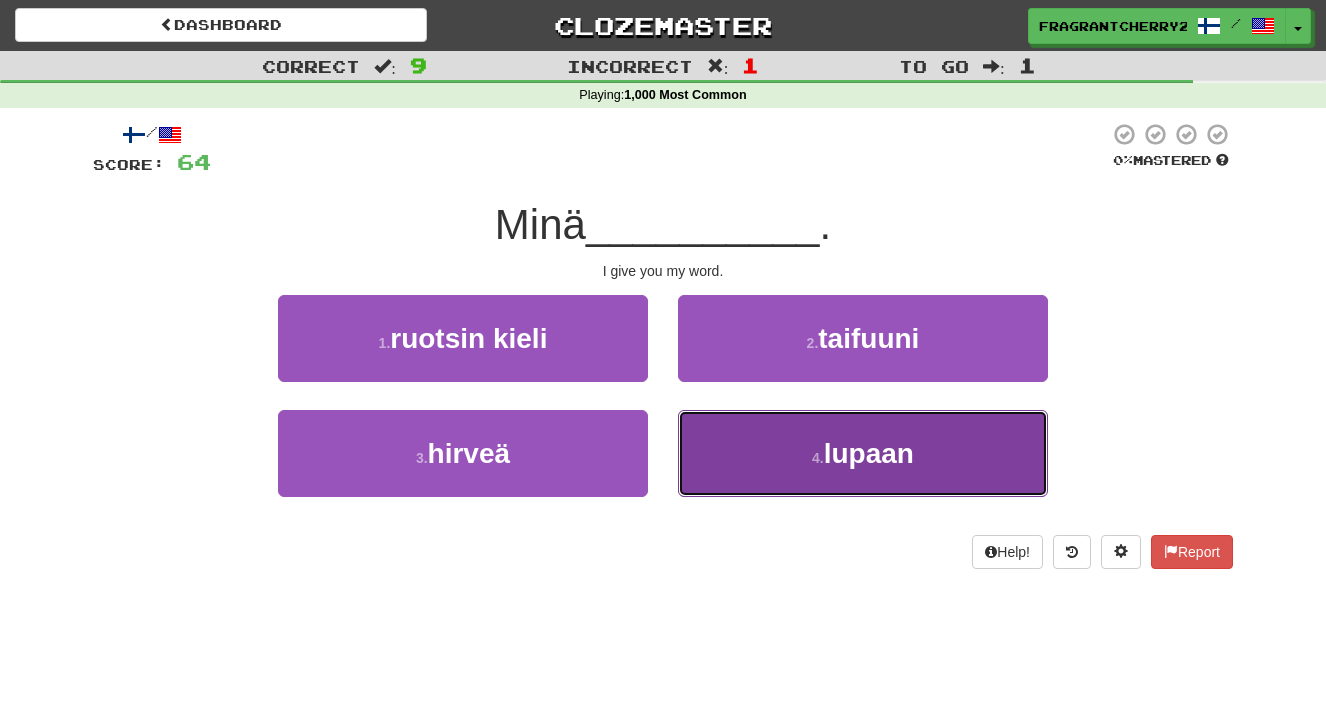 click on "4 .  lupaan" at bounding box center (863, 453) 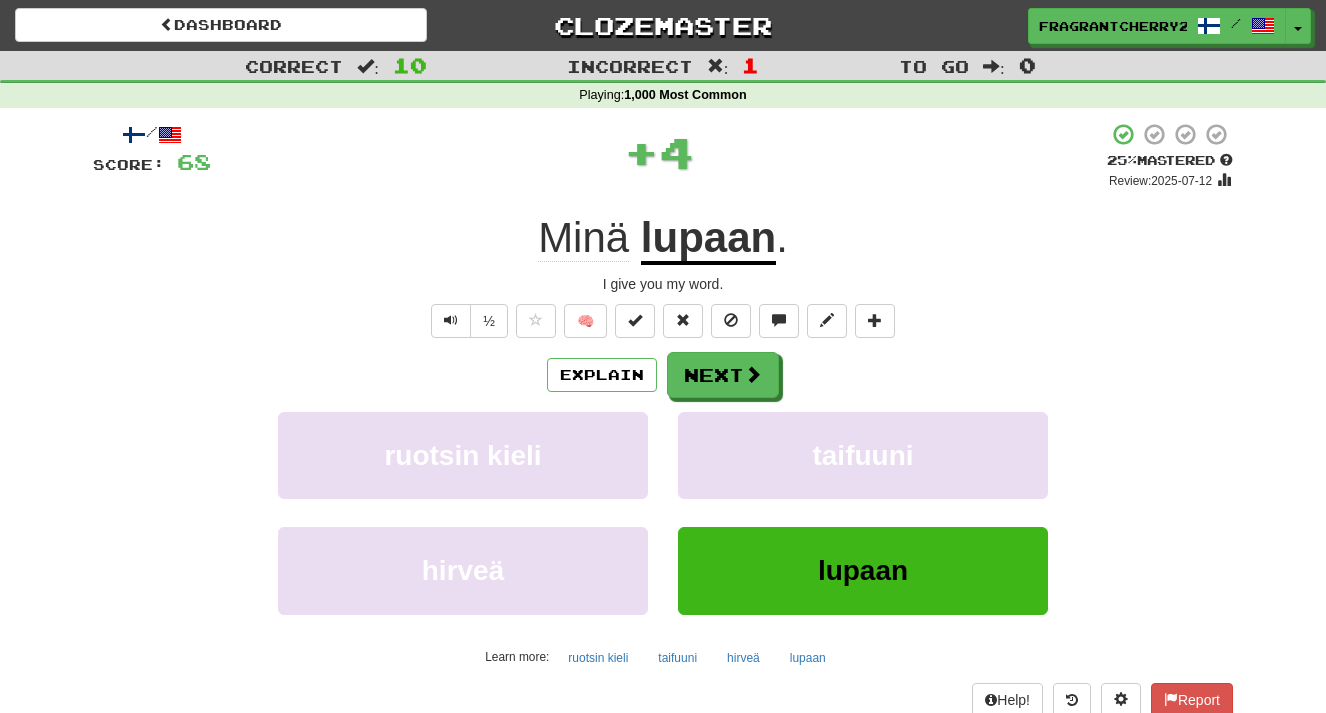 click on "/  Score:   68 + 4 25 %  Mastered Review:  2025-07-12 Minä   lupaan . I give you my word. ½ 🧠 Explain Next ruotsin kieli taifuuni hirveä lupaan Learn more: ruotsin kieli taifuuni hirveä lupaan  Help!  Report Sentence Source" at bounding box center (663, 435) 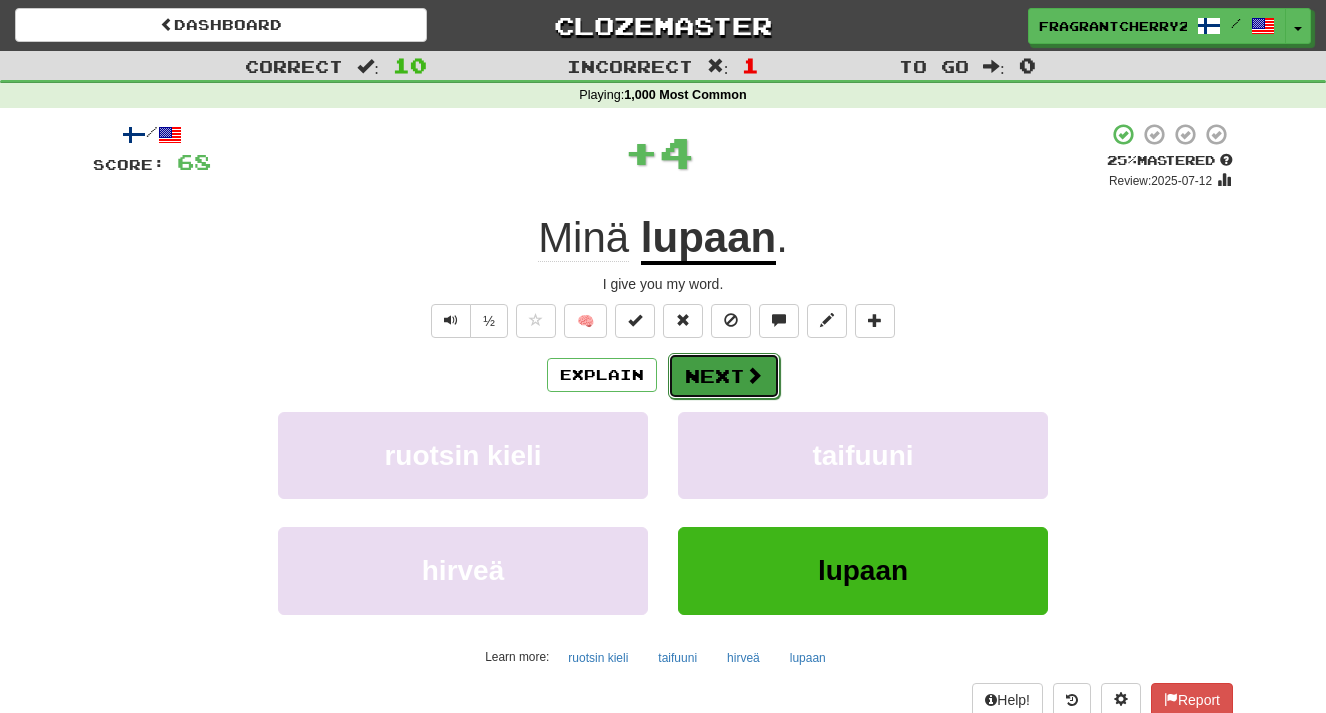 click on "Next" at bounding box center (724, 376) 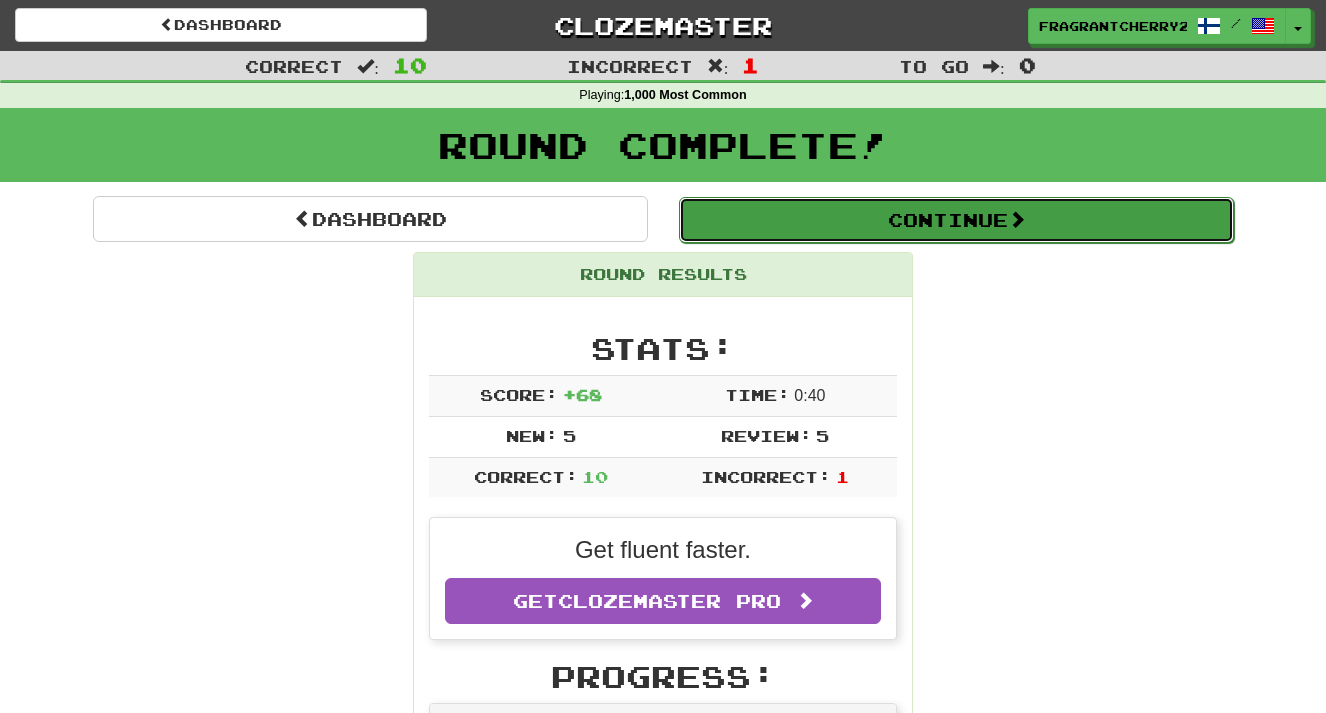 click on "Continue" at bounding box center (956, 220) 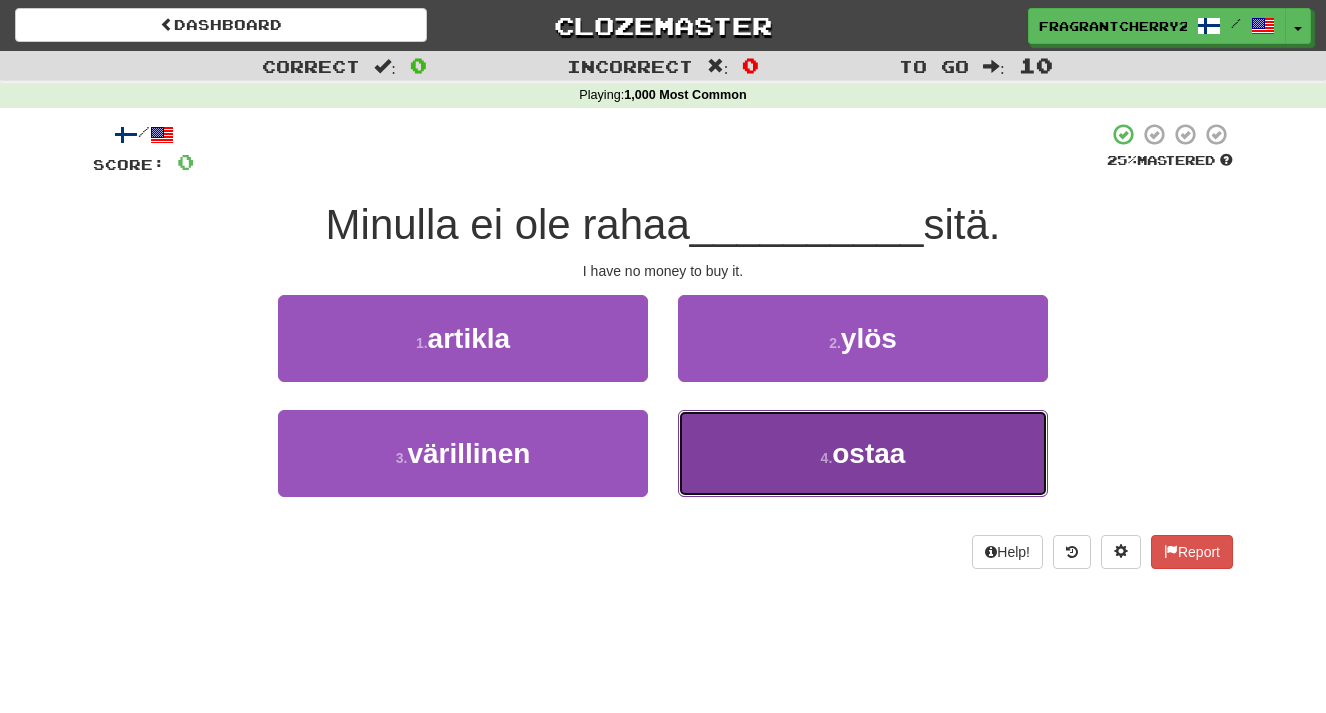 click on "ostaa" at bounding box center (868, 453) 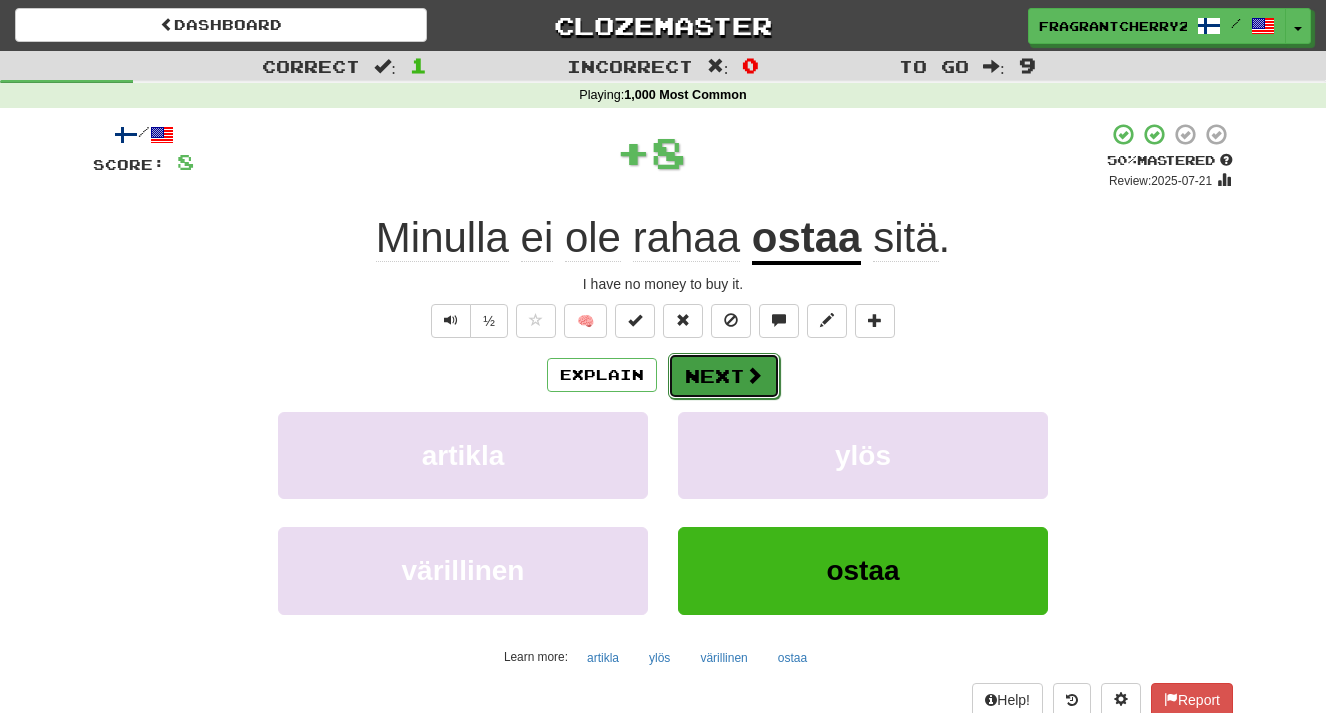 click on "Next" at bounding box center (724, 376) 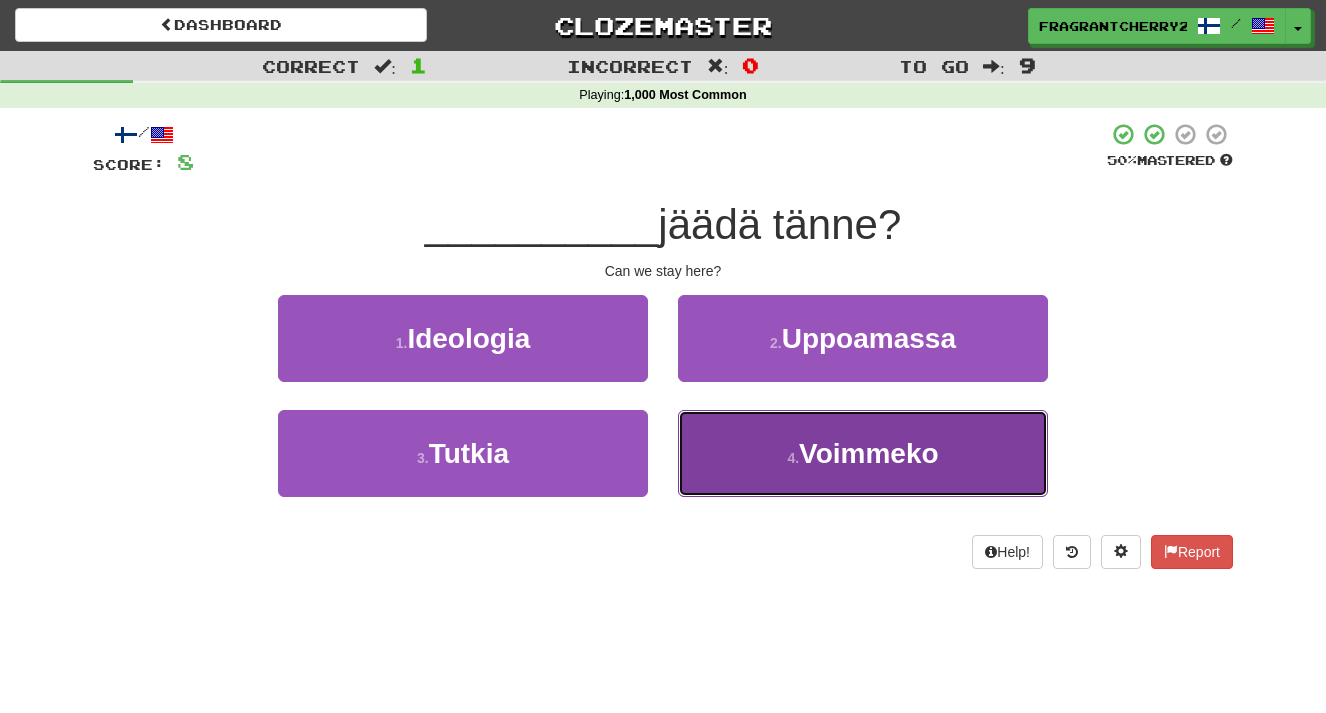 click on "4 .  Voimmeko" at bounding box center [863, 453] 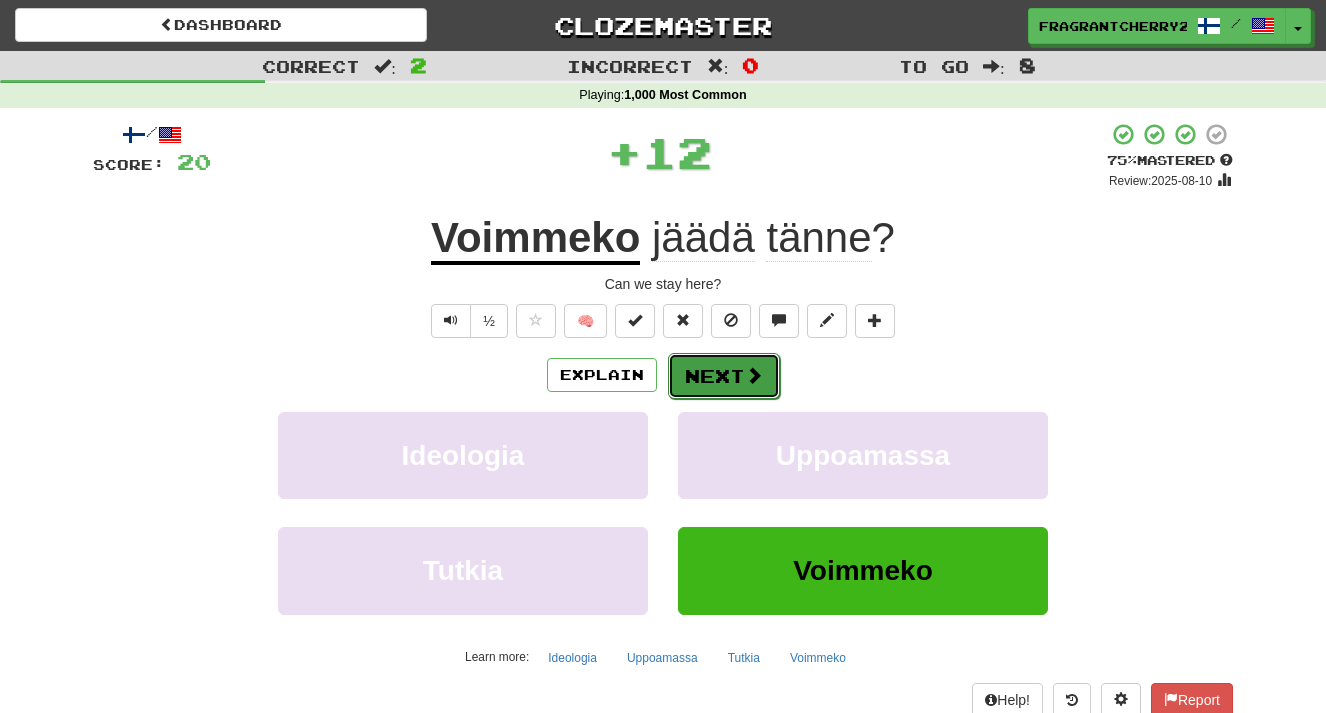 click on "Next" at bounding box center [724, 376] 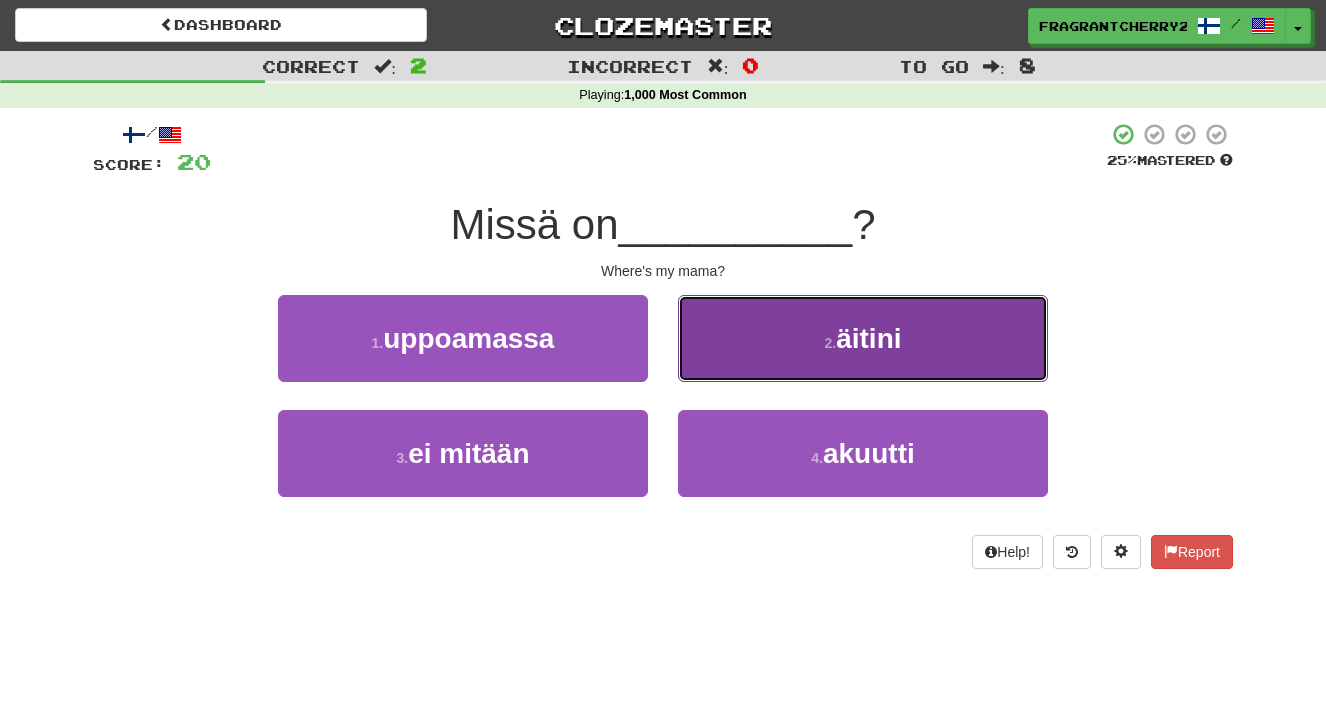 click on "2 .  äitini" at bounding box center (863, 338) 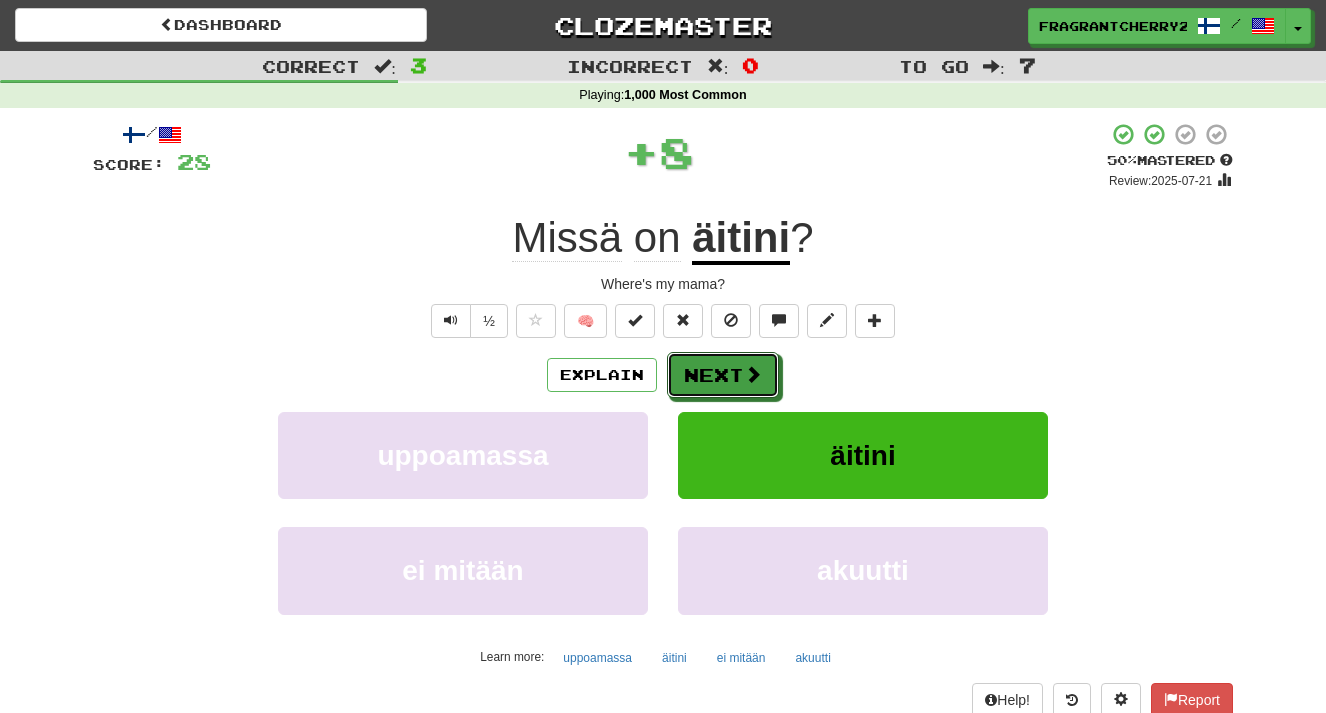 click on "Next" at bounding box center [723, 375] 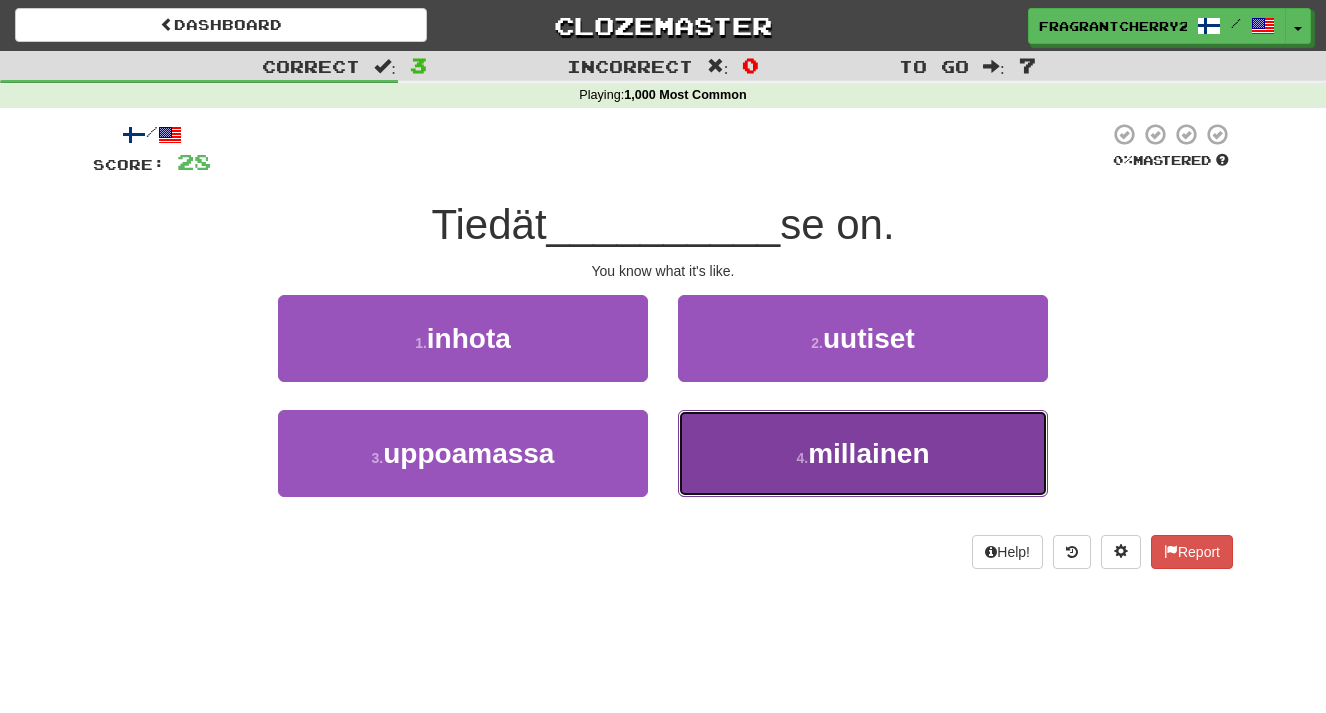click on "4 .  millainen" at bounding box center (863, 453) 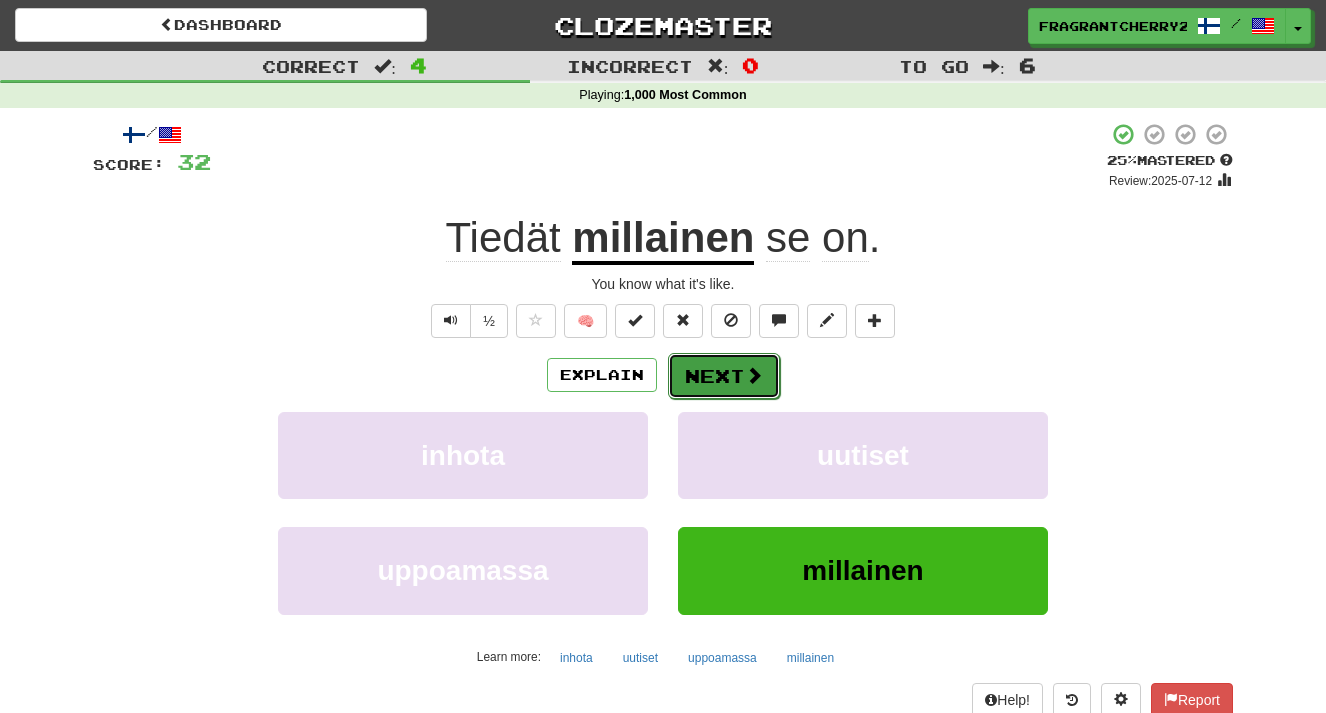 click on "Next" at bounding box center (724, 376) 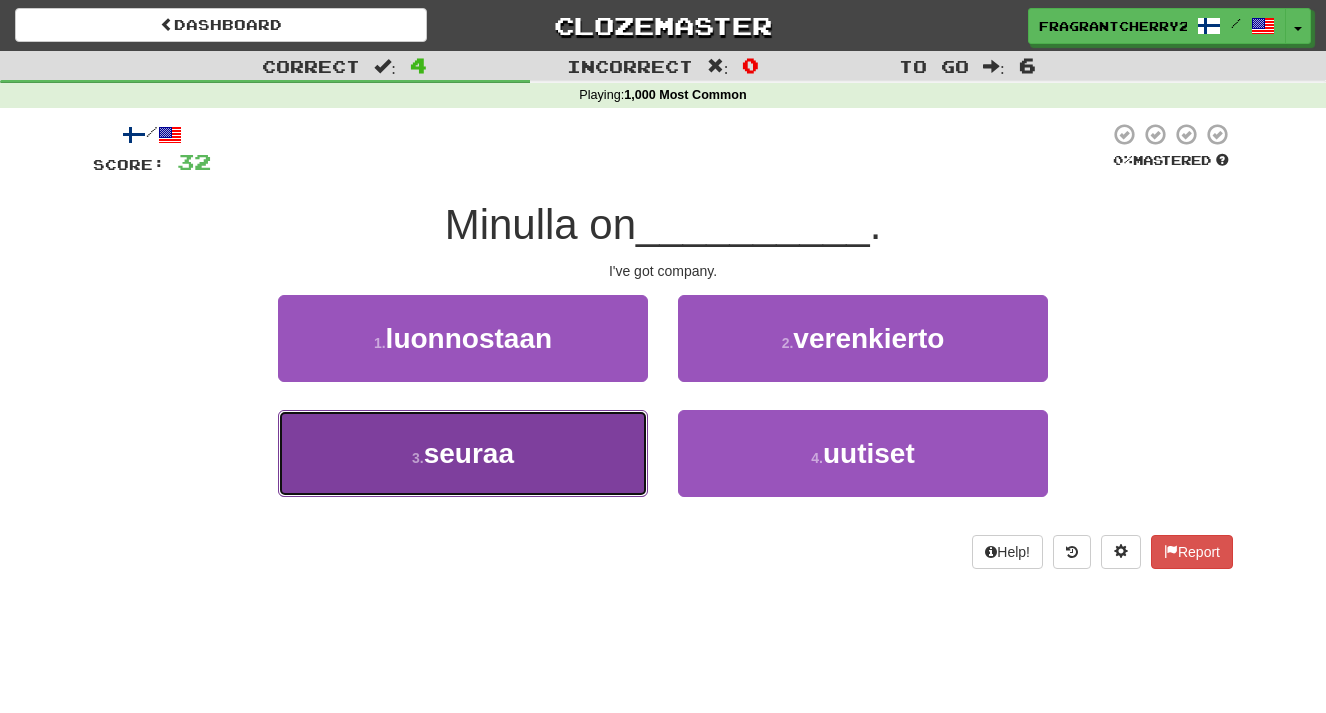 click on "3 .  seuraa" at bounding box center [463, 453] 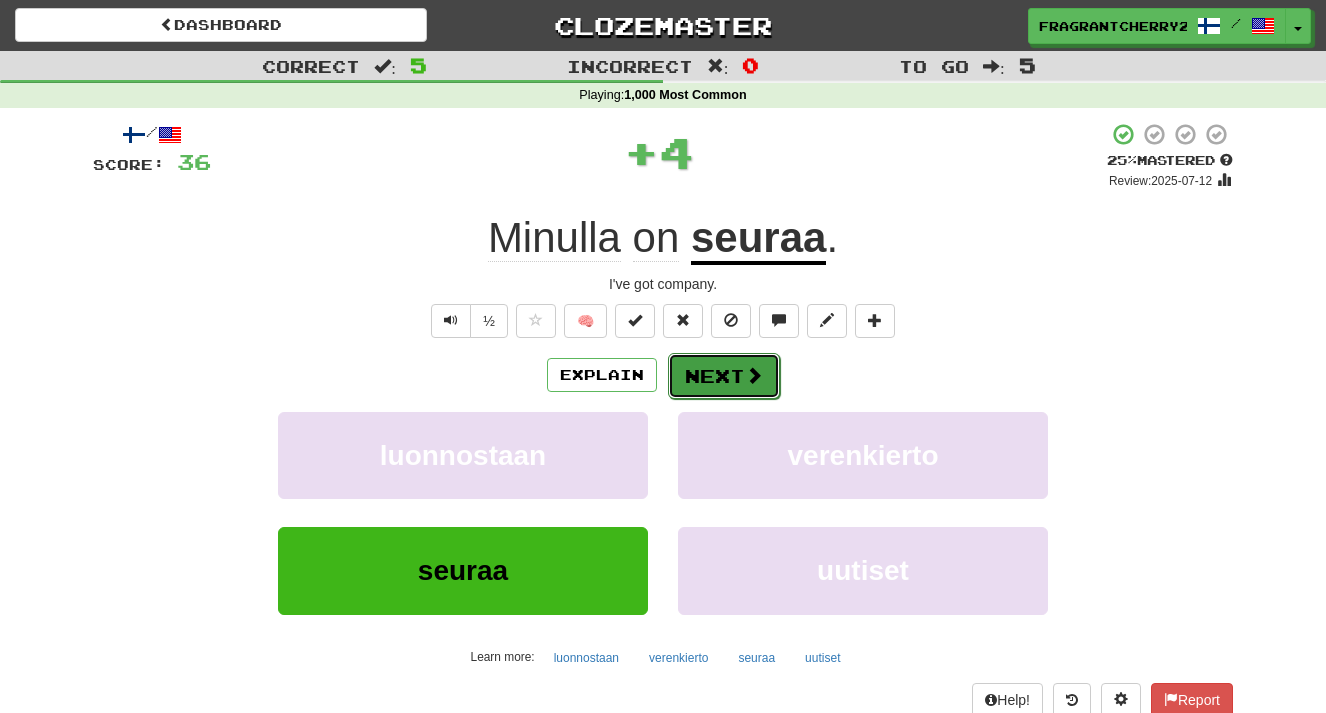 click on "Next" at bounding box center (724, 376) 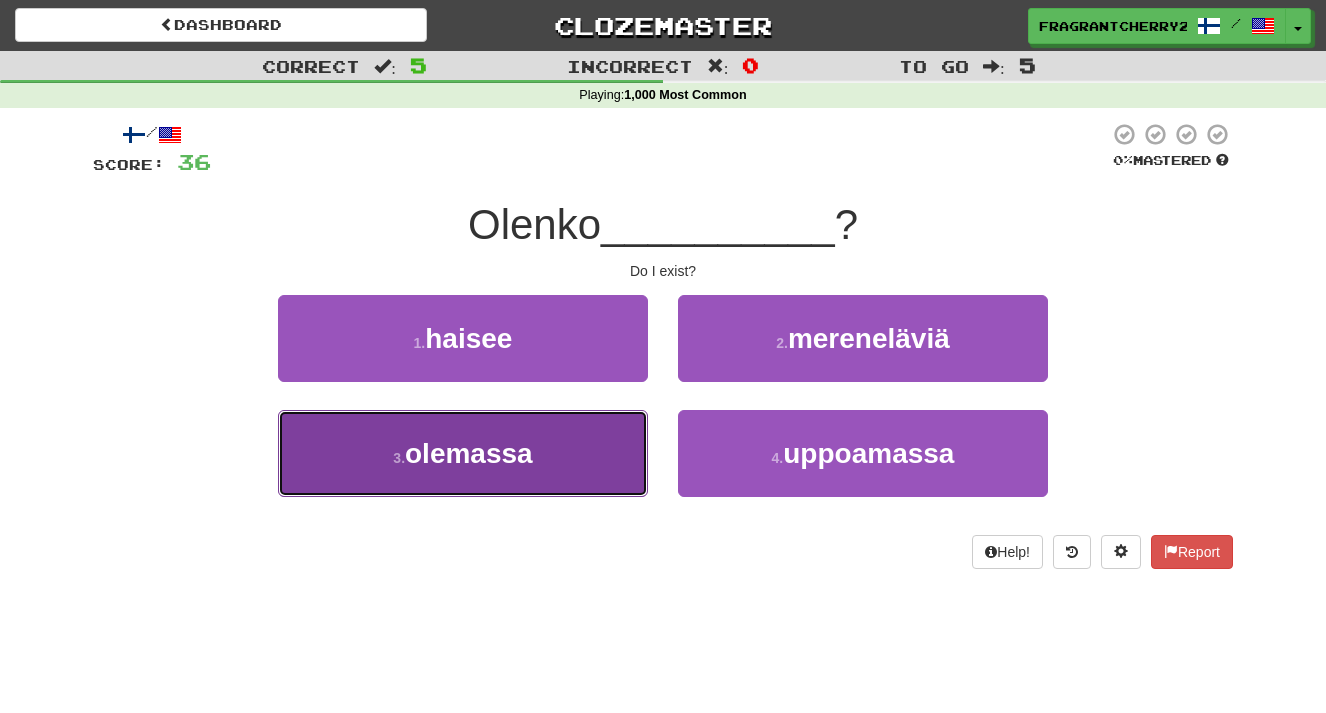 click on "3 .  olemassa" at bounding box center [463, 453] 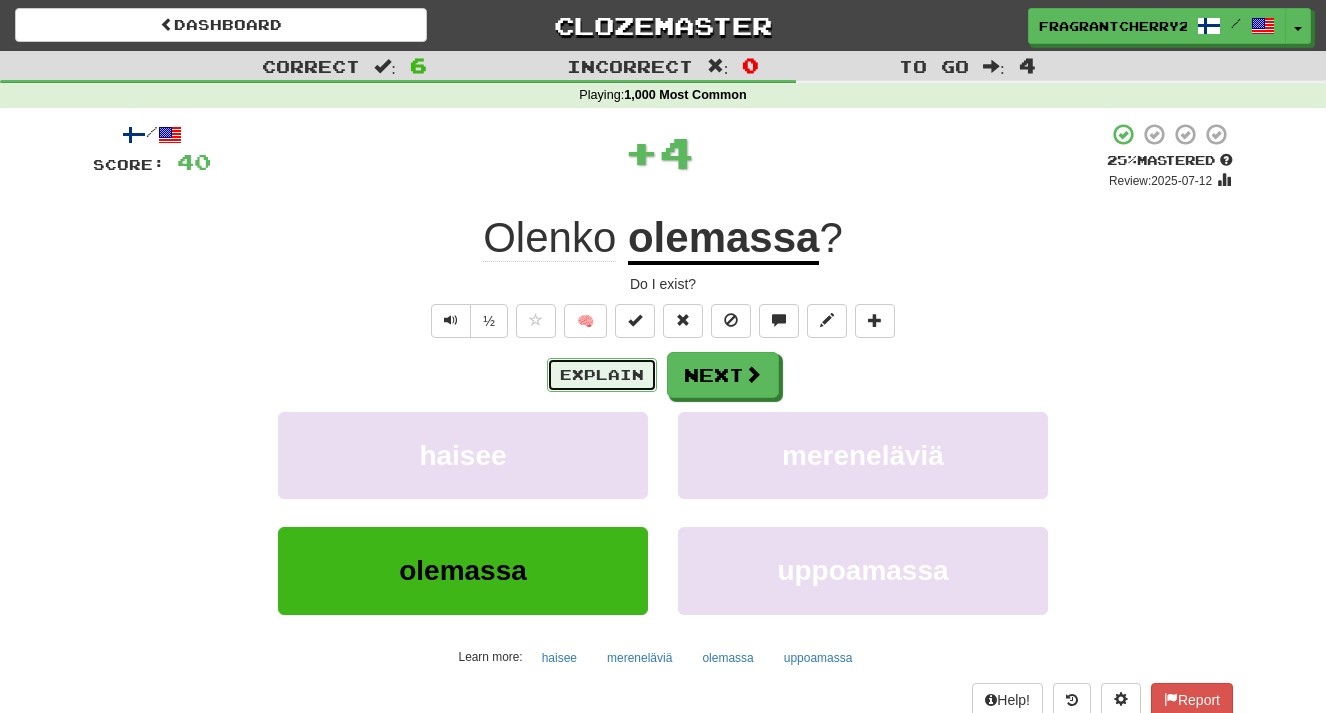 click on "Explain" at bounding box center [602, 375] 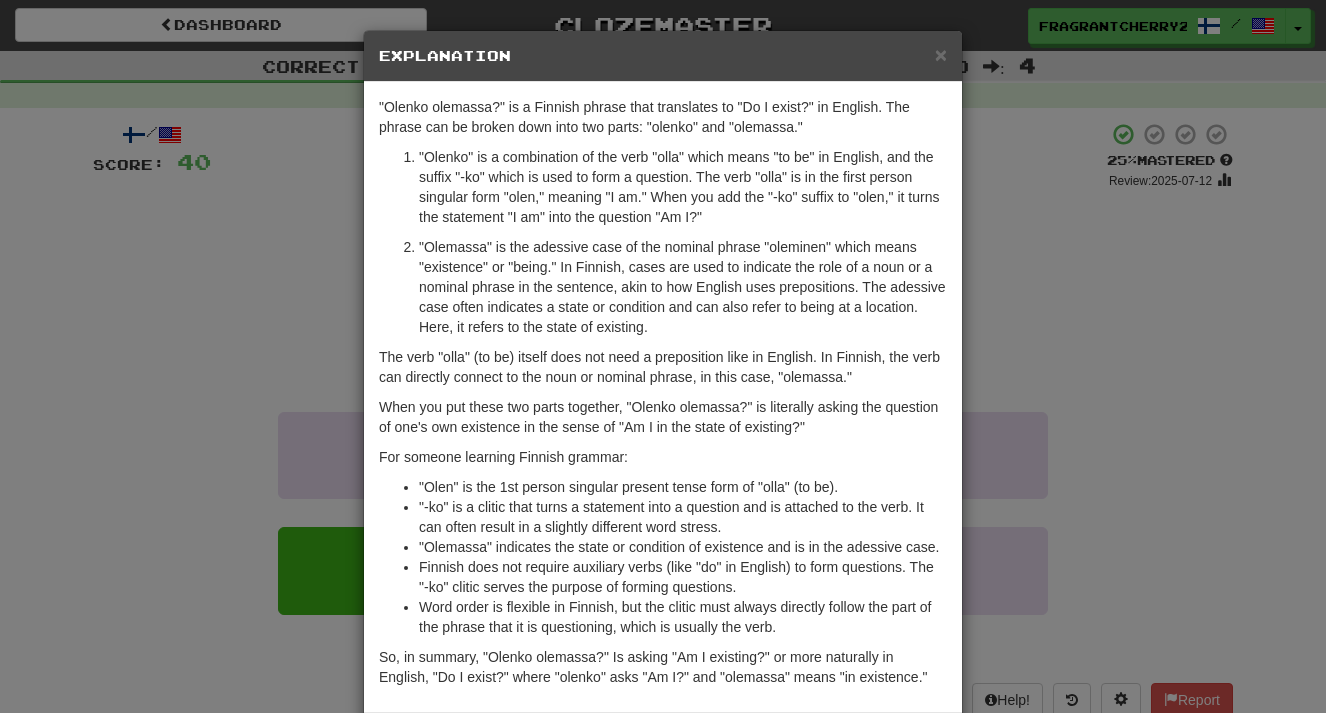 click on "× Explanation "Olenko olemassa?" is a Finnish phrase that translates to "Do I exist?" in English. The phrase can be broken down into two parts: "olenko" and "olemassa."
"Olenko" is a combination of the verb "olla" which means "to be" in English, and the suffix "-ko" which is used to form a question. The verb "olla" is in the first person singular form "olen," meaning "I am." When you add the "-ko" suffix to "olen," it turns the statement "I am" into the question "Am I?"
"Olemassa" is the adessive case of the nominal phrase "oleminen" which means "existence" or "being." In Finnish, cases are used to indicate the role of a noun or a nominal phrase in the sentence, akin to how English uses prepositions. The adessive case often indicates a state or condition and can also refer to being at a location. Here, it refers to the state of existing.
For someone learning Finnish grammar:
"Olen" is the 1st person singular present tense form of "olla" (to be).
Let us know ! Close" at bounding box center (663, 356) 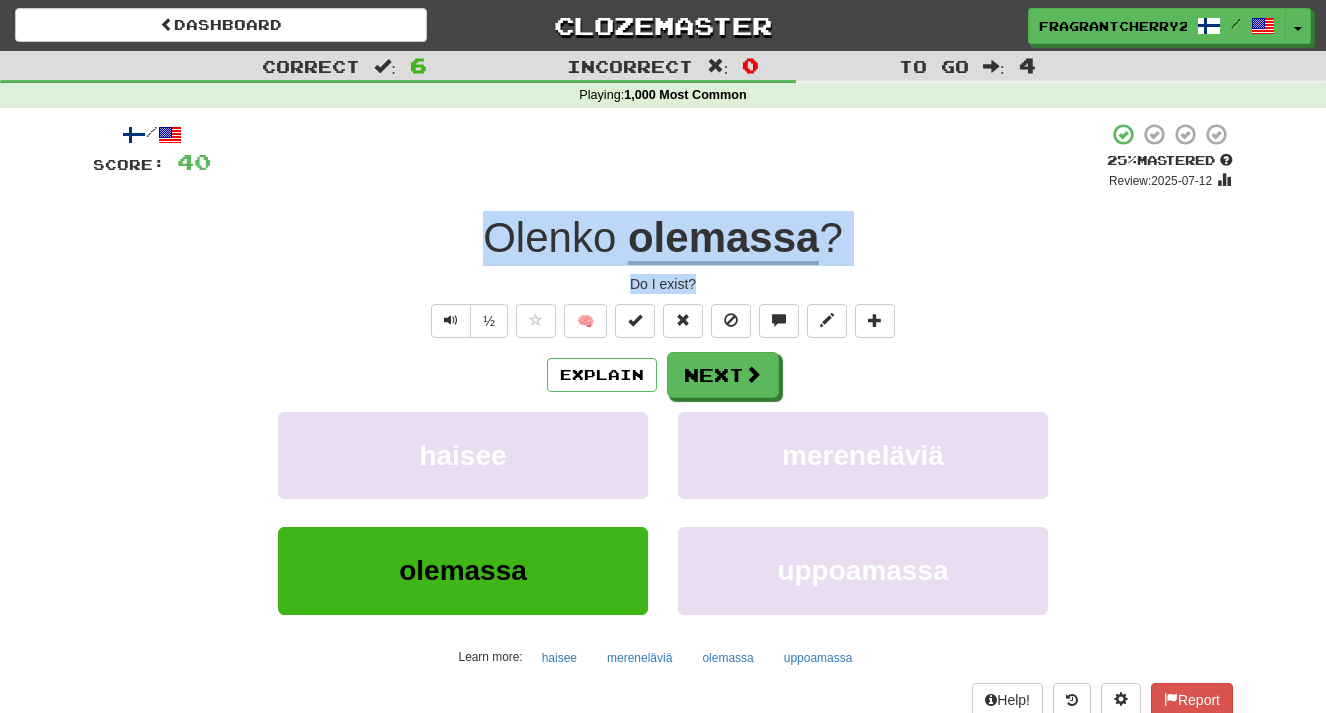 drag, startPoint x: 704, startPoint y: 292, endPoint x: 480, endPoint y: 247, distance: 228.47539 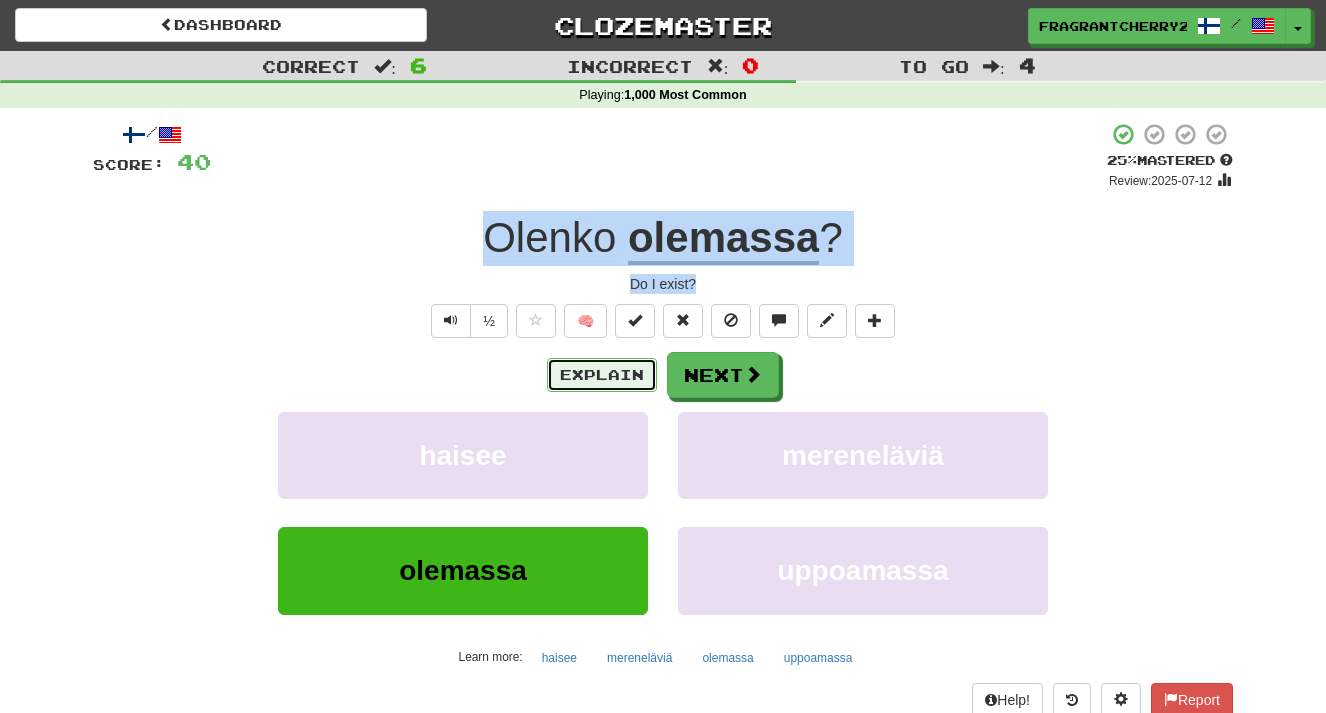 click on "Explain" at bounding box center (602, 375) 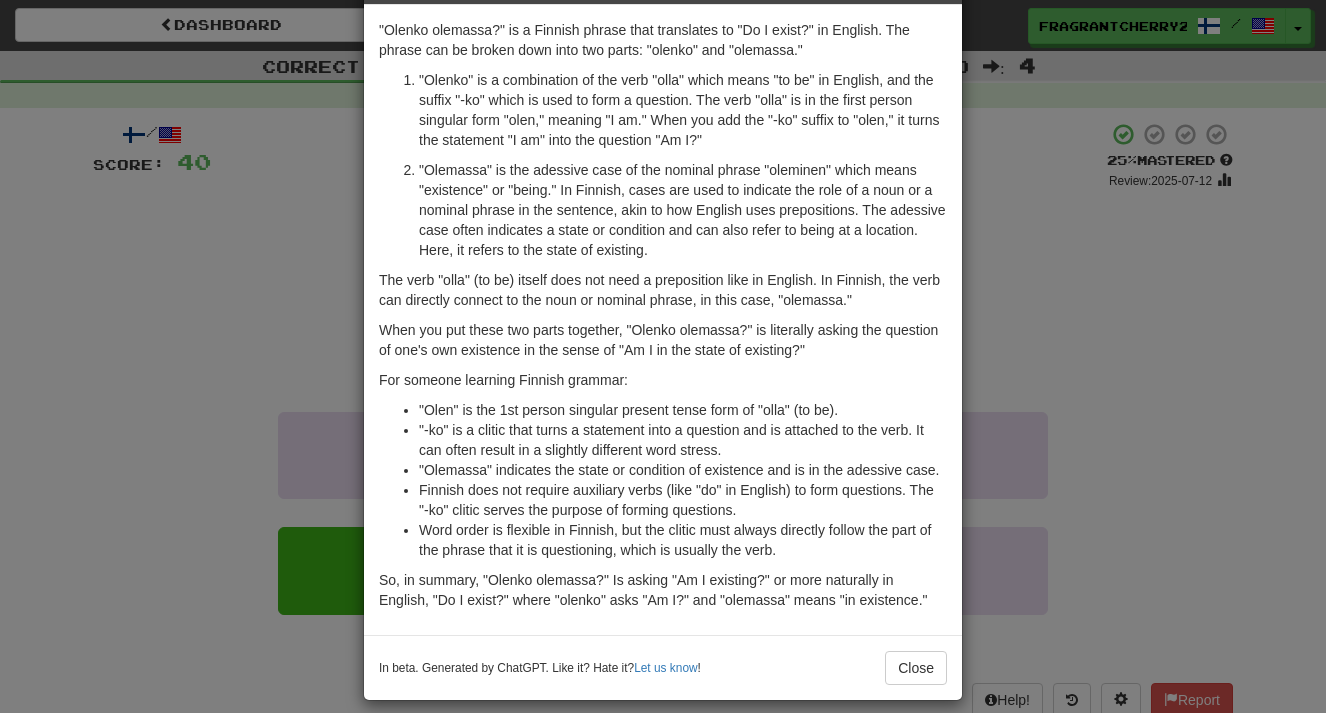 scroll, scrollTop: 74, scrollLeft: 0, axis: vertical 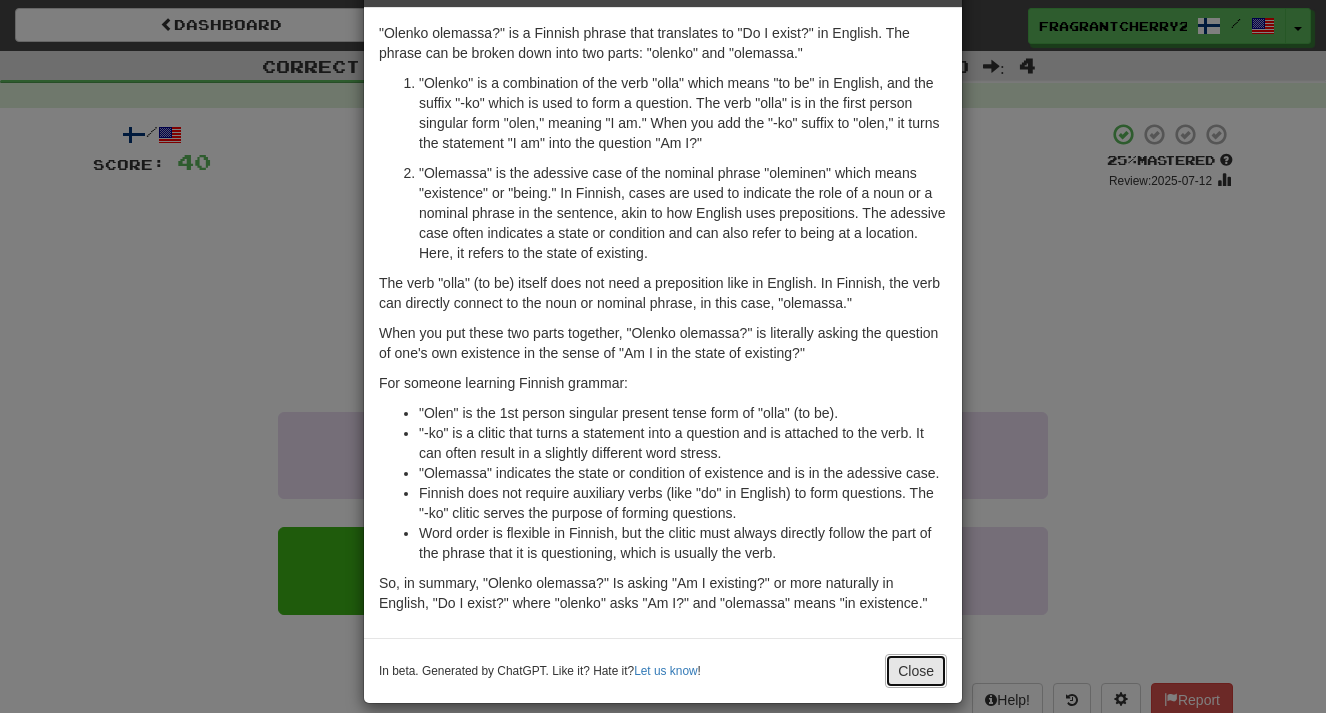 click on "Close" at bounding box center [916, 671] 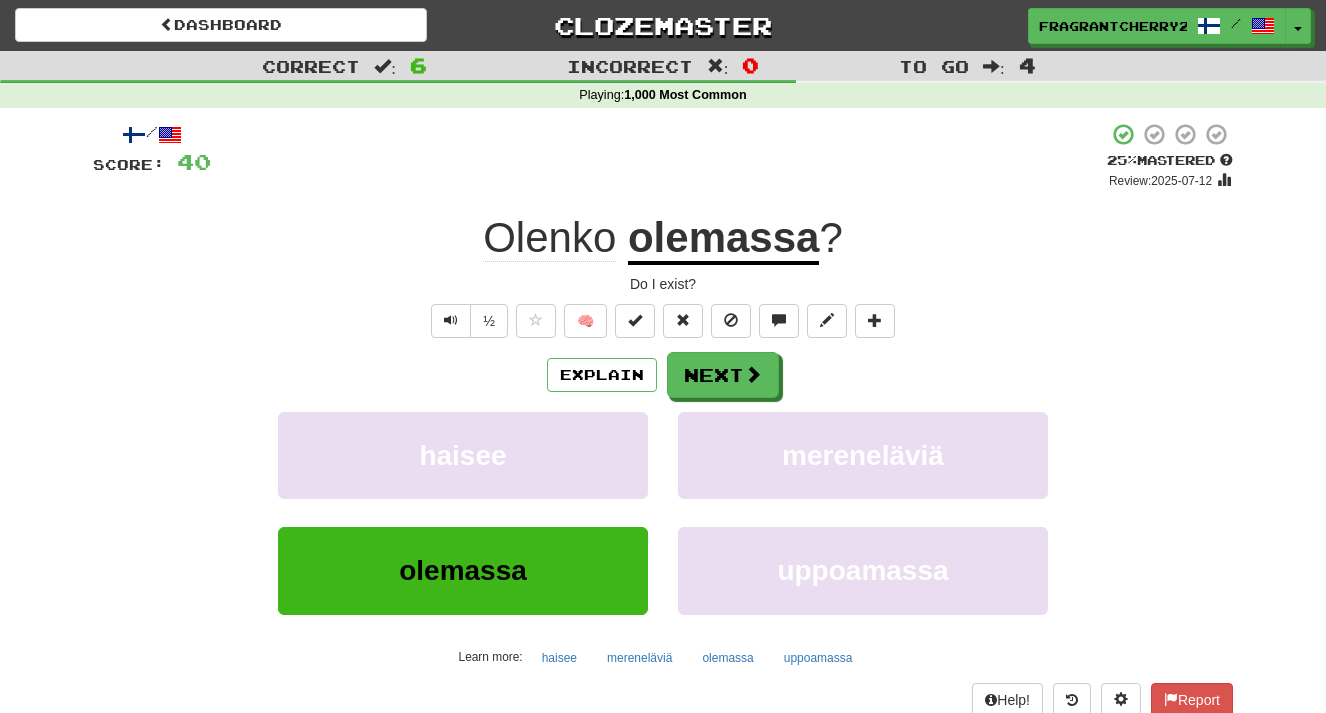 click on "Explain Next" at bounding box center (663, 375) 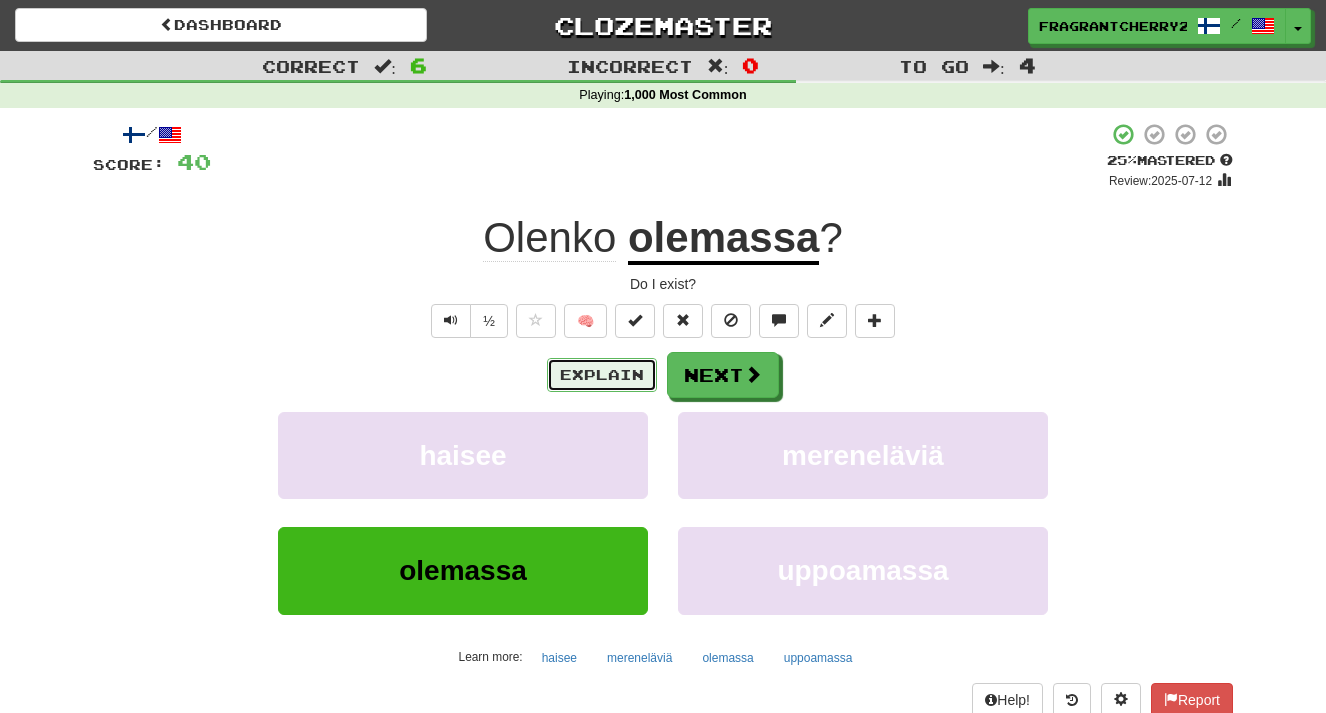 click on "Explain" at bounding box center (602, 375) 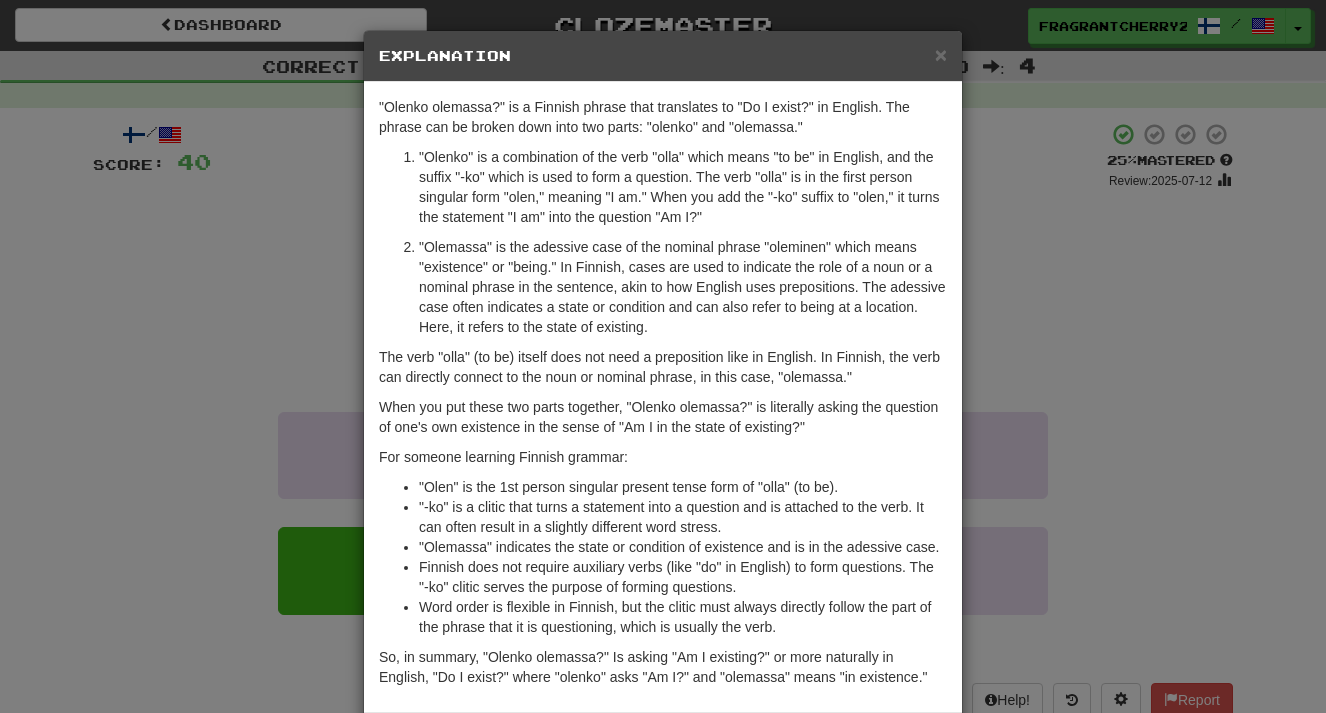click on "× Explanation "Olenko olemassa?" is a Finnish phrase that translates to "Do I exist?" in English. The phrase can be broken down into two parts: "olenko" and "olemassa."
"Olenko" is a combination of the verb "olla" which means "to be" in English, and the suffix "-ko" which is used to form a question. The verb "olla" is in the first person singular form "olen," meaning "I am." When you add the "-ko" suffix to "olen," it turns the statement "I am" into the question "Am I?"
"Olemassa" is the adessive case of the nominal phrase "oleminen" which means "existence" or "being." In Finnish, cases are used to indicate the role of a noun or a nominal phrase in the sentence, akin to how English uses prepositions. The adessive case often indicates a state or condition and can also refer to being at a location. Here, it refers to the state of existing.
For someone learning Finnish grammar:
"Olen" is the 1st person singular present tense form of "olla" (to be).
Let us know ! Close" at bounding box center (663, 356) 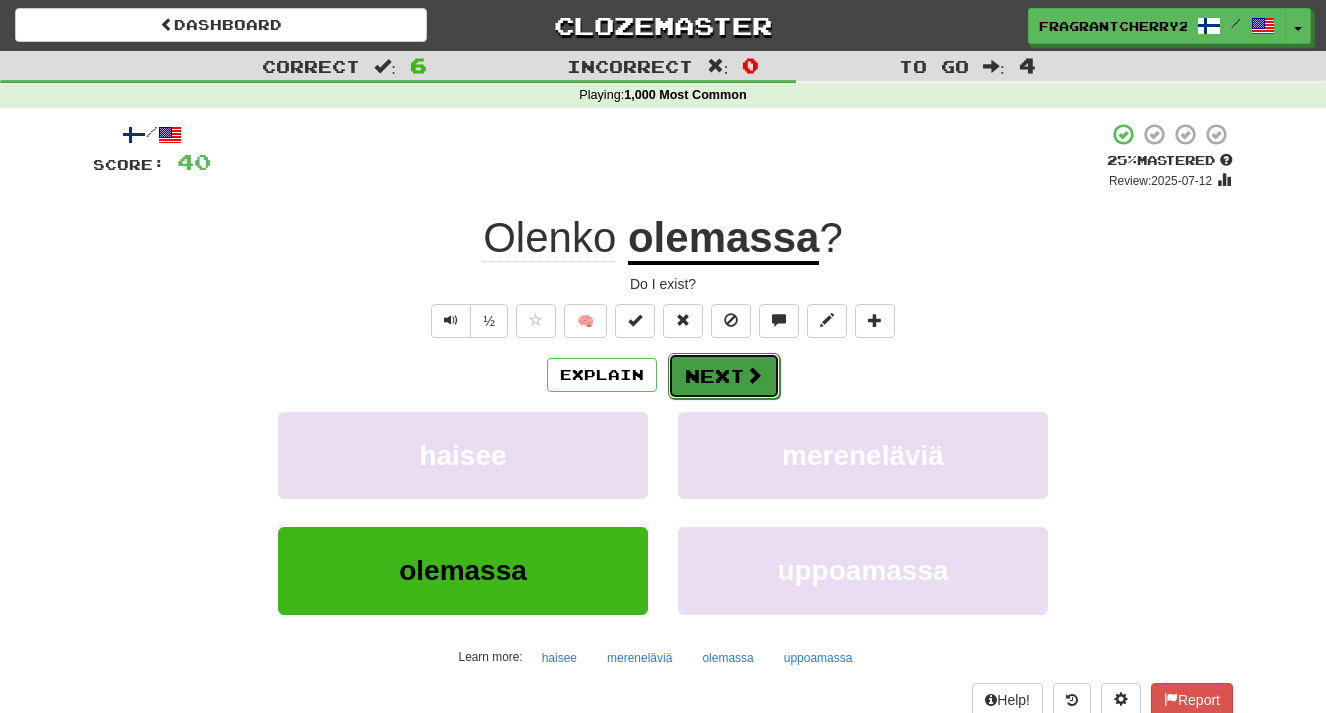 click on "Next" at bounding box center [724, 376] 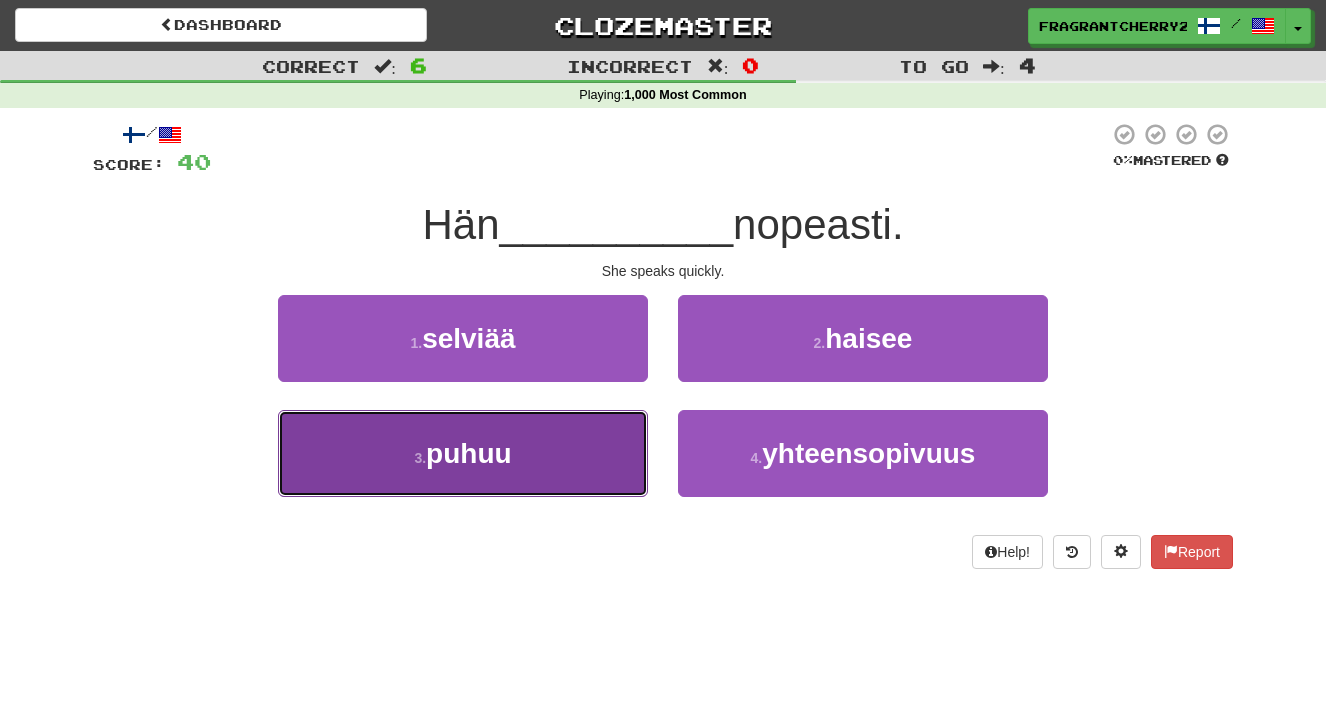 click on "3 .  puhuu" at bounding box center [463, 453] 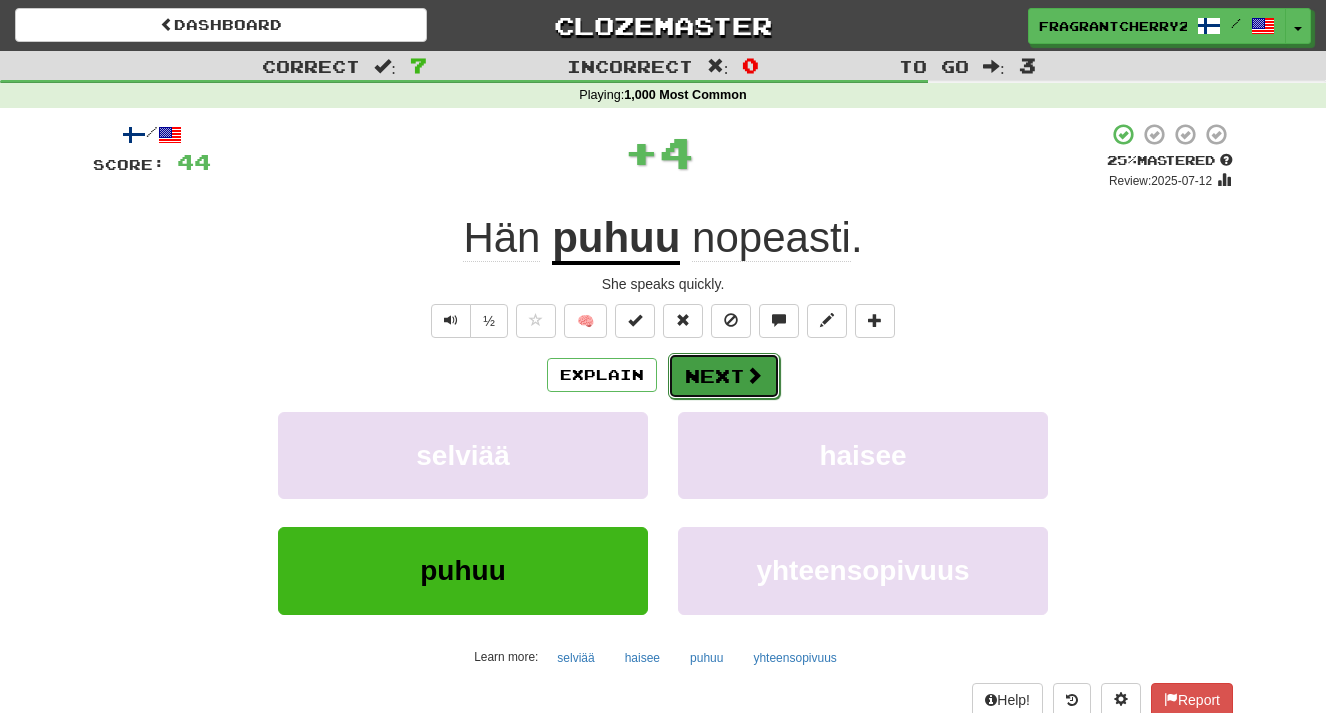click on "Next" at bounding box center (724, 376) 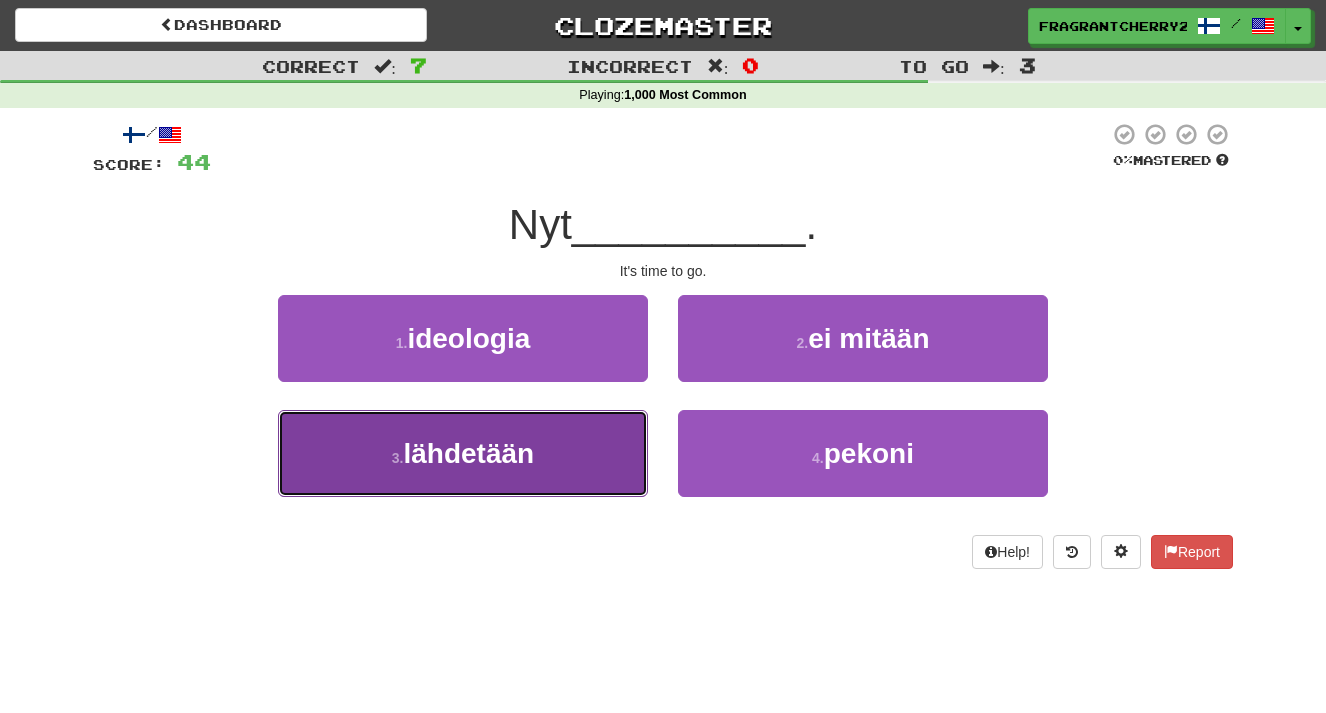 click on "3 .  lähdetään" at bounding box center (463, 453) 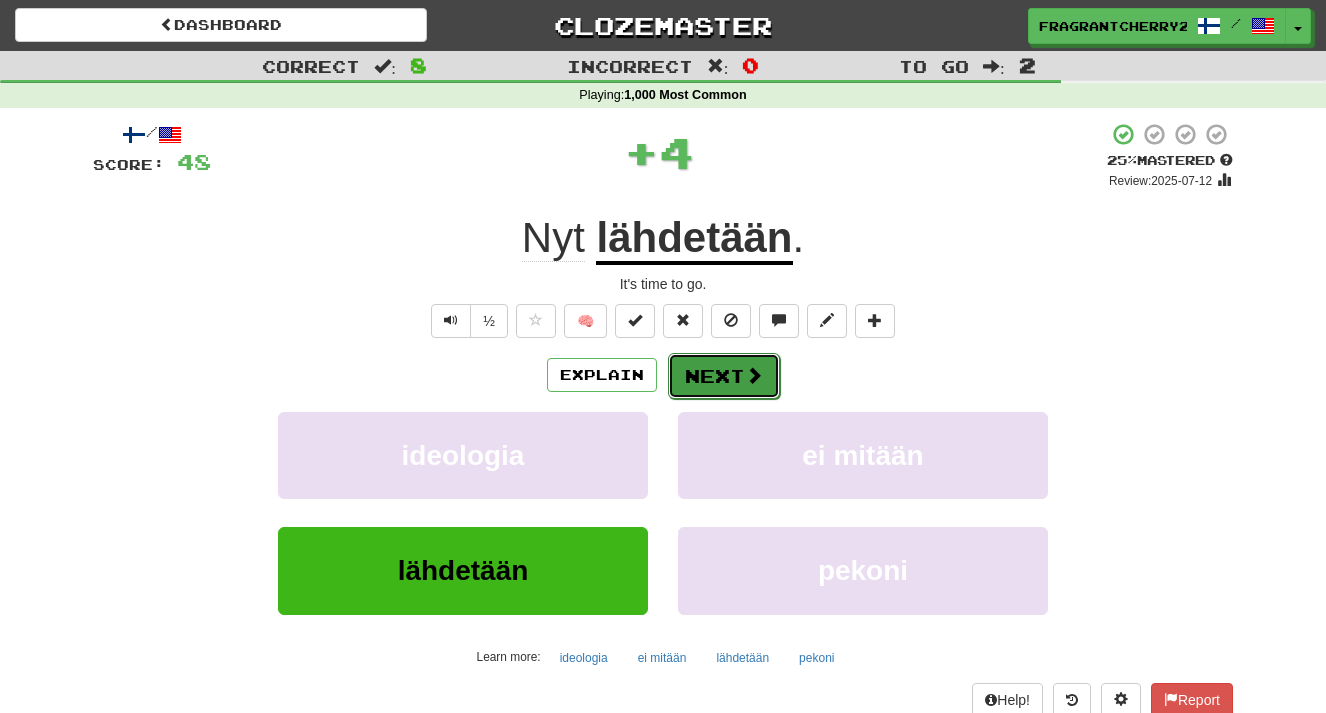 click on "Next" at bounding box center [724, 376] 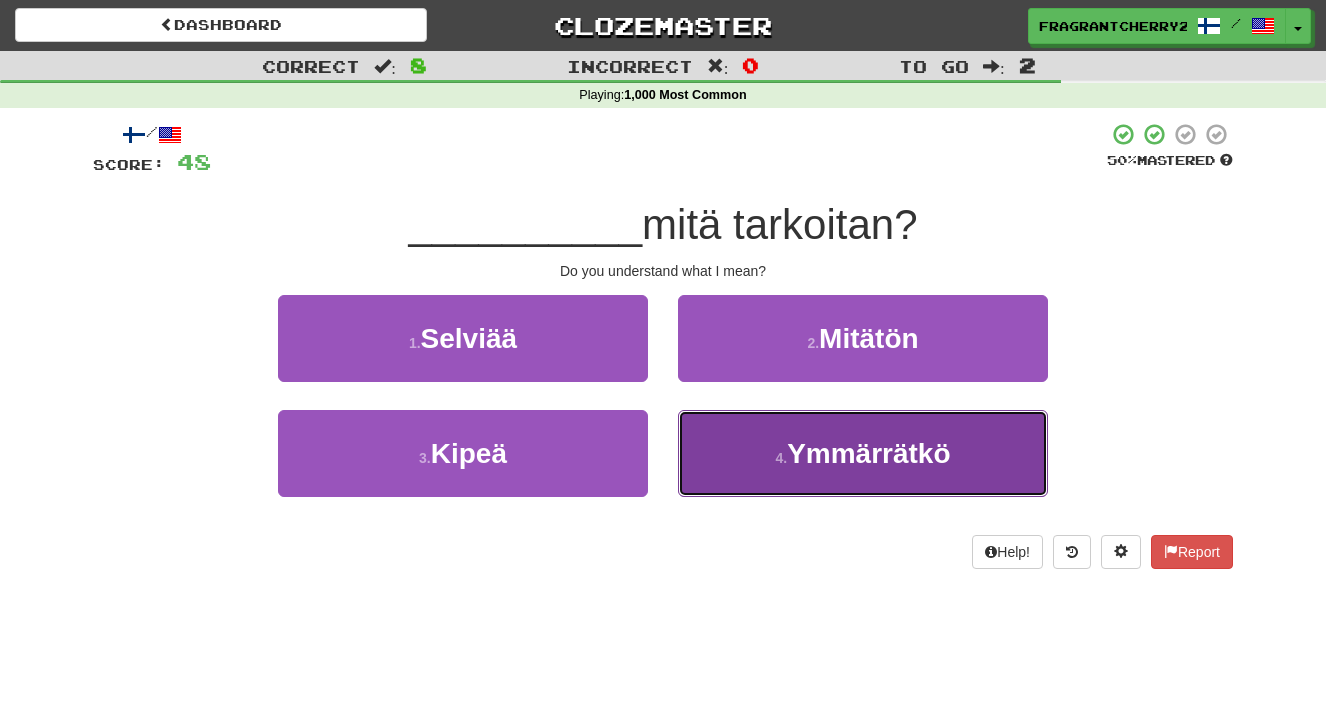 click on "4 .  Ymmärrätkö" at bounding box center (863, 453) 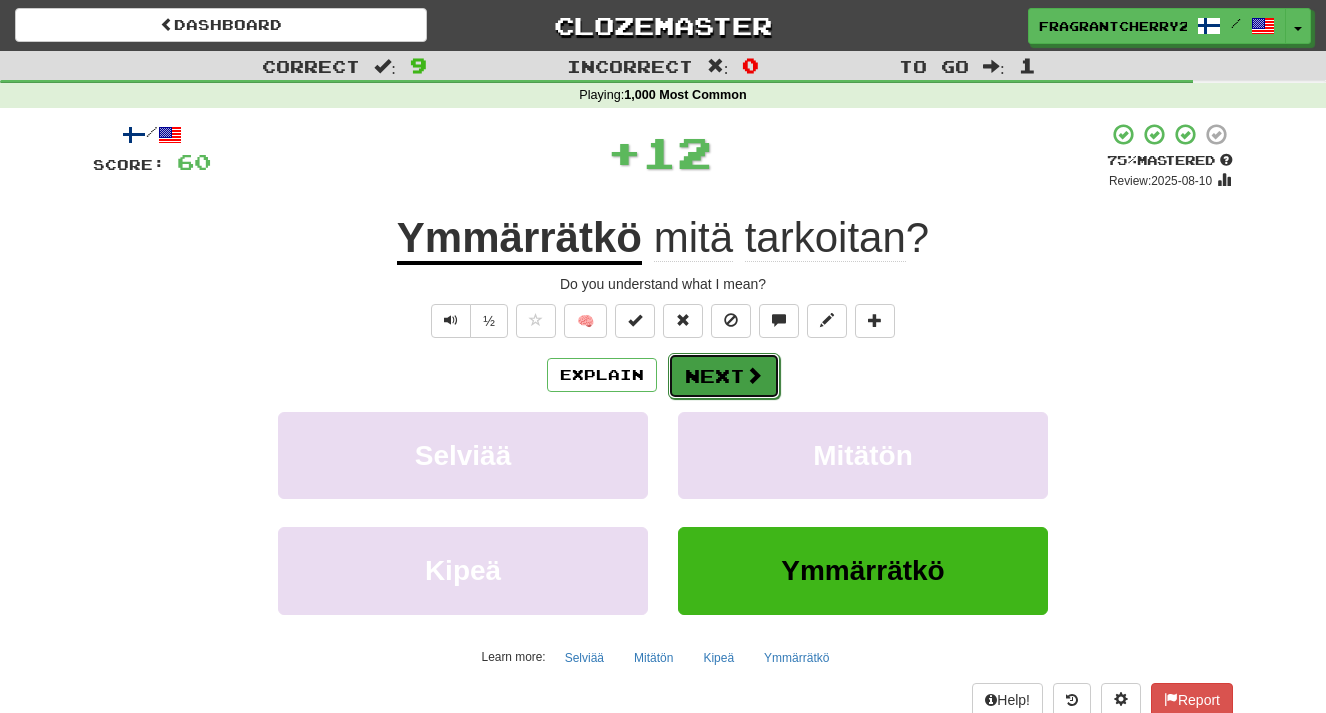 click on "Next" at bounding box center (724, 376) 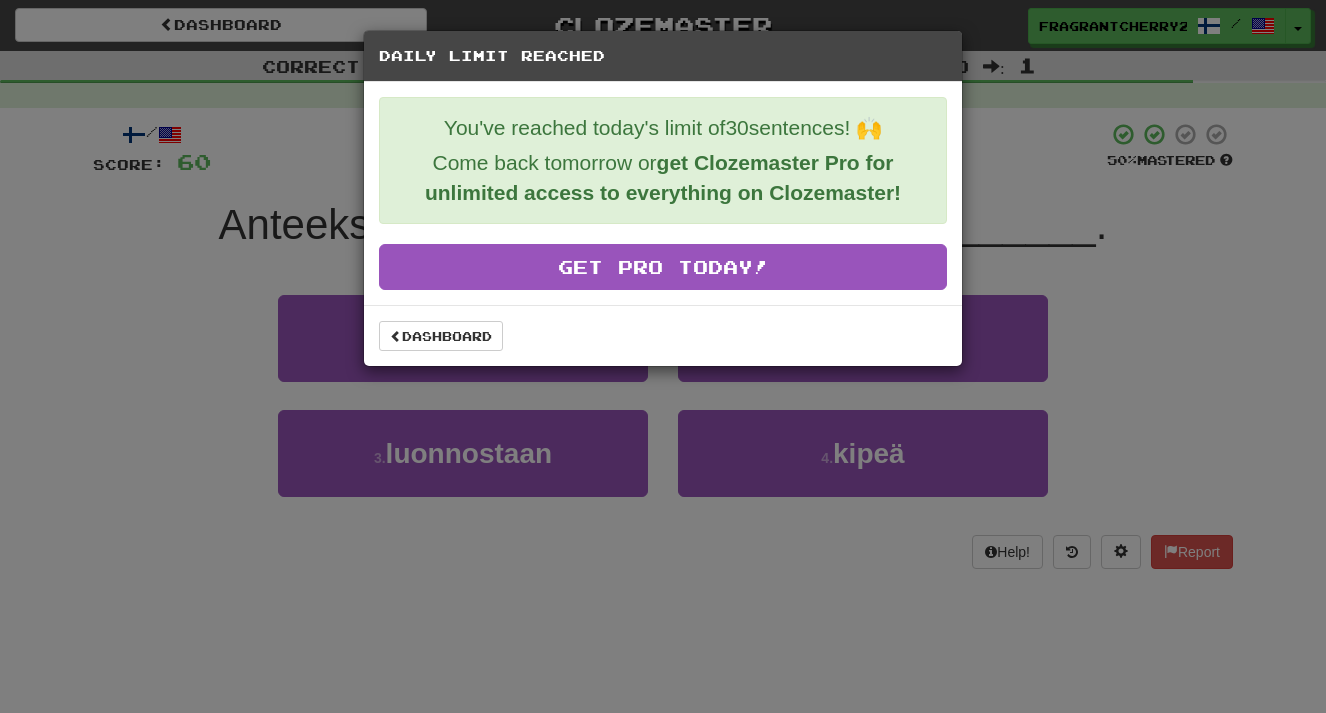 click on "Dashboard" at bounding box center [663, 335] 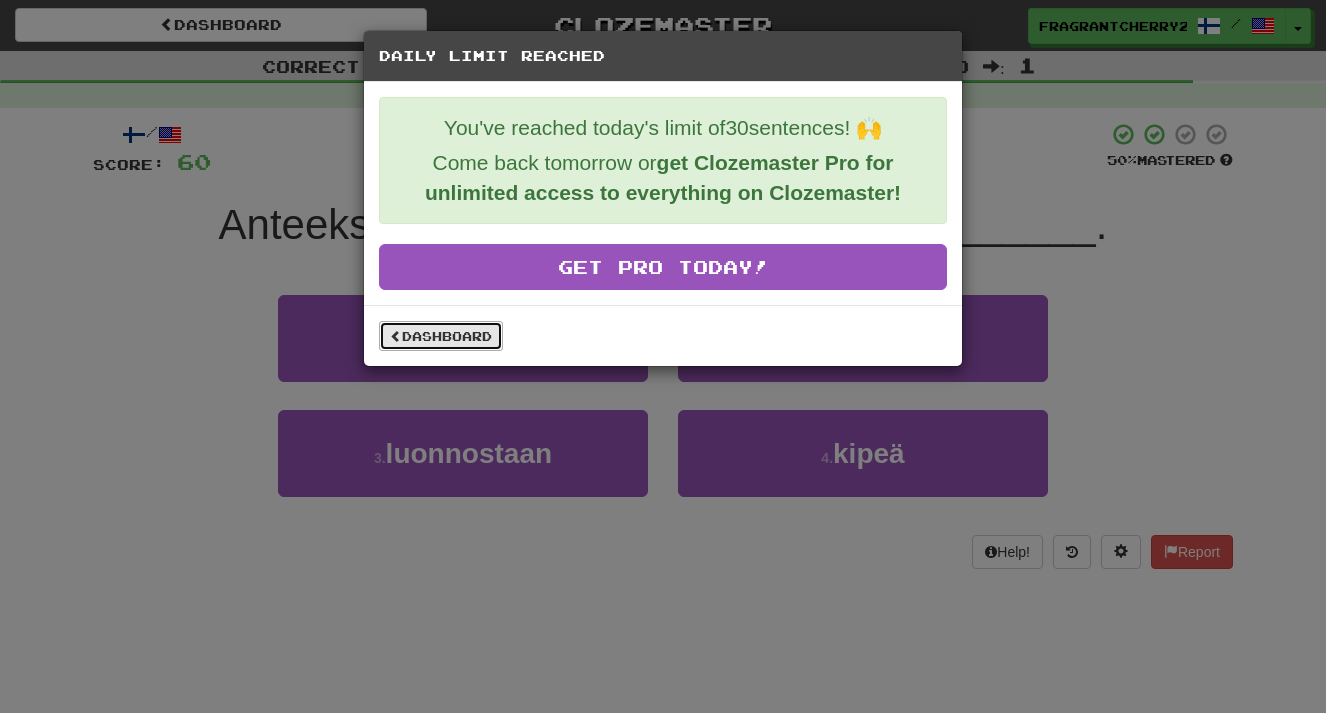 click on "Dashboard" at bounding box center (441, 336) 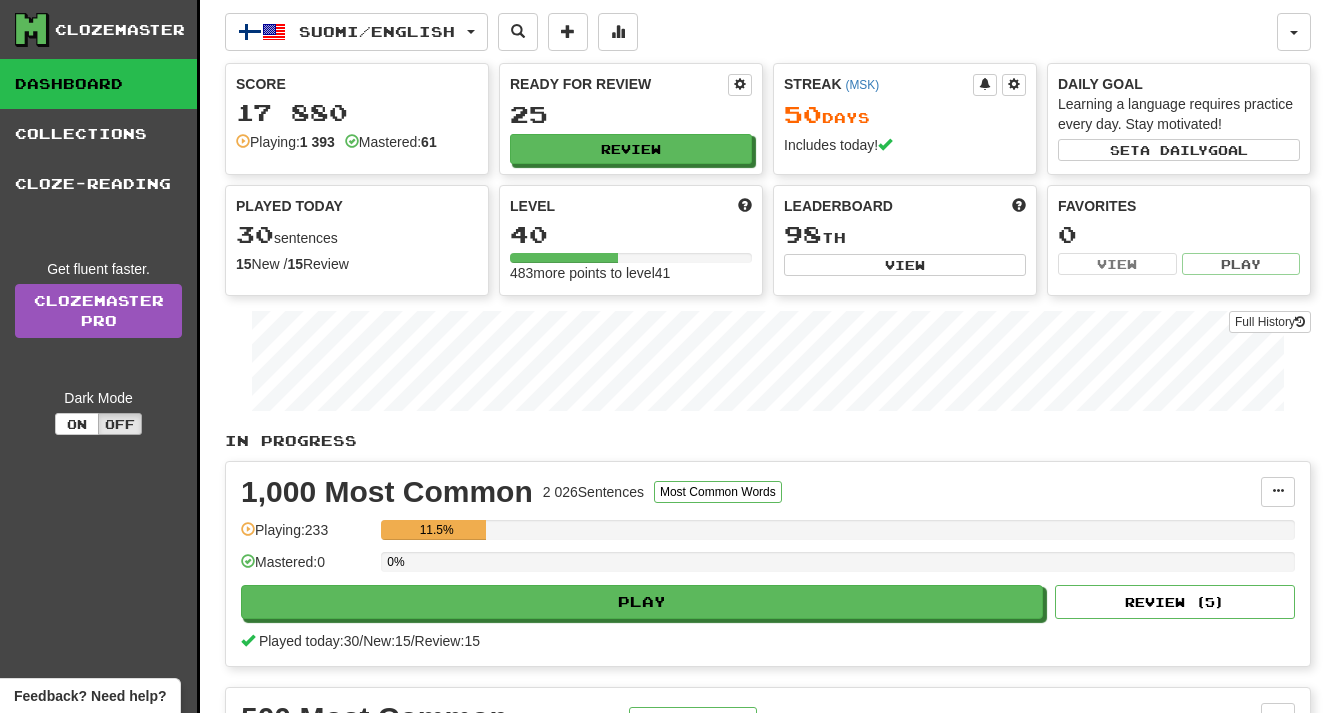 scroll, scrollTop: 0, scrollLeft: 0, axis: both 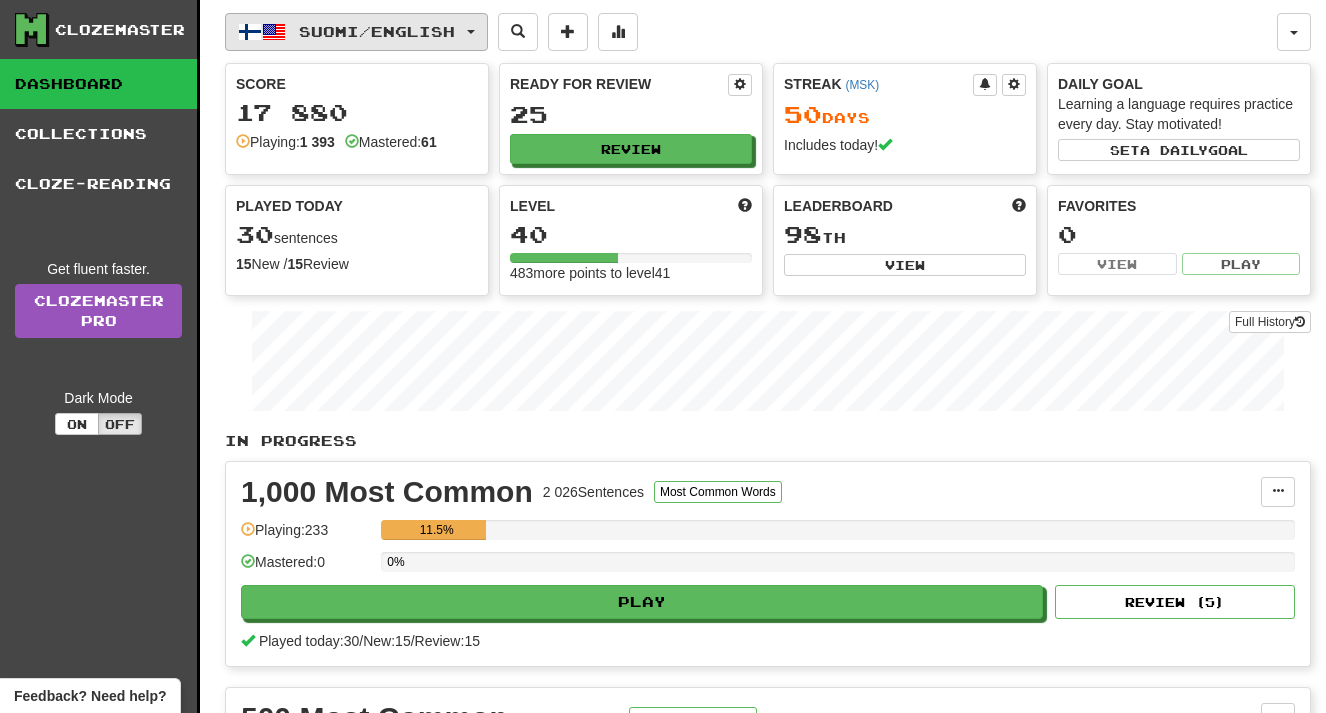 click on "Suomi  /  English" at bounding box center (356, 32) 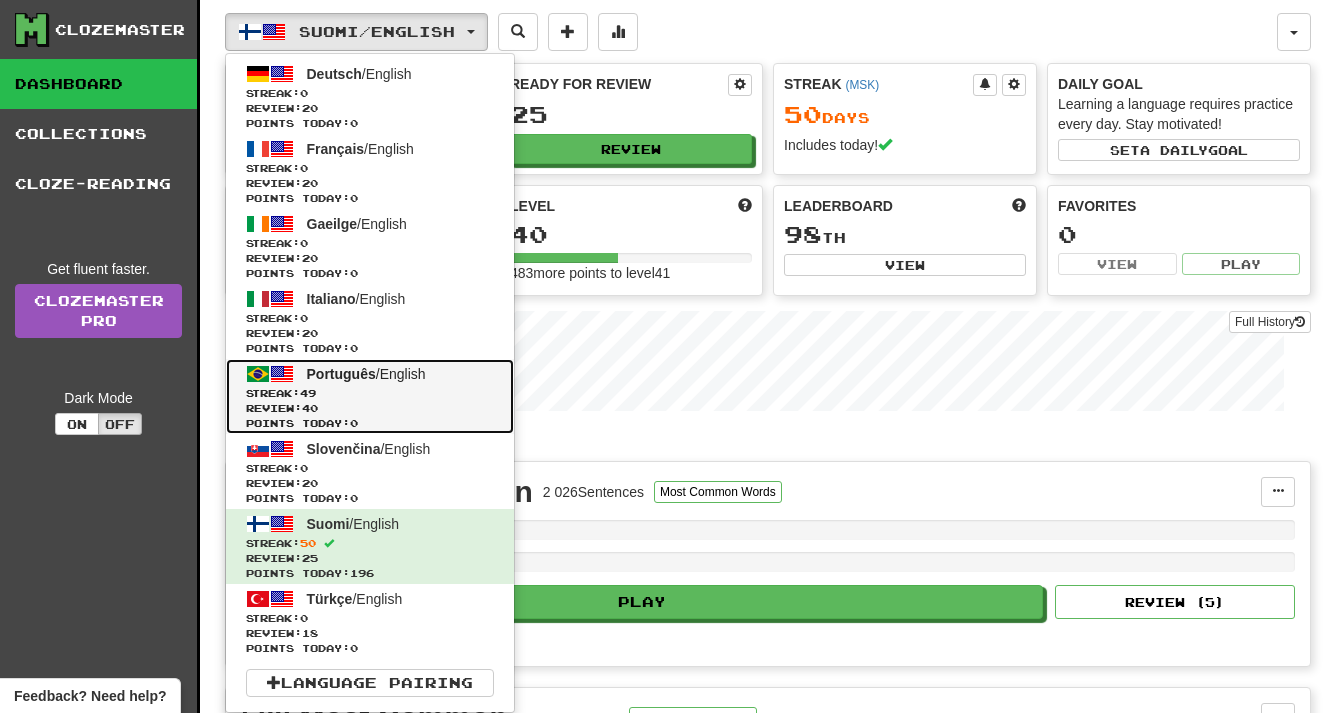 click on "Streak:  49" at bounding box center (370, 393) 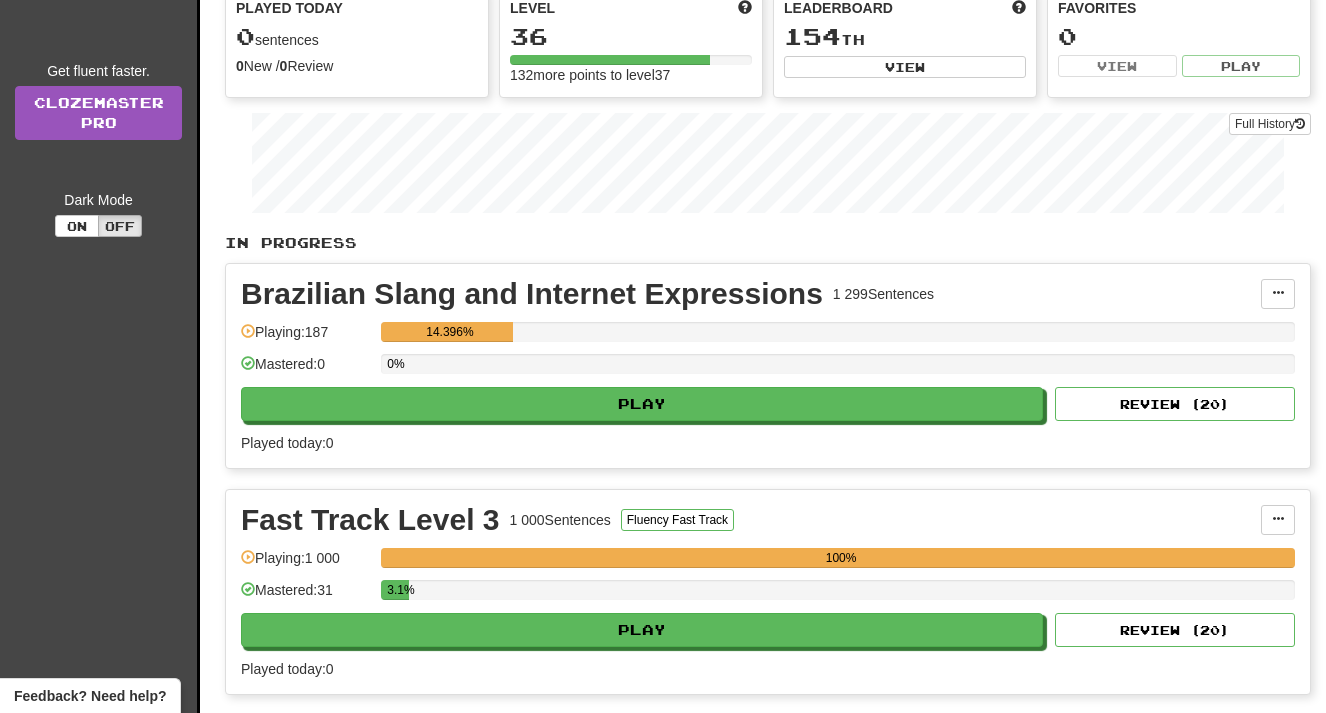 scroll, scrollTop: 202, scrollLeft: 0, axis: vertical 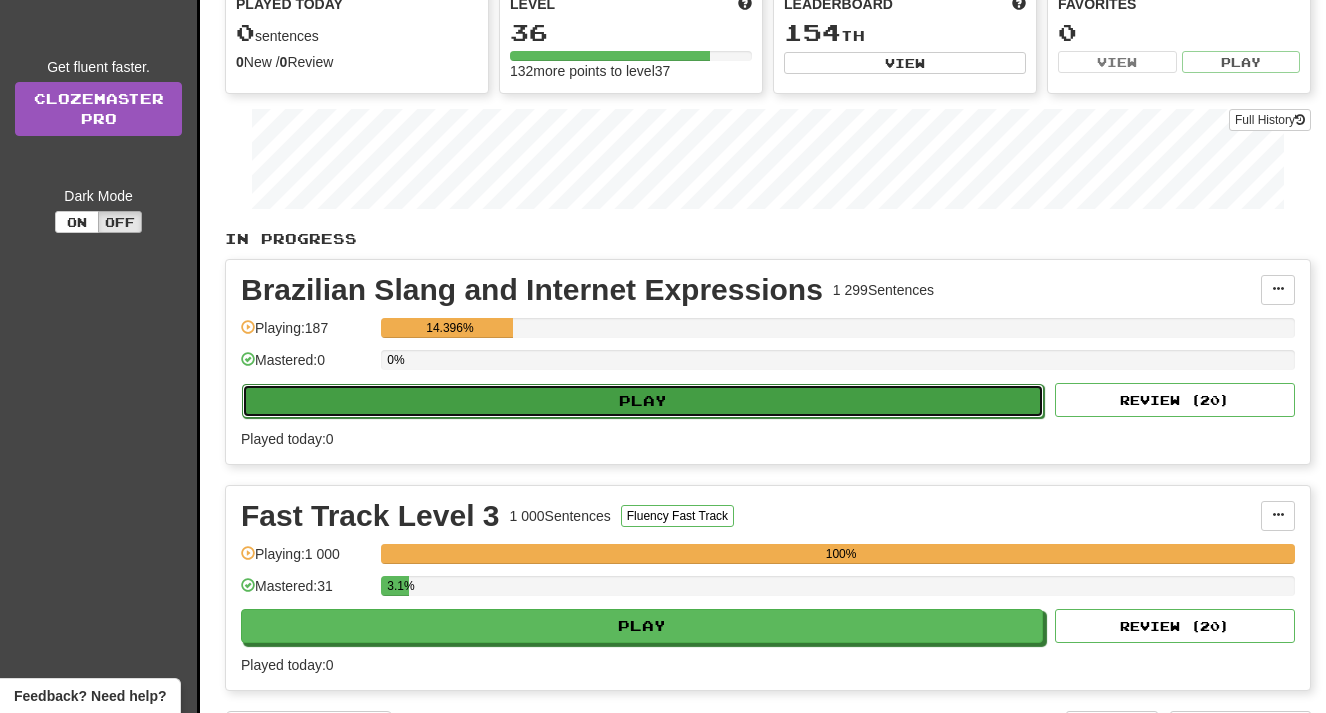 click on "Play" at bounding box center [643, 401] 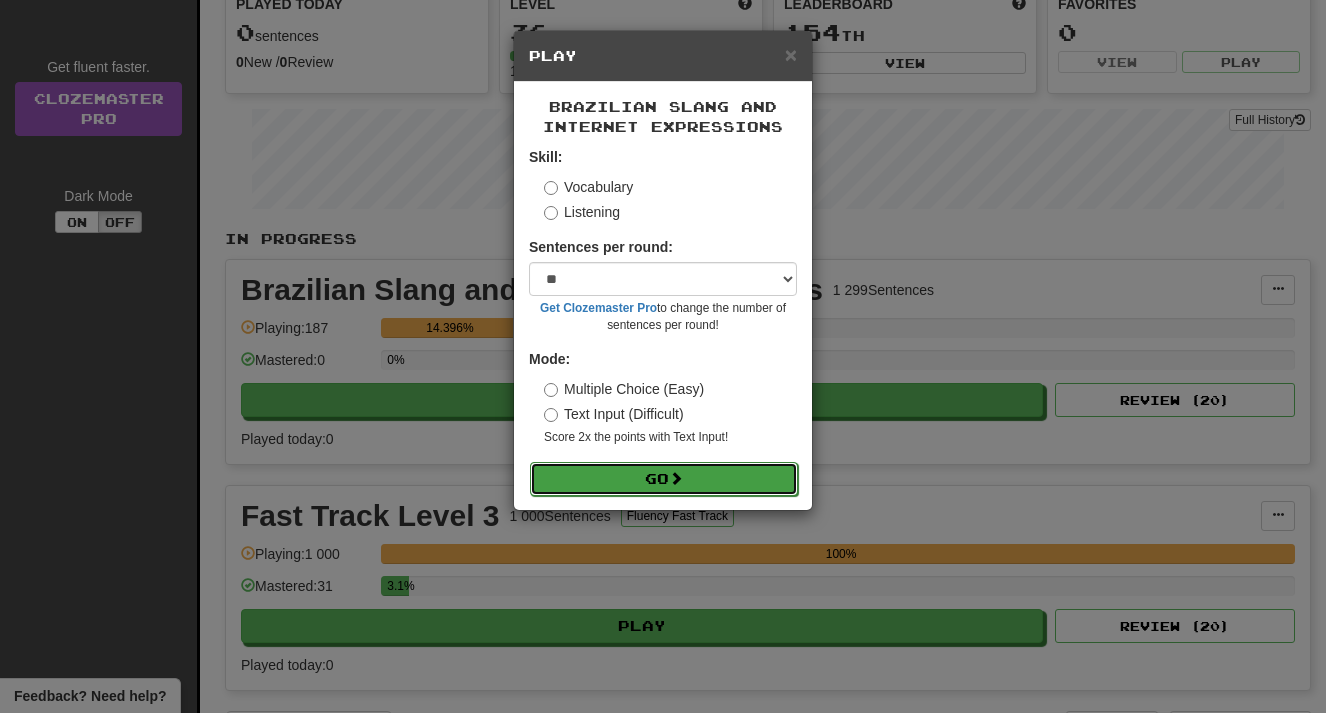 click on "Go" at bounding box center [664, 479] 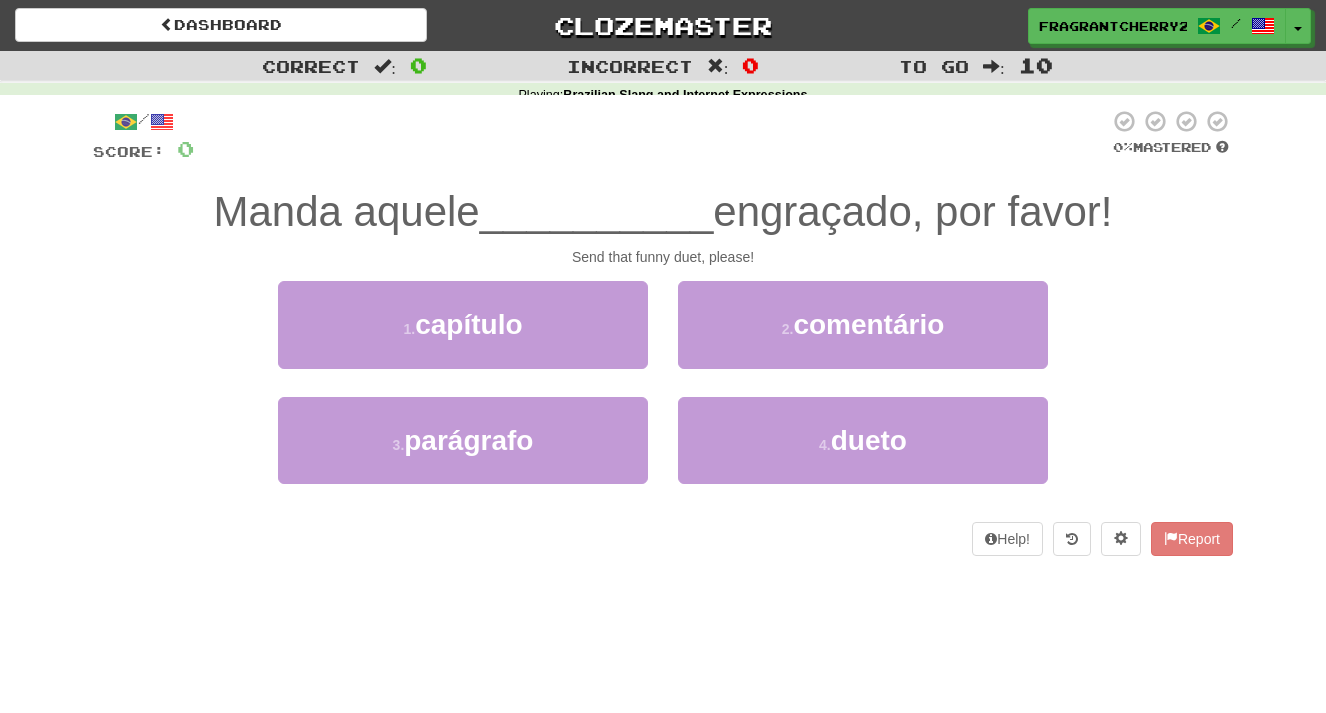 scroll, scrollTop: 0, scrollLeft: 0, axis: both 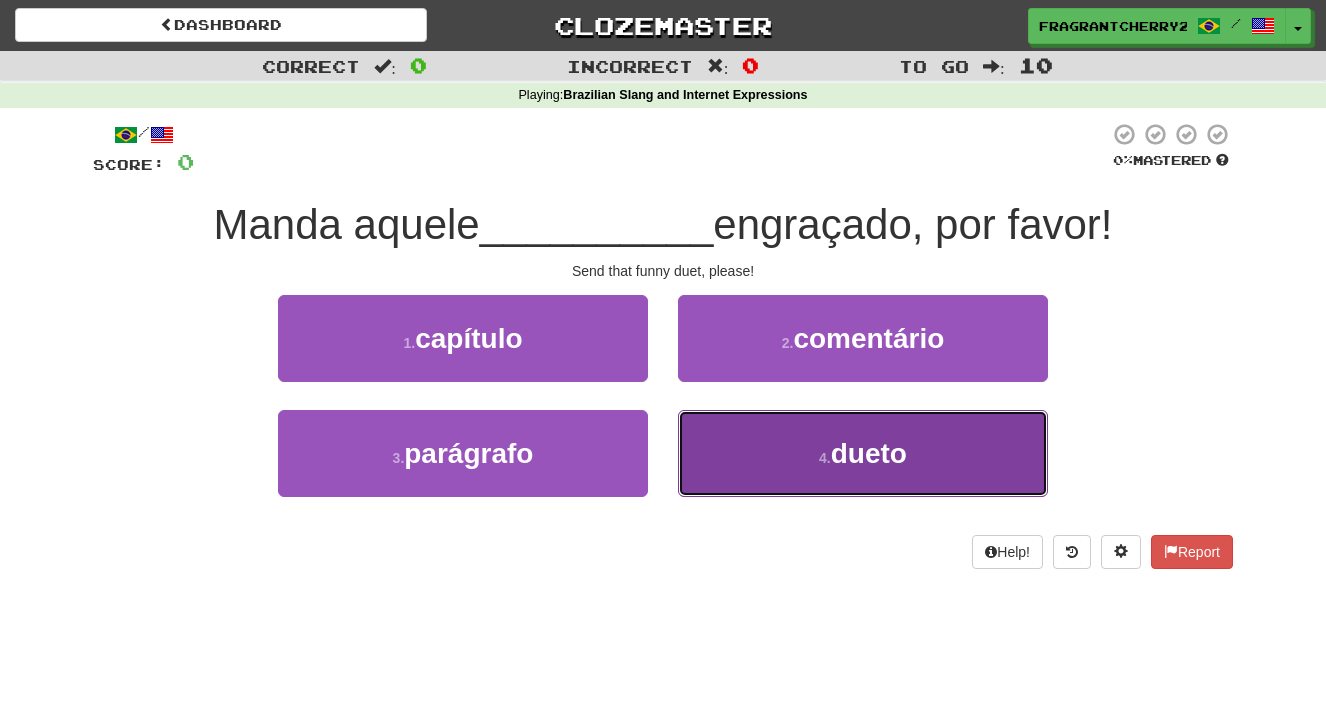 click on "4 .  dueto" at bounding box center (863, 453) 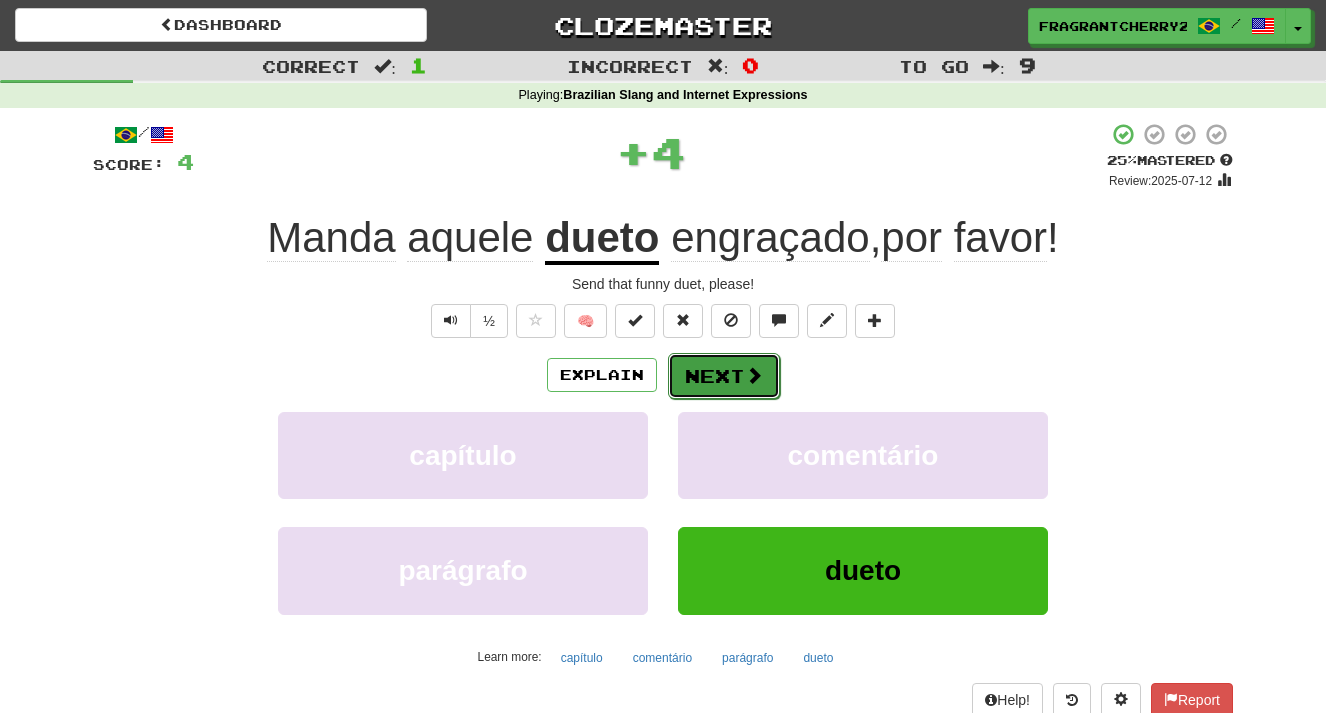 click on "Next" at bounding box center [724, 376] 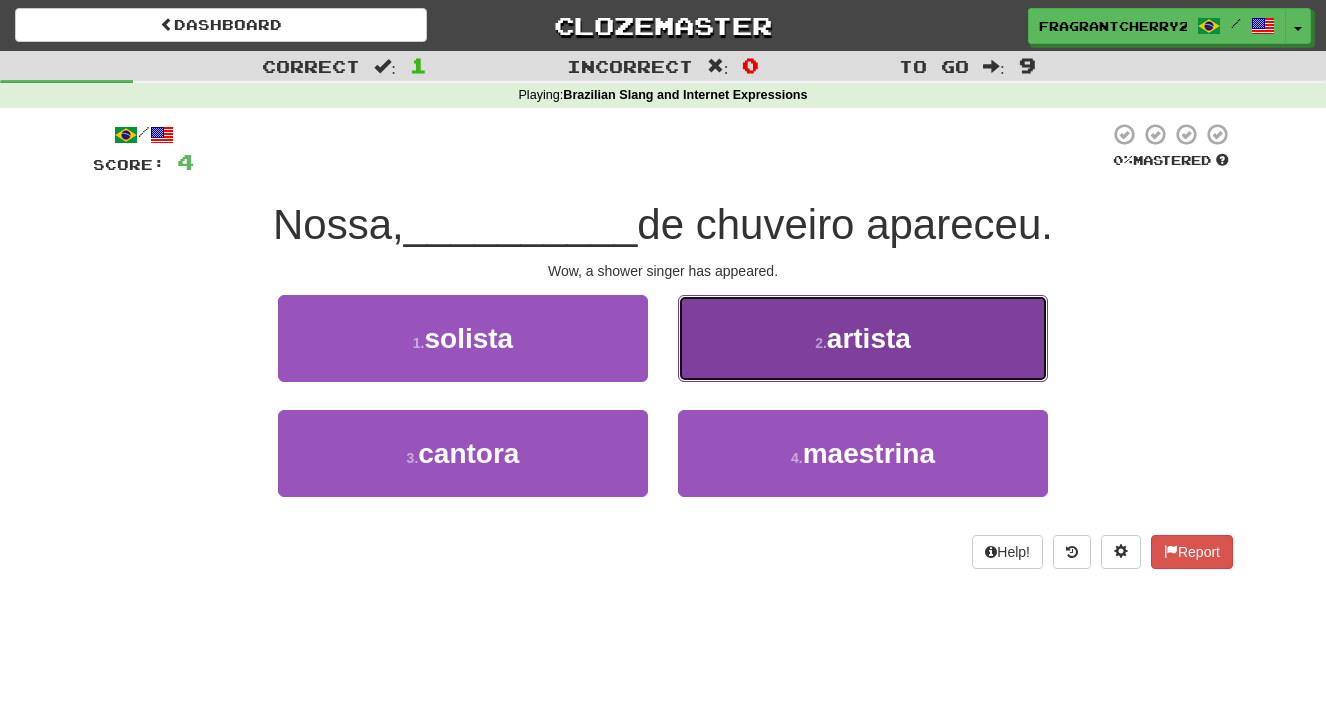 click on "2 .  artista" at bounding box center [863, 338] 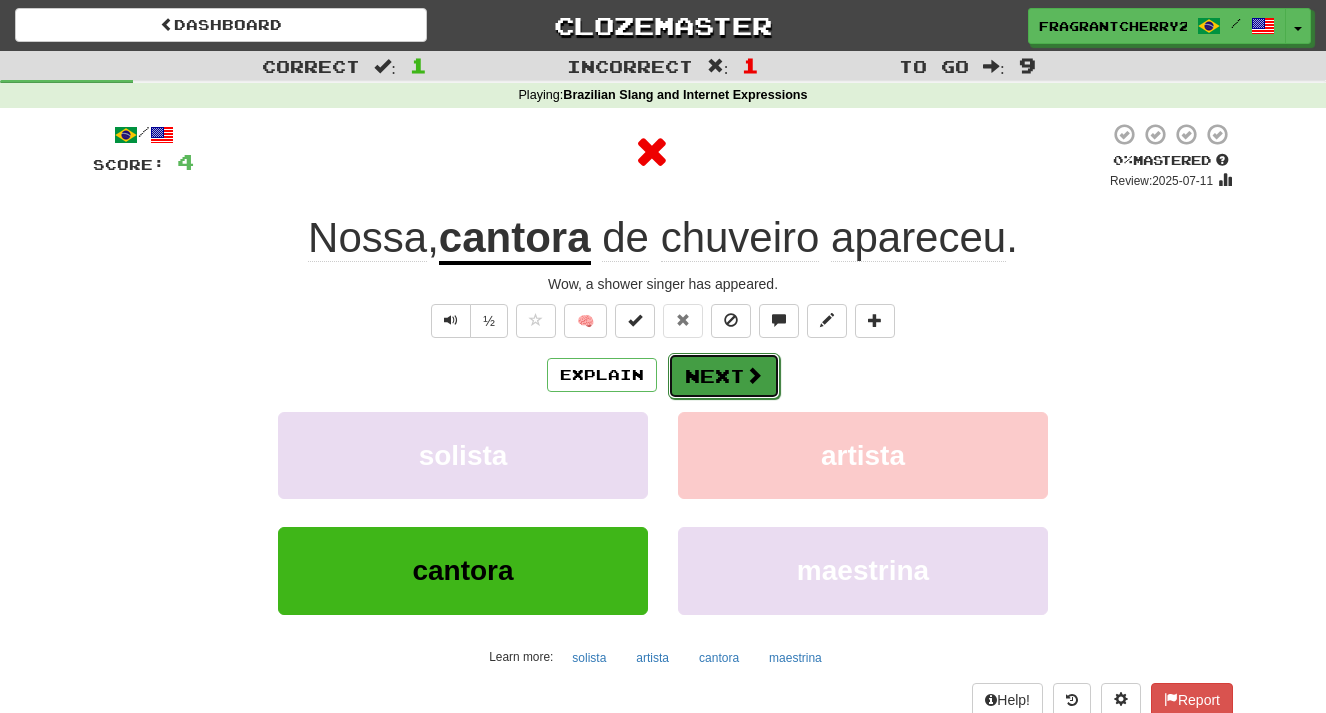 click on "Next" at bounding box center (724, 376) 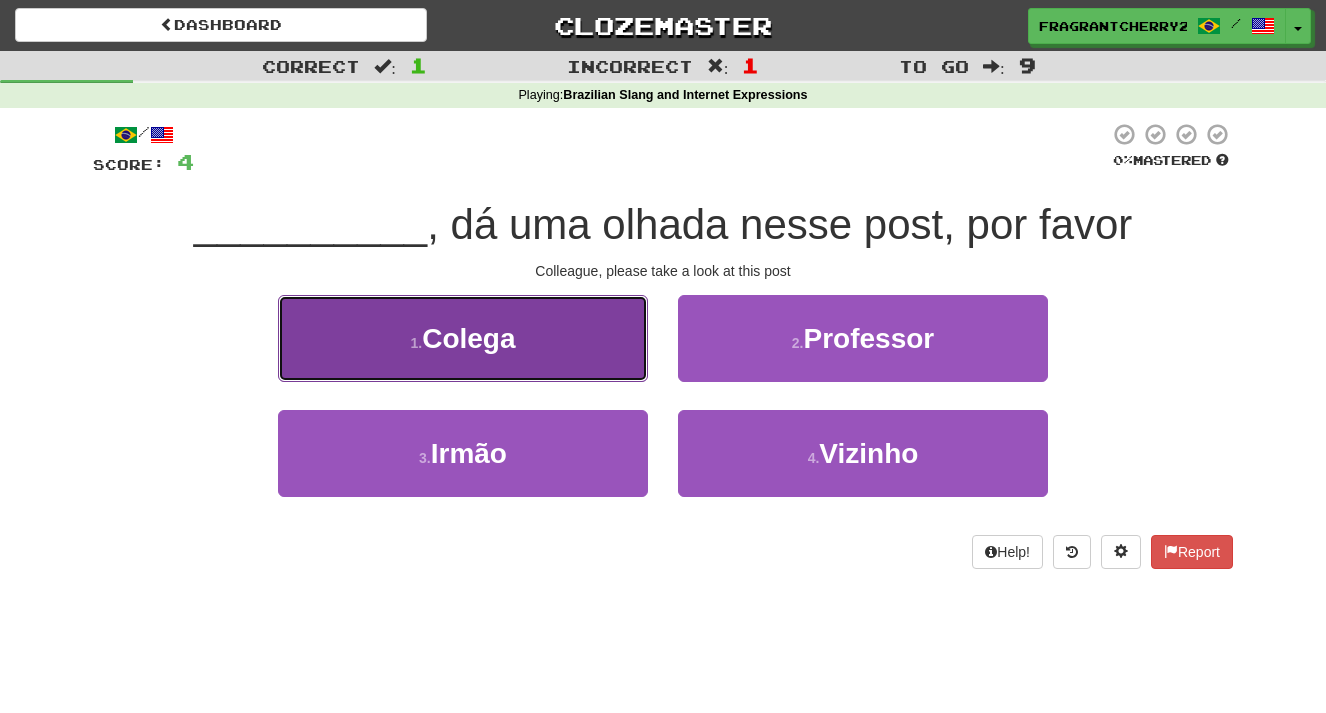click on "1 .  Colega" at bounding box center (463, 338) 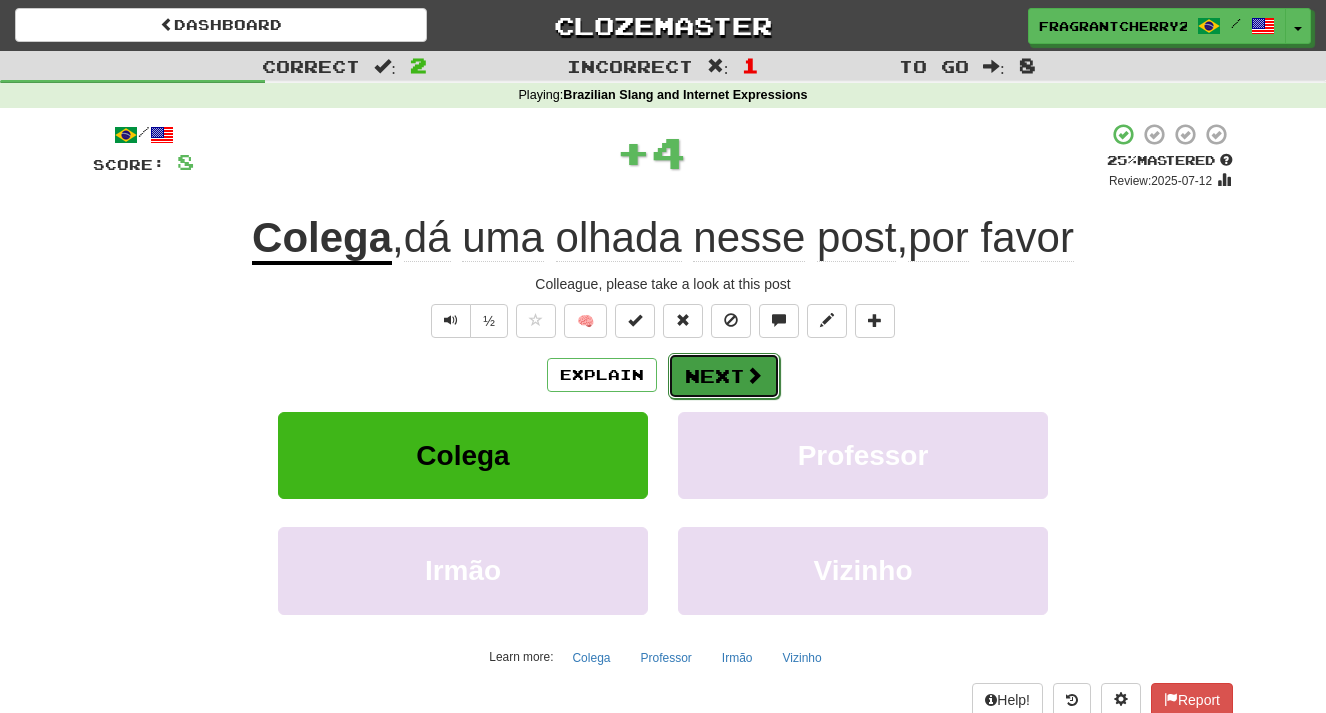 click on "Next" at bounding box center (724, 376) 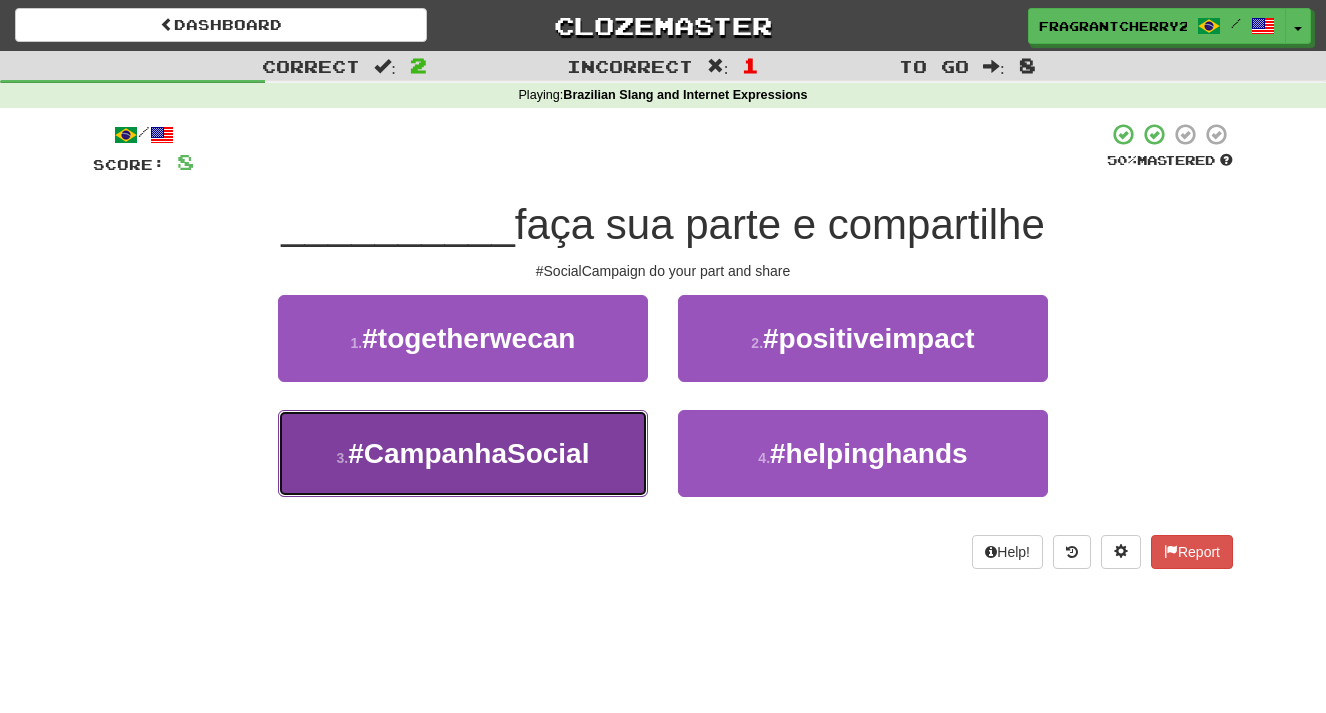 click on "3 .  #CampanhaSocial" at bounding box center (463, 453) 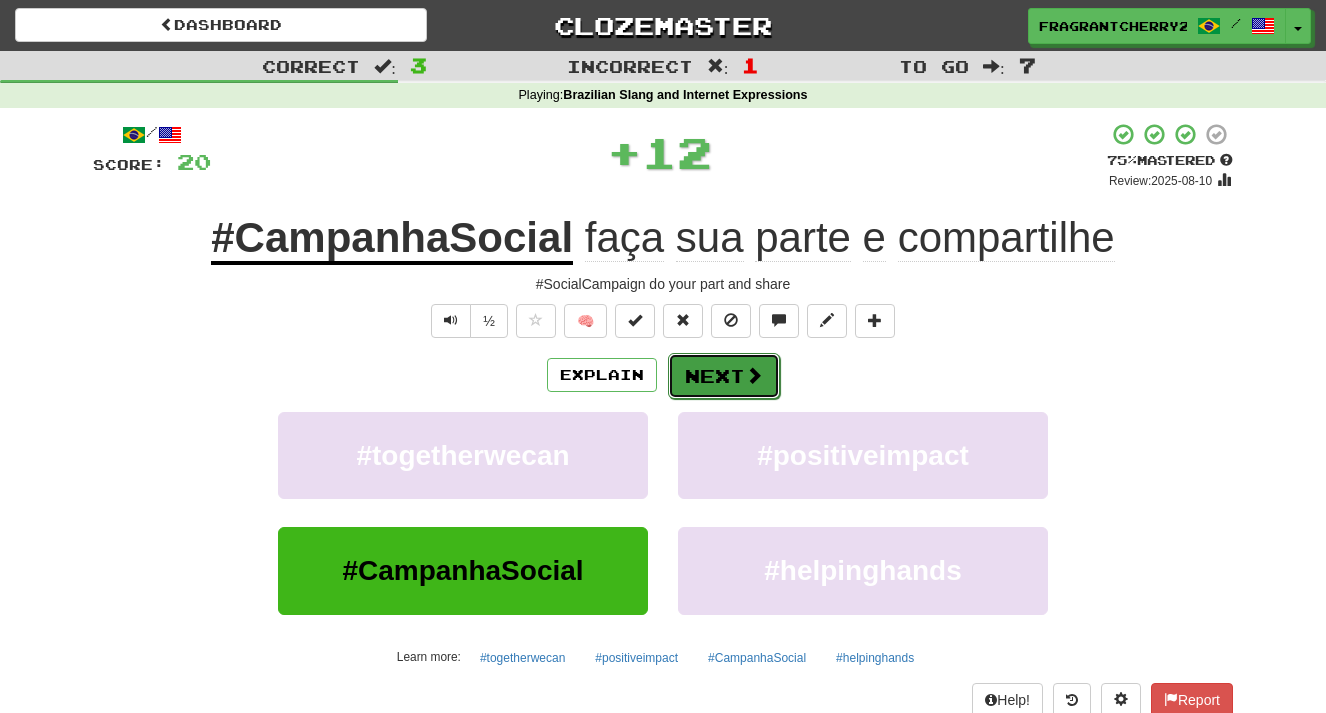 click on "Next" at bounding box center [724, 376] 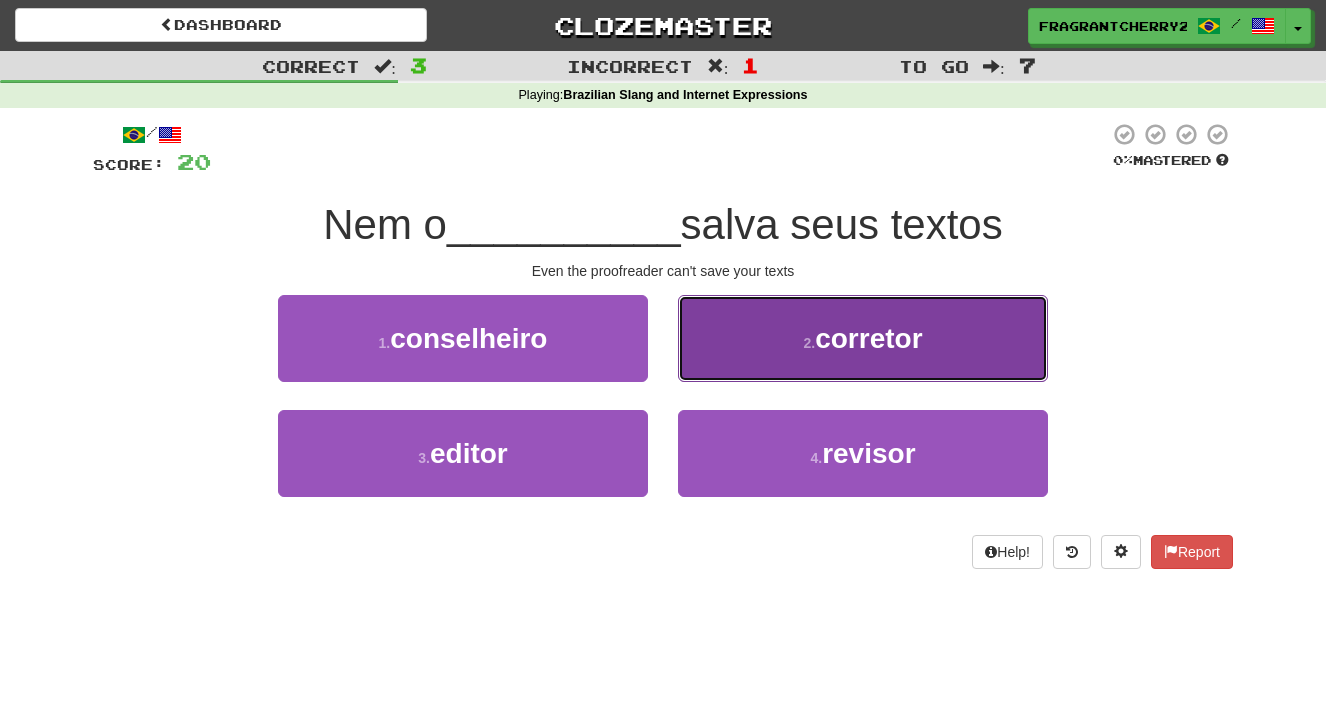 click on "2 .  corretor" at bounding box center [863, 338] 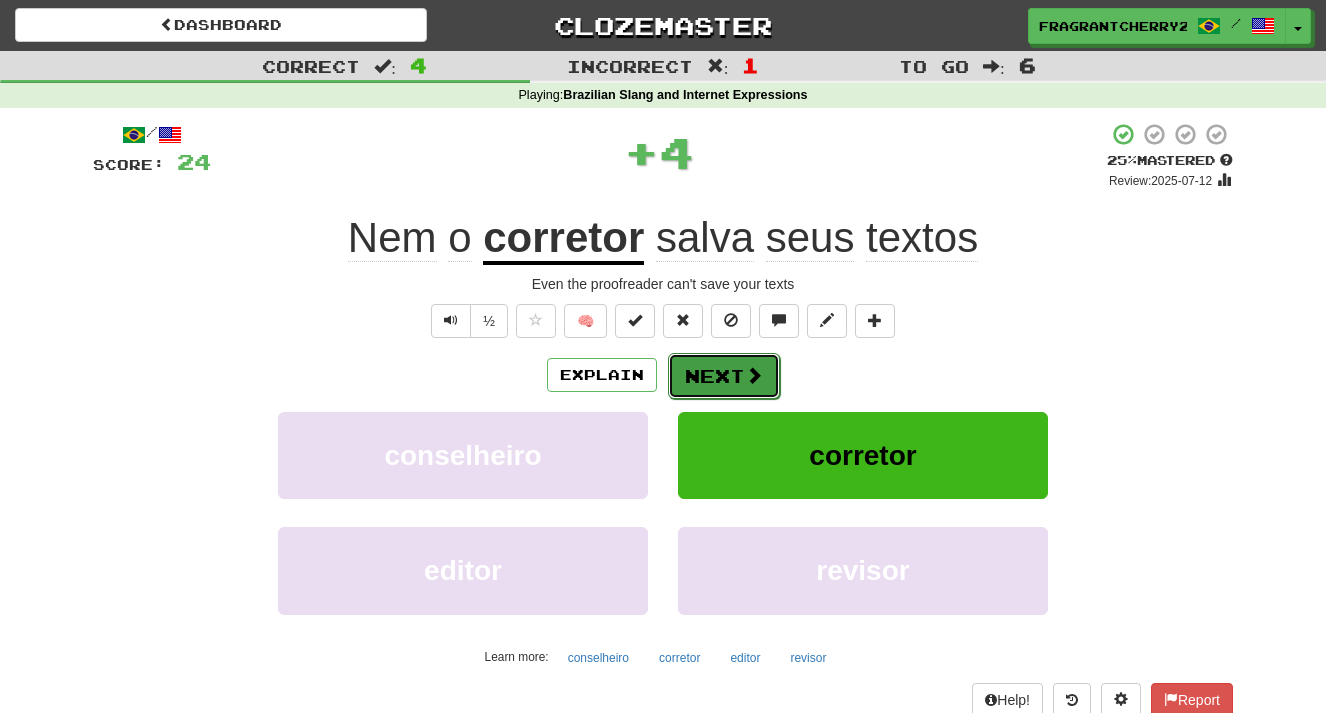 click on "Next" at bounding box center (724, 376) 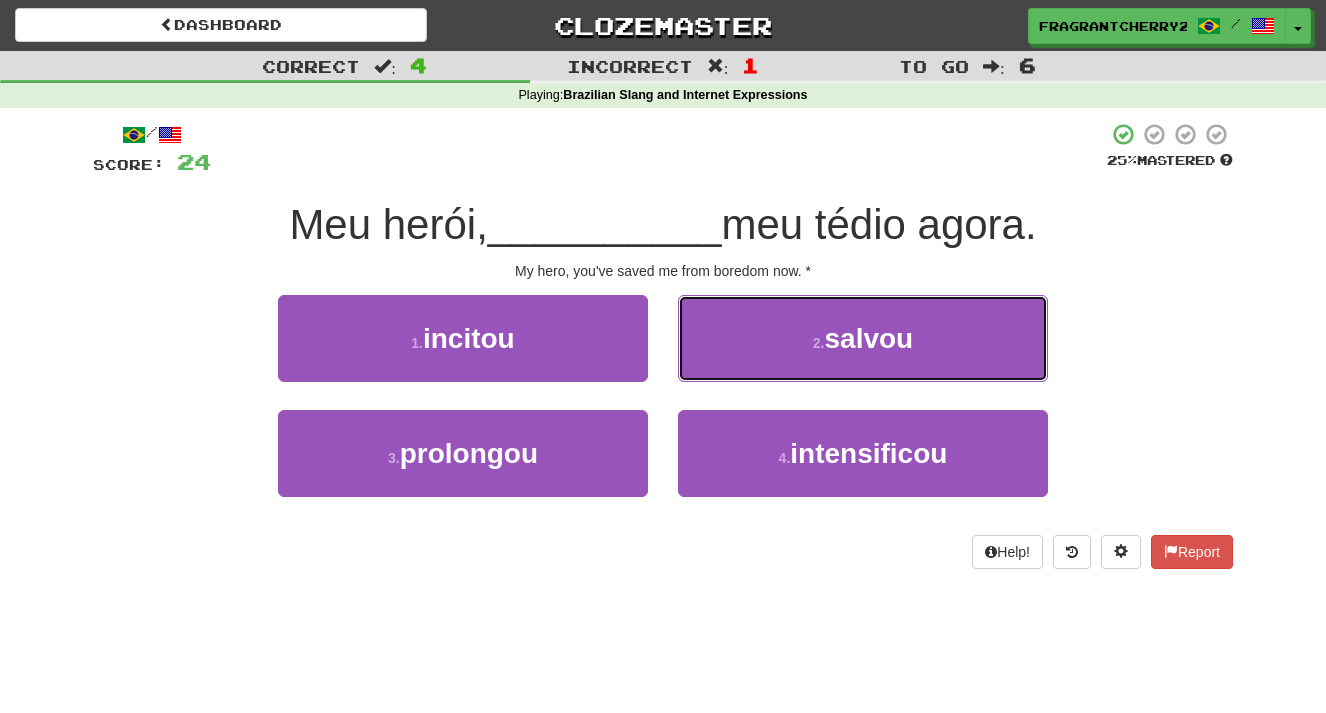click on "2 .  salvou" at bounding box center [863, 338] 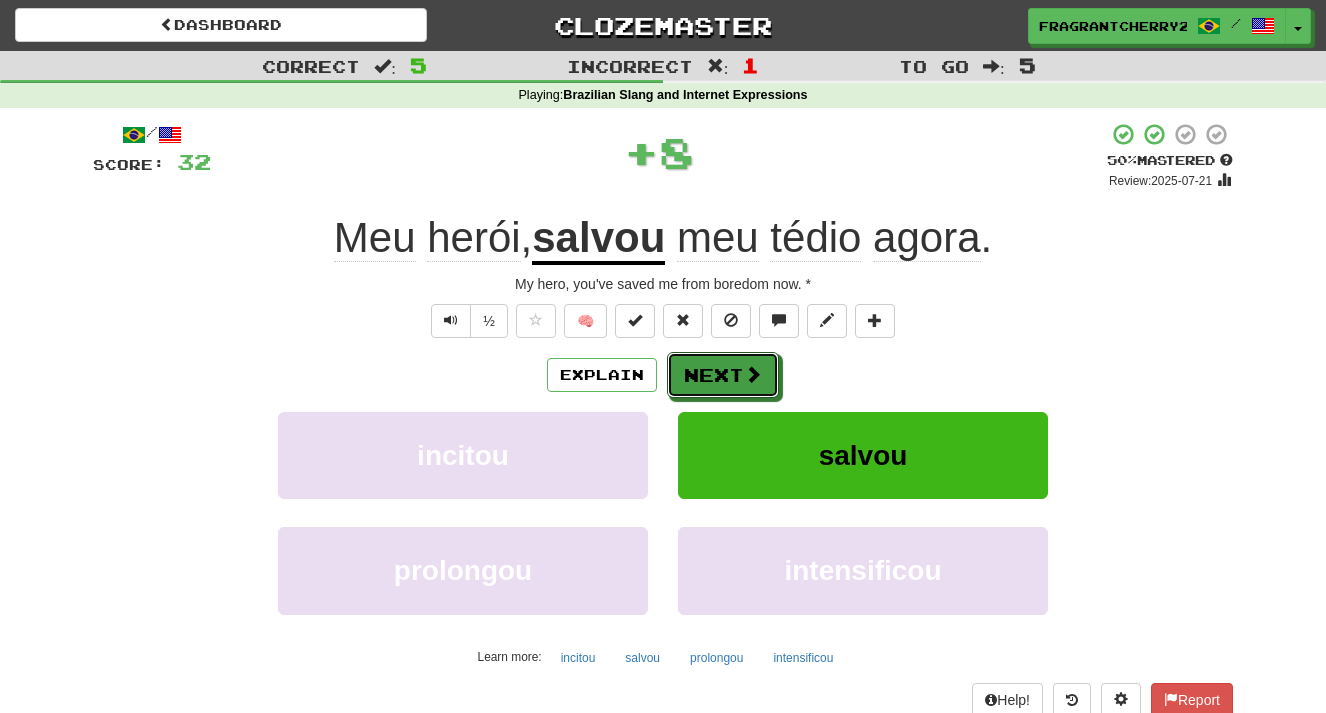 click on "Next" at bounding box center [723, 375] 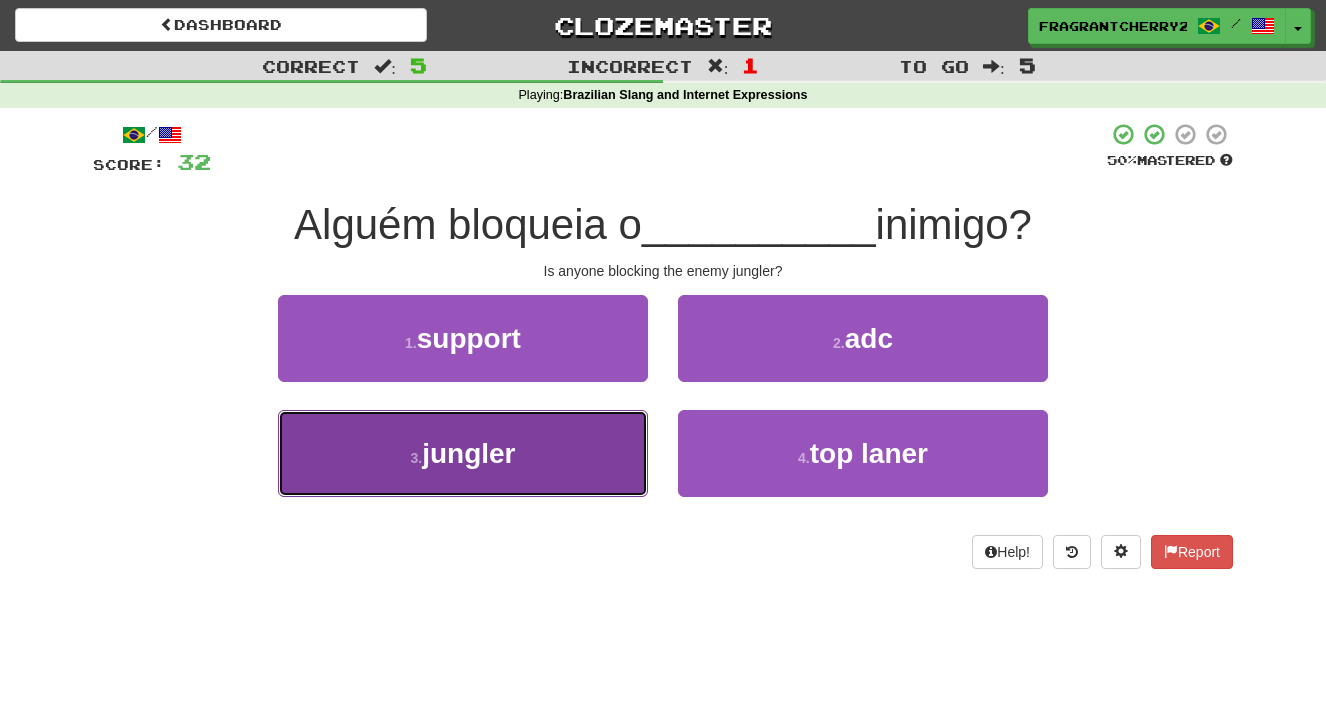 click on "3 .  jungler" at bounding box center (463, 453) 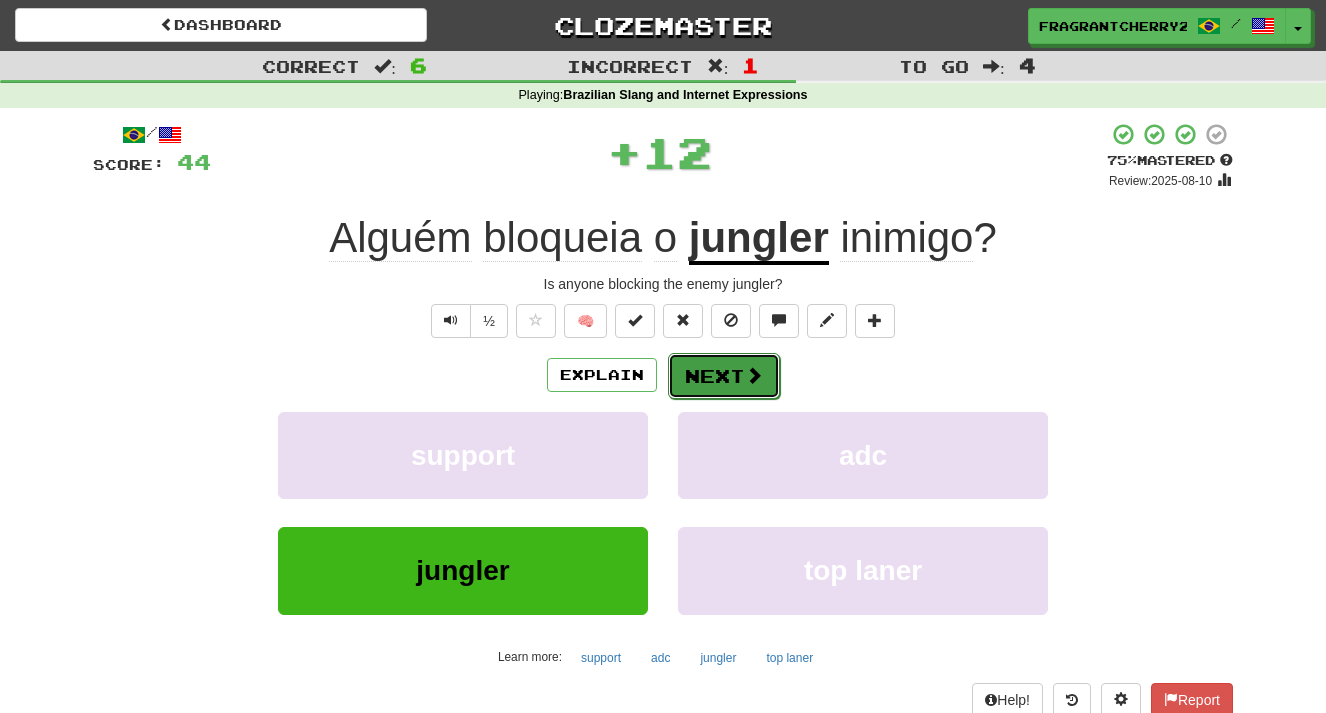 click on "Next" at bounding box center [724, 376] 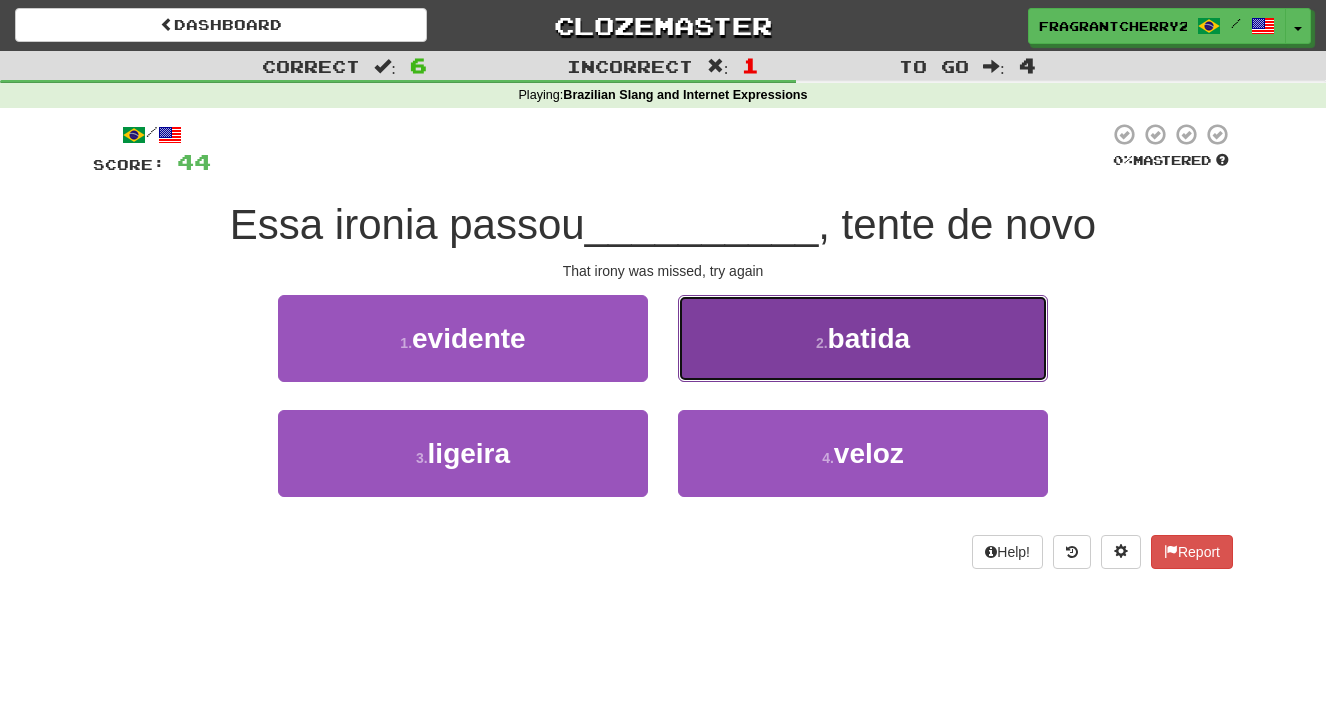 click on "2 .  batida" at bounding box center [863, 338] 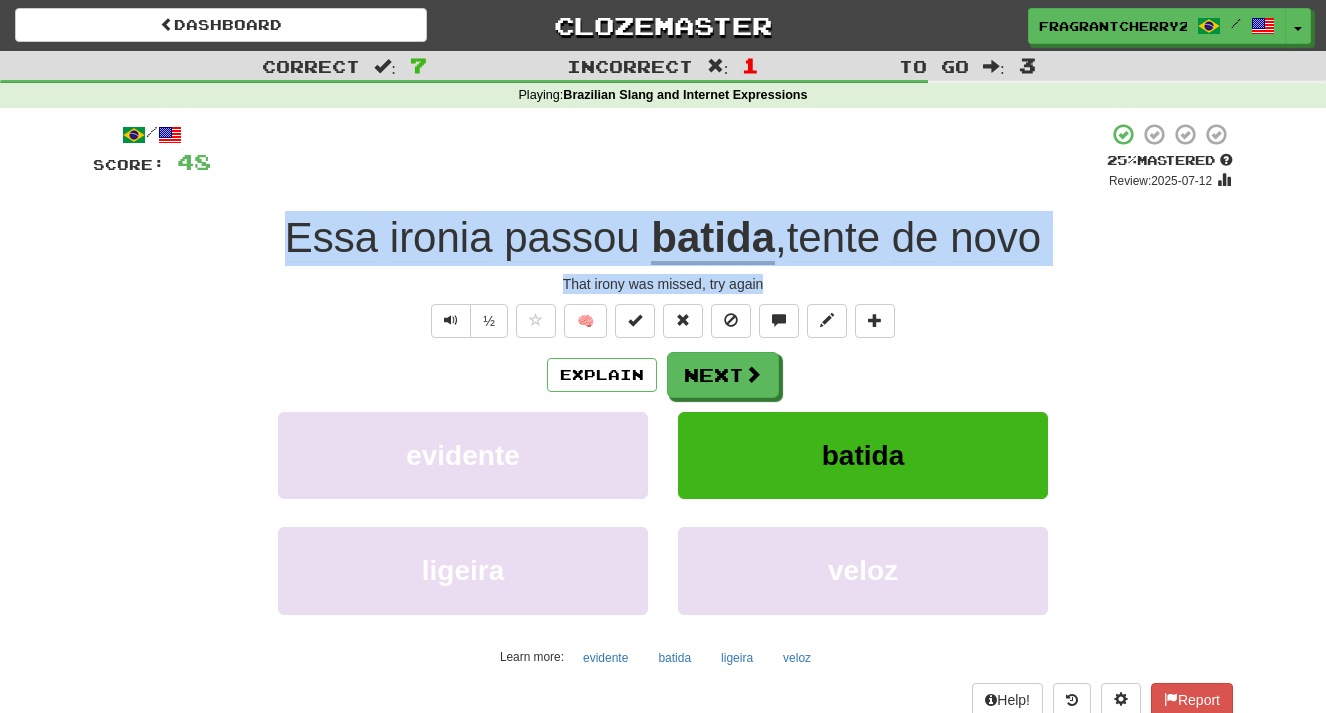 drag, startPoint x: 779, startPoint y: 287, endPoint x: 278, endPoint y: 230, distance: 504.2321 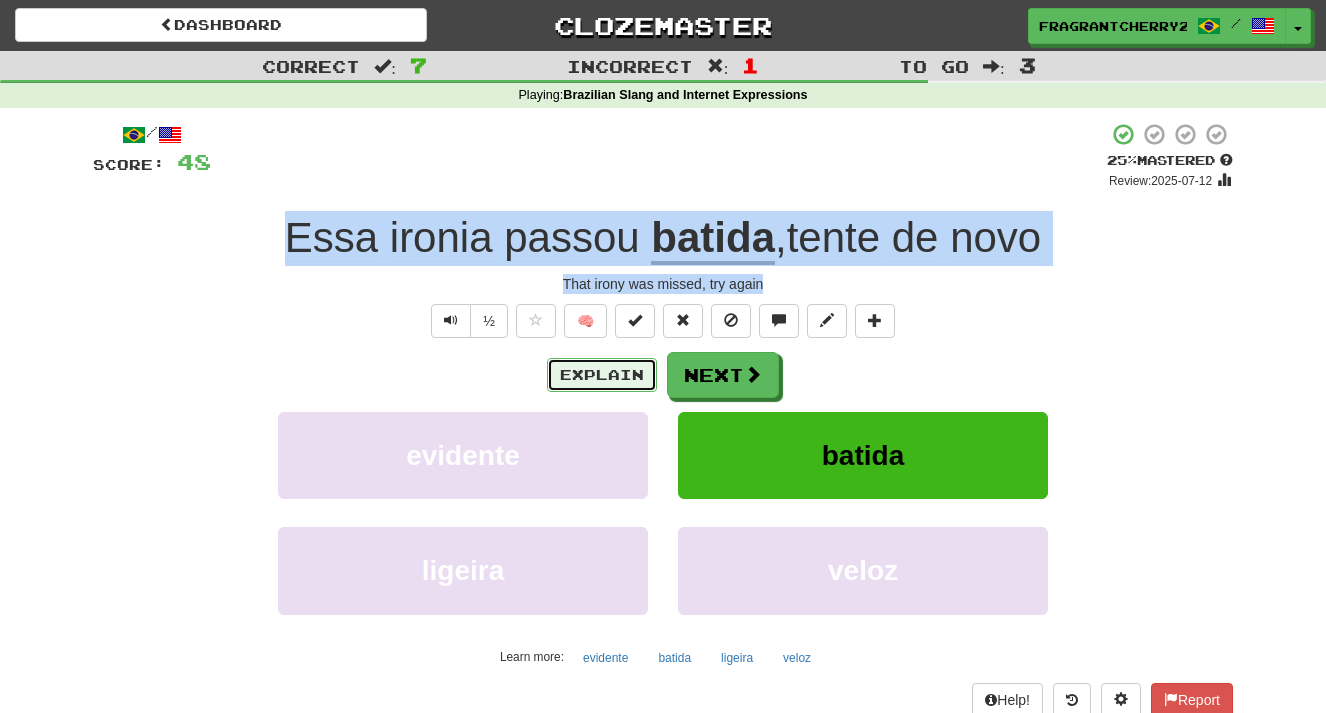 click on "Explain" at bounding box center [602, 375] 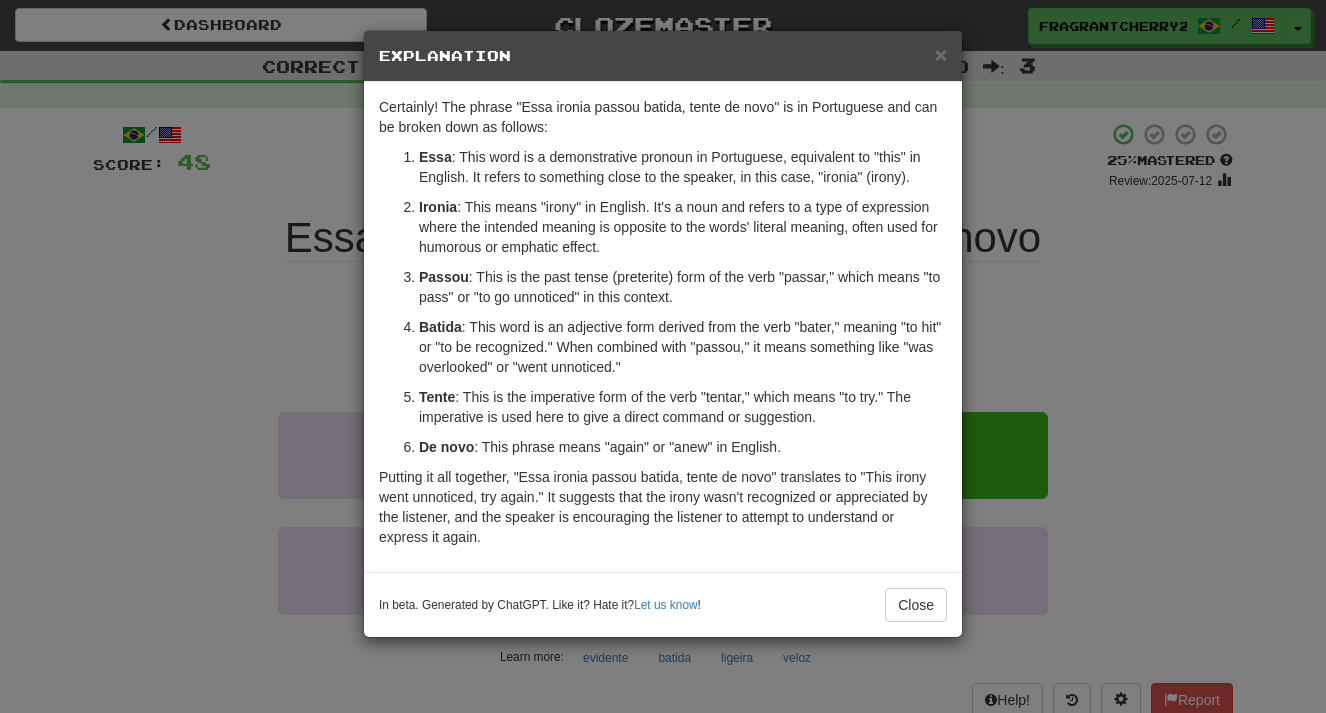 click on "× Explanation Certainly! The phrase "Essa ironia passou batida, tente de novo" is in Portuguese and can be broken down as follows:
Essa : This word is a demonstrative pronoun in Portuguese, equivalent to "this" in English. It refers to something close to the speaker, in this case, "ironia" (irony).
Ironia : This means "irony" in English. It's a noun and refers to a type of expression where the intended meaning is opposite to the words' literal meaning, often used for humorous or emphatic effect.
Passou : This is the past tense (preterite) form of the verb "passar," which means "to pass" or "to go unnoticed" in this context.
Batida : This word is an adjective form derived from the verb "bater," meaning "to hit" or "to be recognized." When combined with "passou," it means something like "was overlooked" or "went unnoticed."
Tente : This is the imperative form of the verb "tentar," which means "to try." The imperative is used here to give a direct command or suggestion." at bounding box center (663, 356) 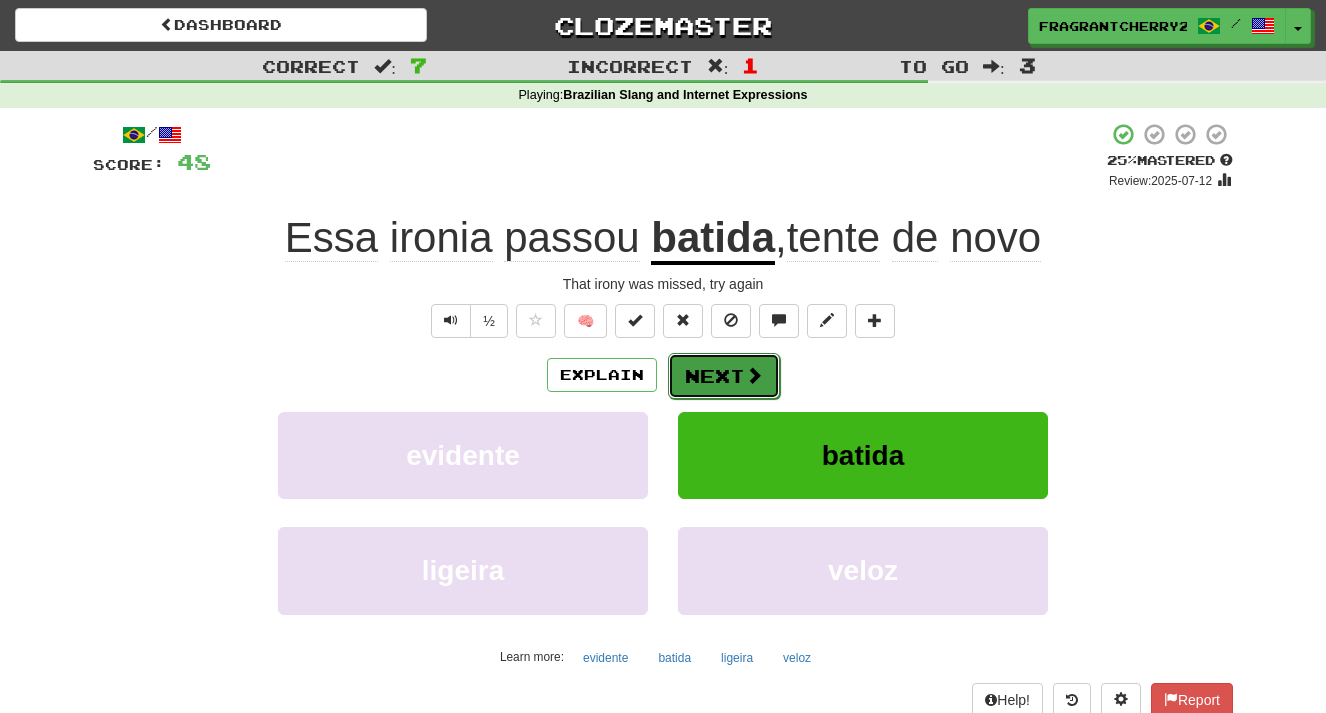 click on "Next" at bounding box center (724, 376) 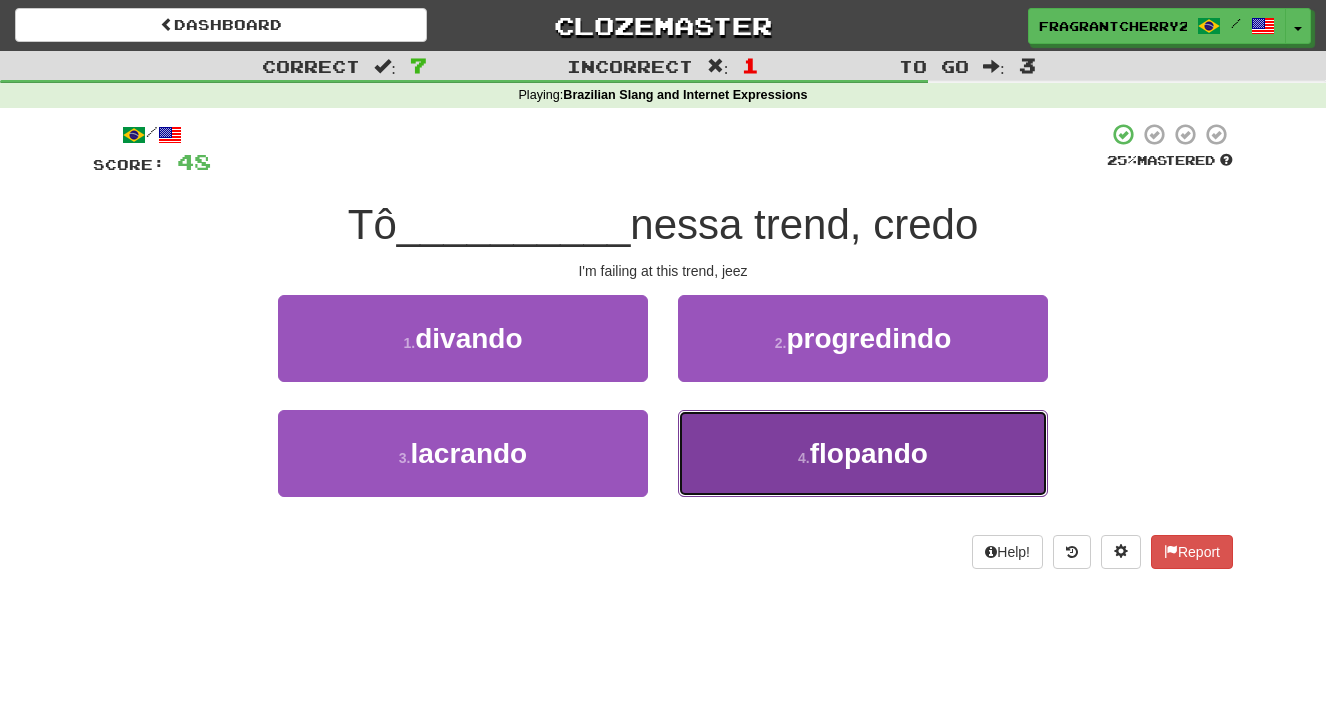 click on "4 .  flopando" at bounding box center [863, 453] 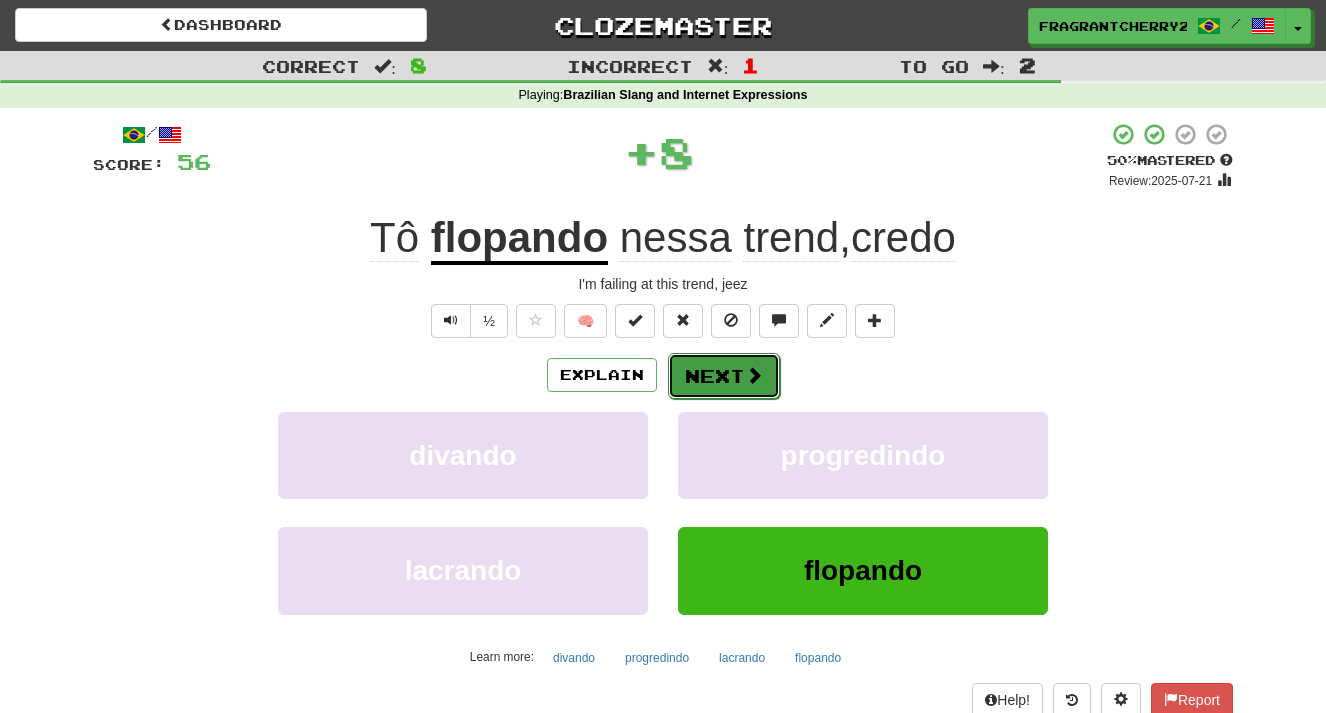 click on "Next" at bounding box center [724, 376] 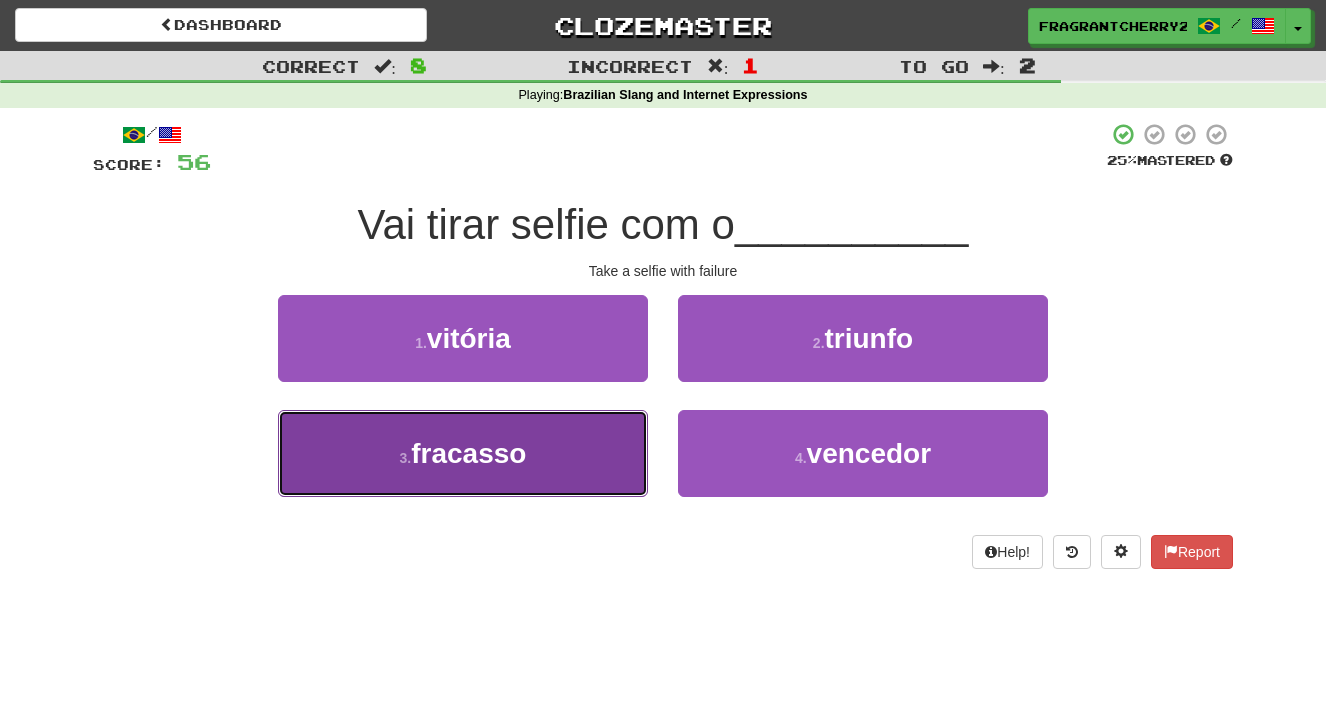 click on "3 .  fracasso" at bounding box center (463, 453) 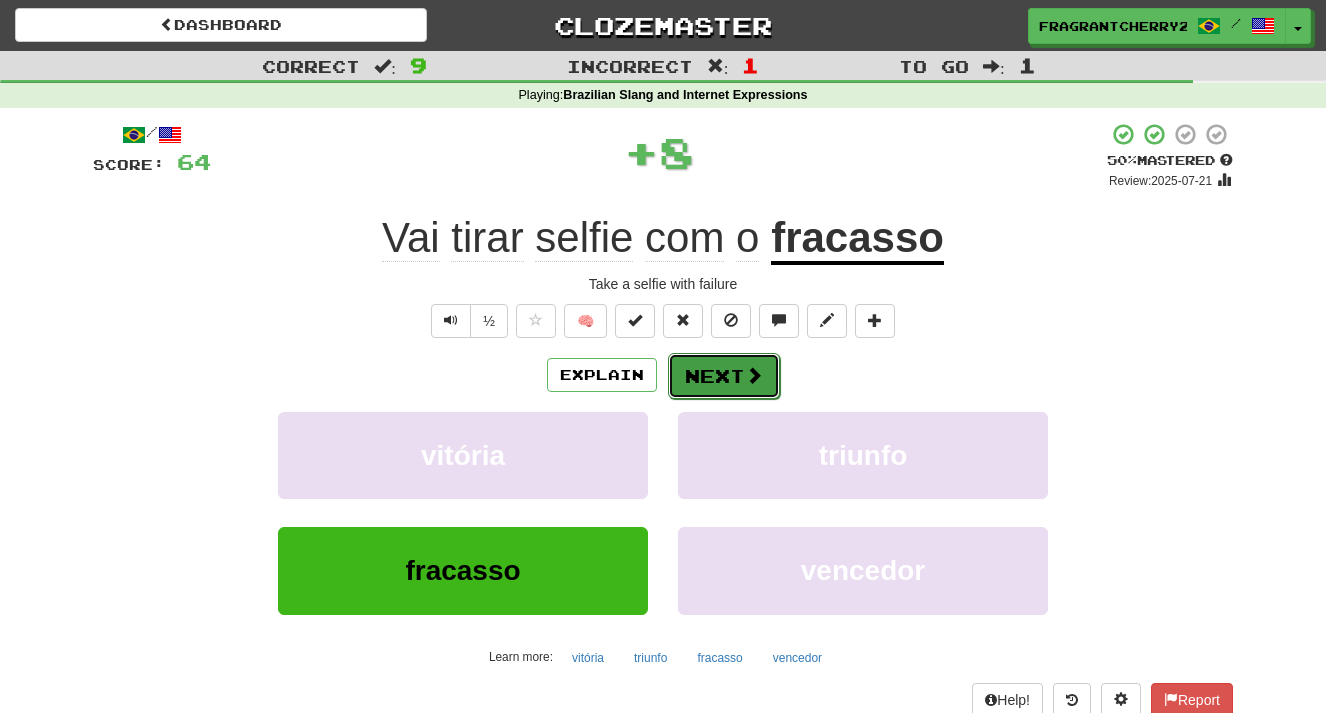 click on "Next" at bounding box center [724, 376] 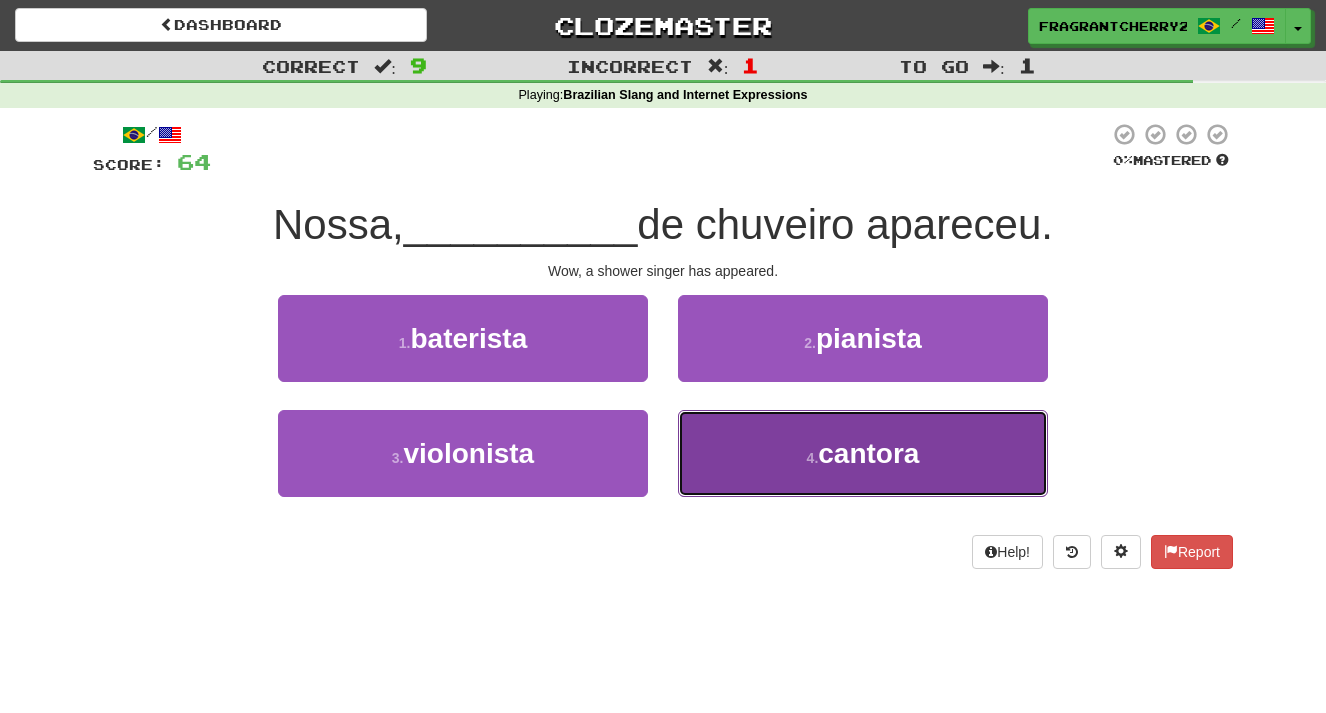 click on "4 .  cantora" at bounding box center [863, 453] 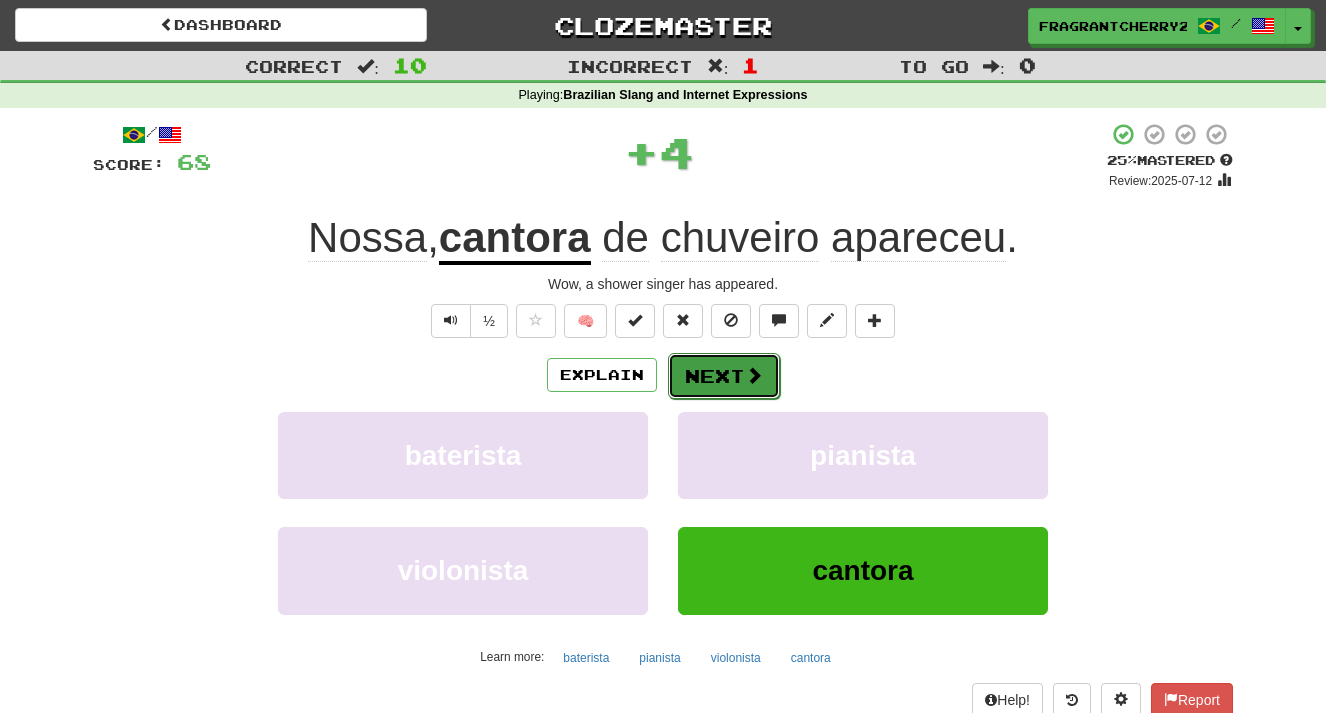 click on "Next" at bounding box center (724, 376) 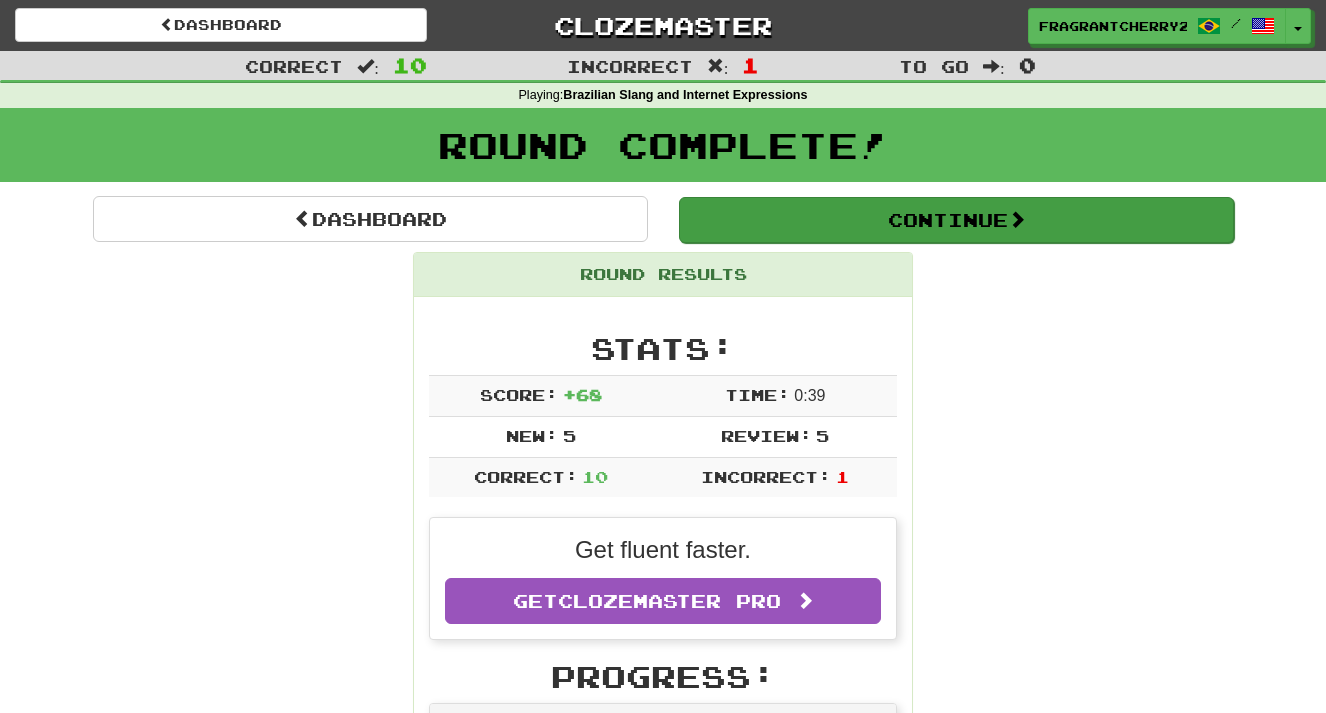 click on "Continue" at bounding box center (955, 219) 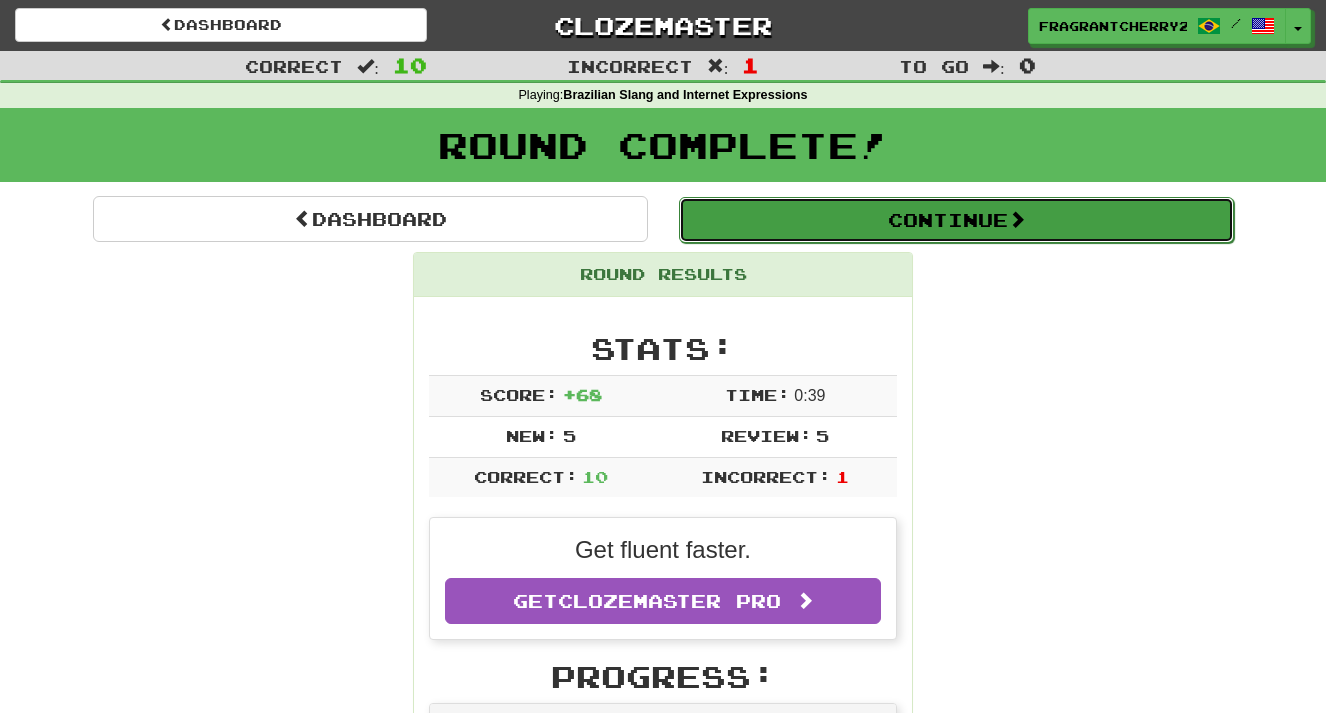 click on "Continue" at bounding box center [956, 220] 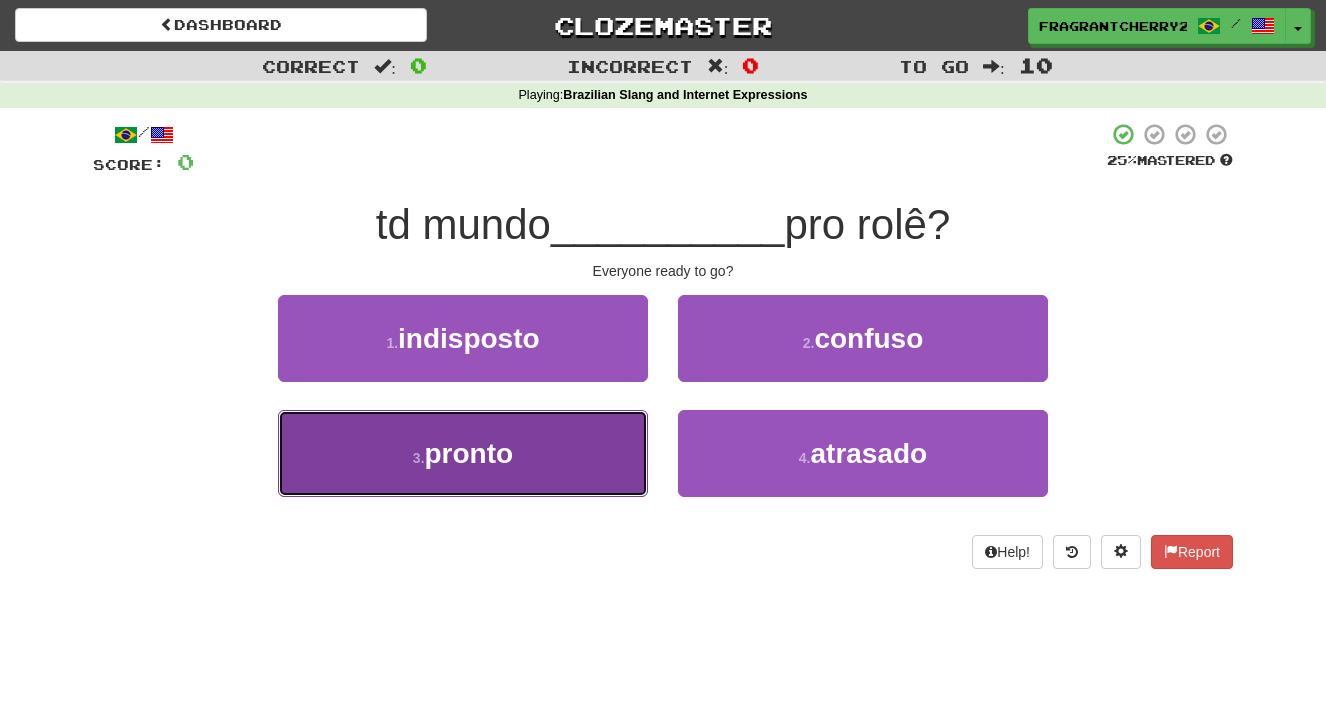 click on "3 .  pronto" at bounding box center (463, 453) 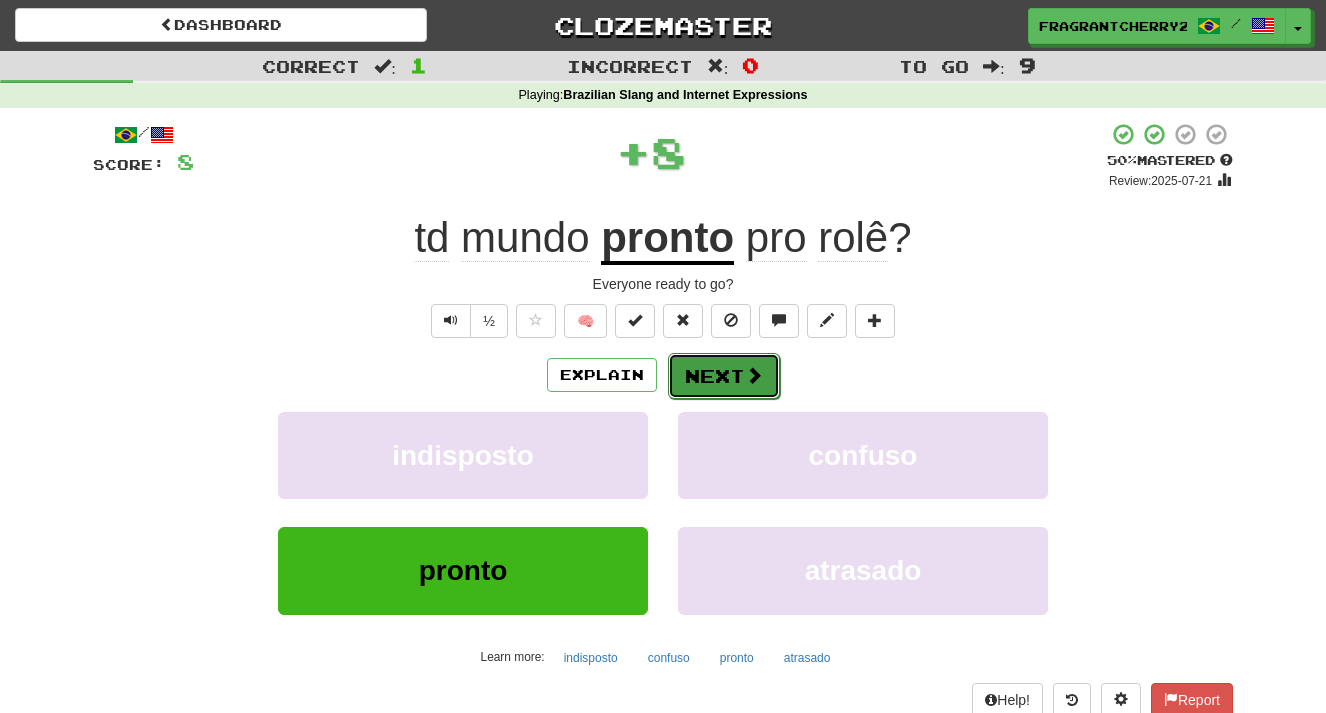 click on "Next" at bounding box center [724, 376] 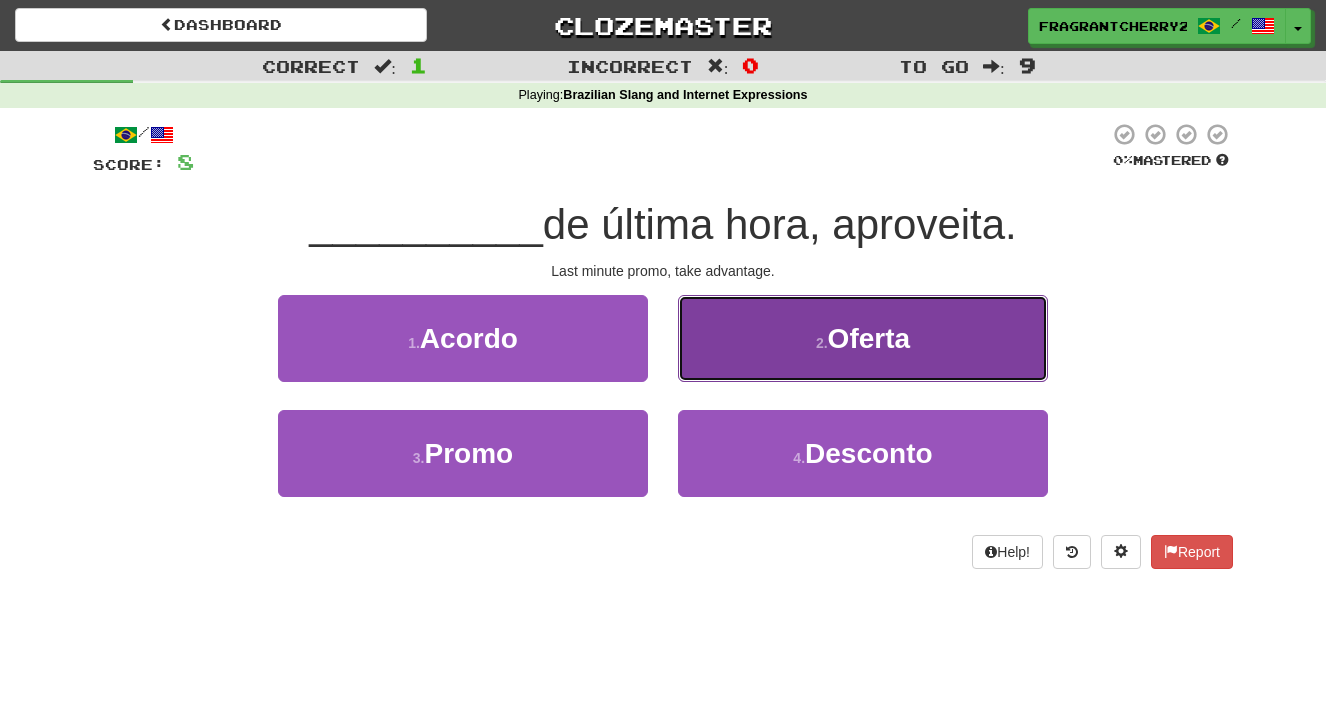 click on "2 .  Oferta" at bounding box center [863, 338] 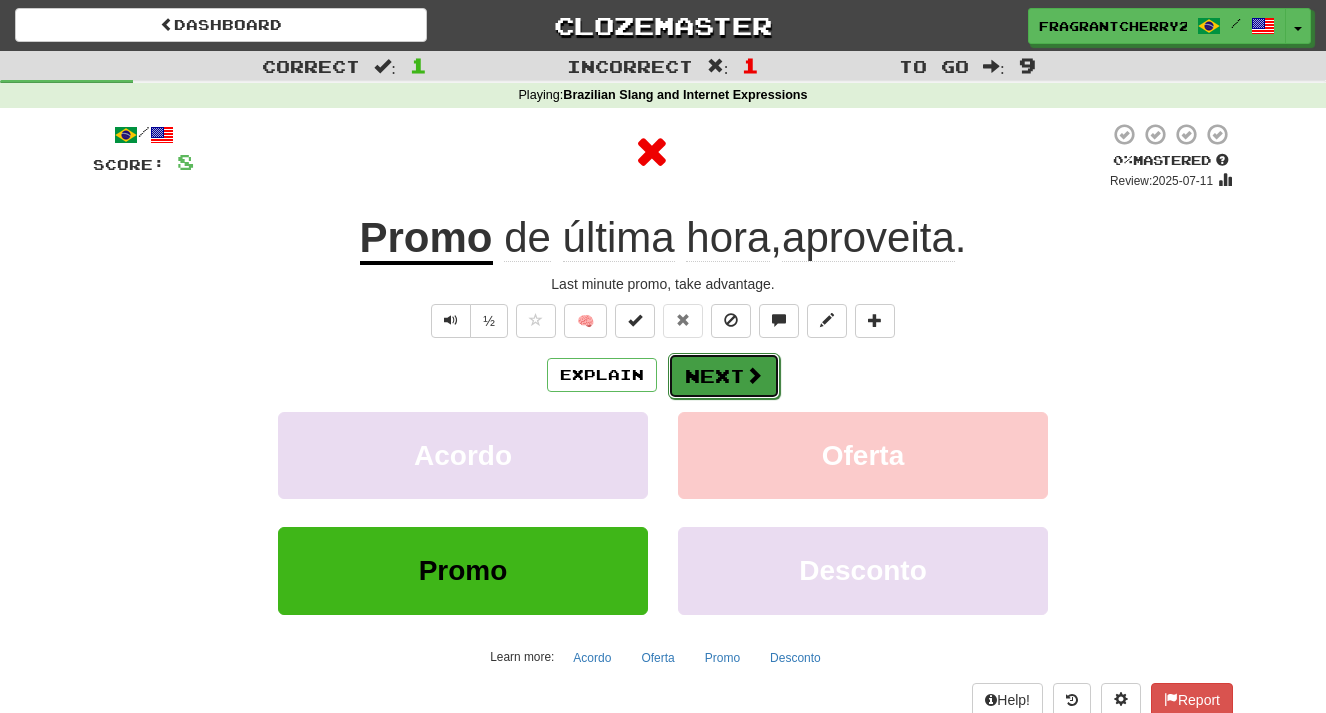 click on "Next" at bounding box center [724, 376] 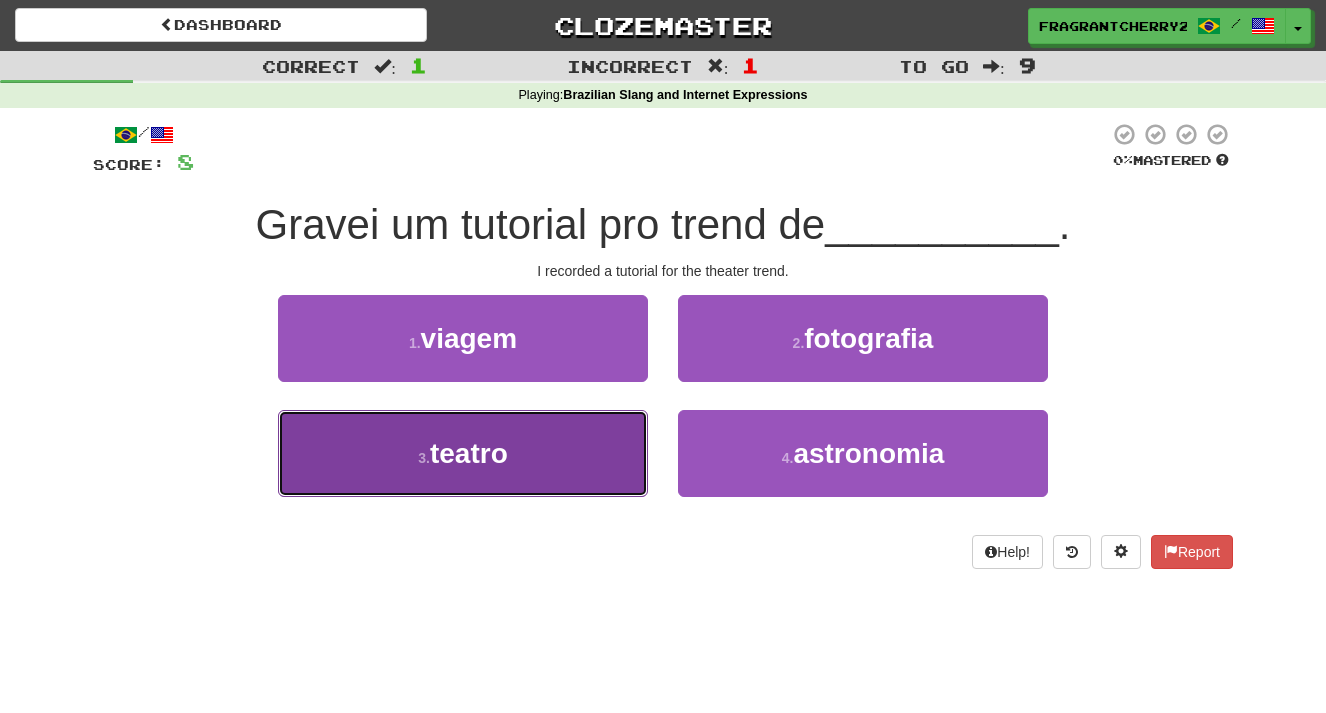 click on "3 .  teatro" at bounding box center (463, 453) 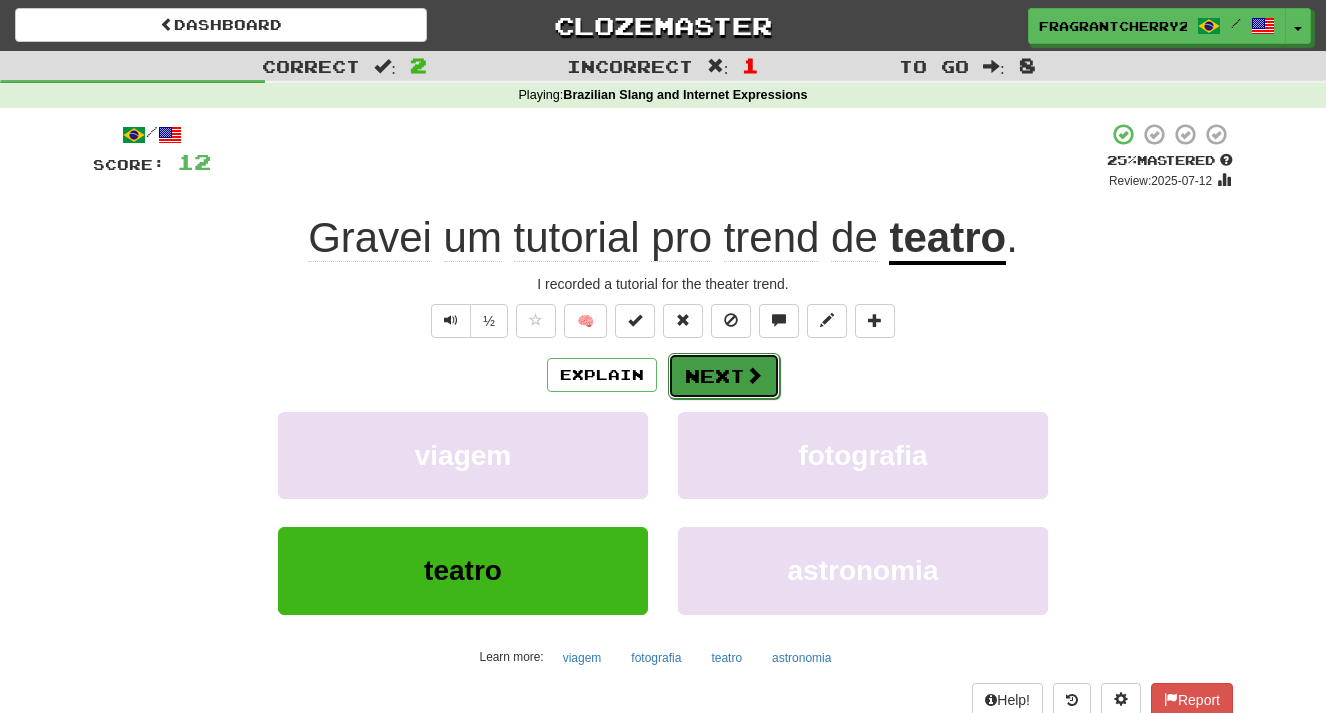 click on "Next" at bounding box center [724, 376] 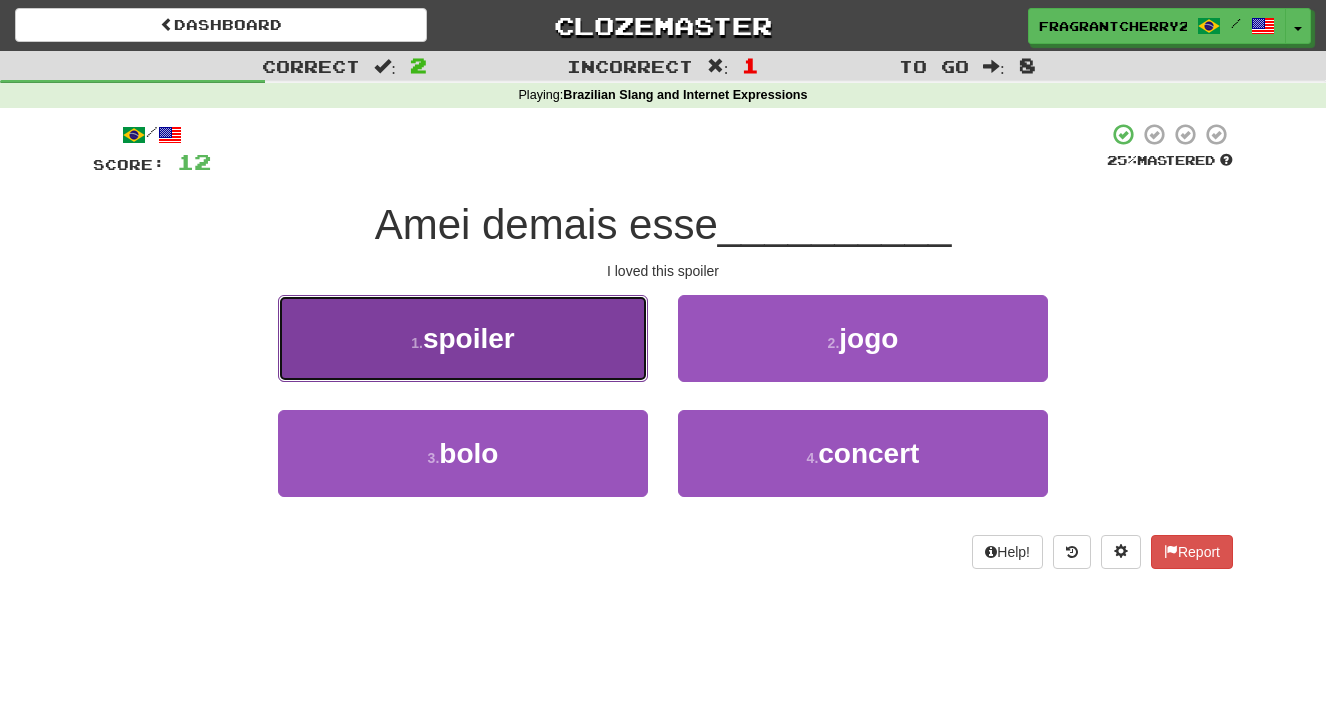 click on "1 .  spoiler" at bounding box center (463, 338) 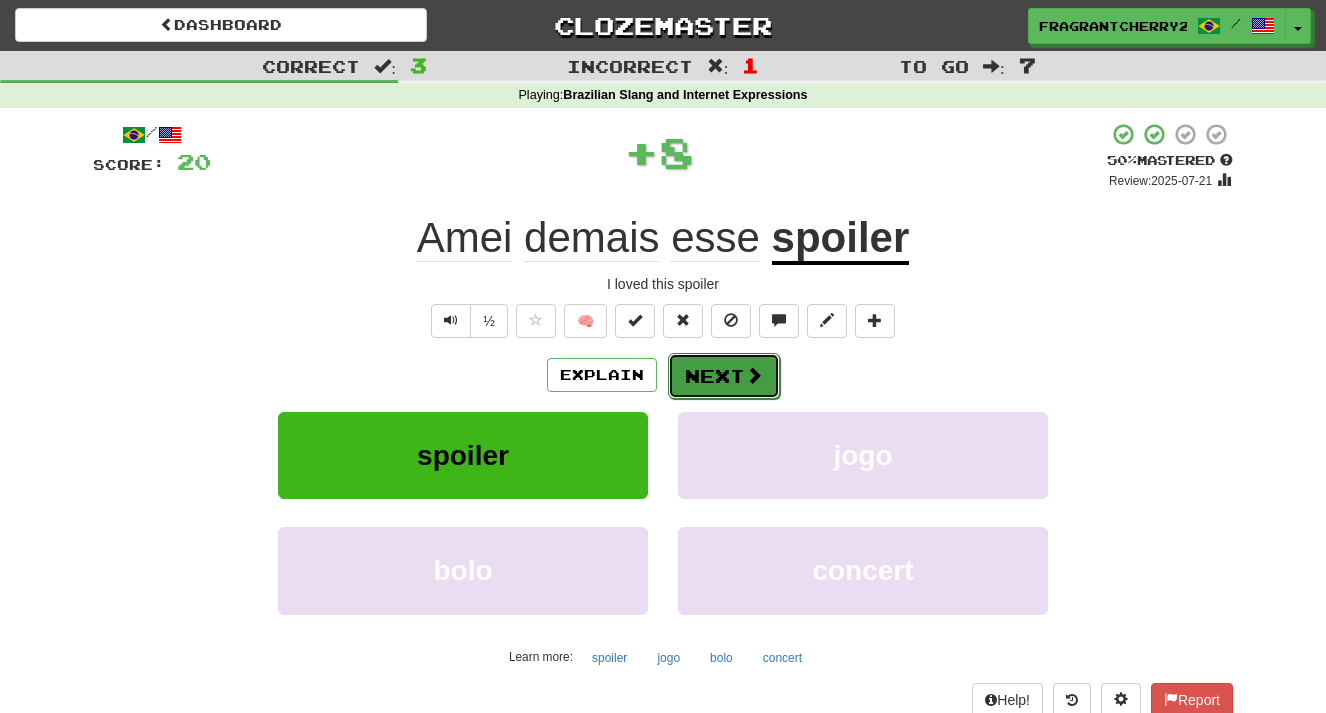 click on "Next" at bounding box center [724, 376] 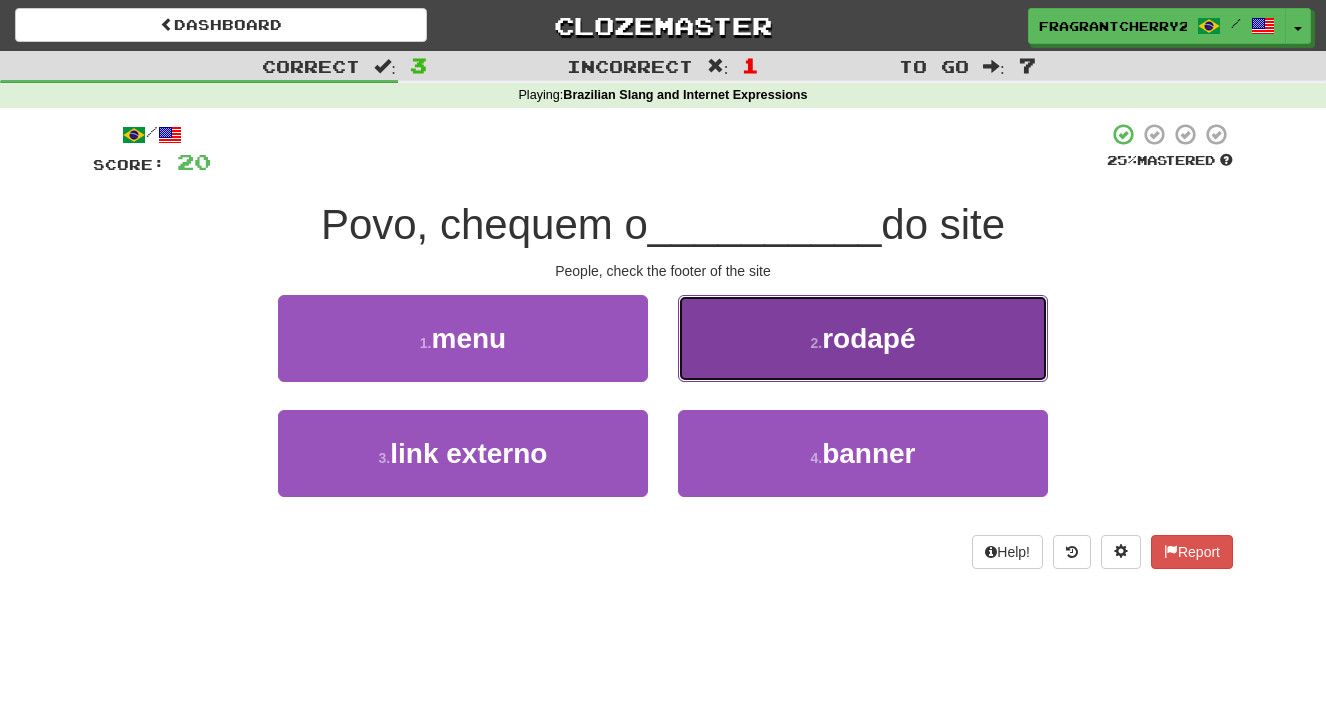 click on "2 .  rodapé" at bounding box center [863, 338] 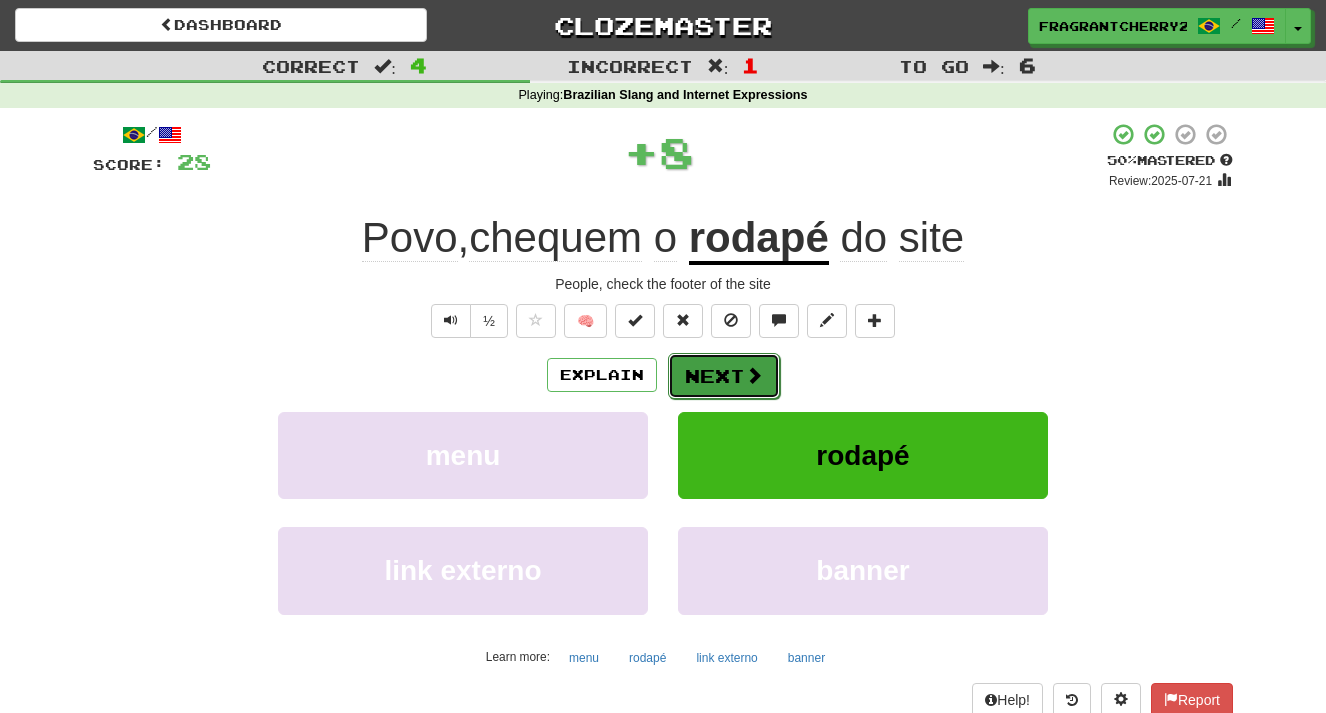 click on "Next" at bounding box center (724, 376) 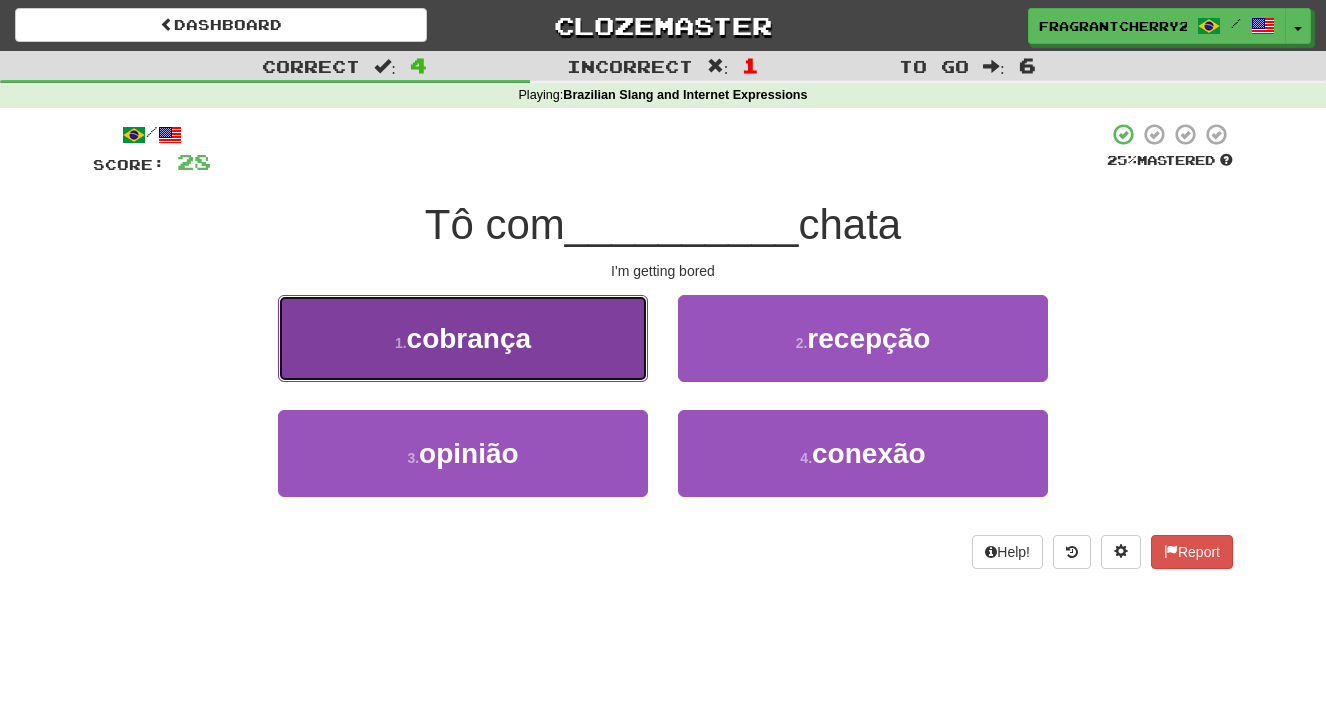 click on "1 .  cobrança" at bounding box center (463, 338) 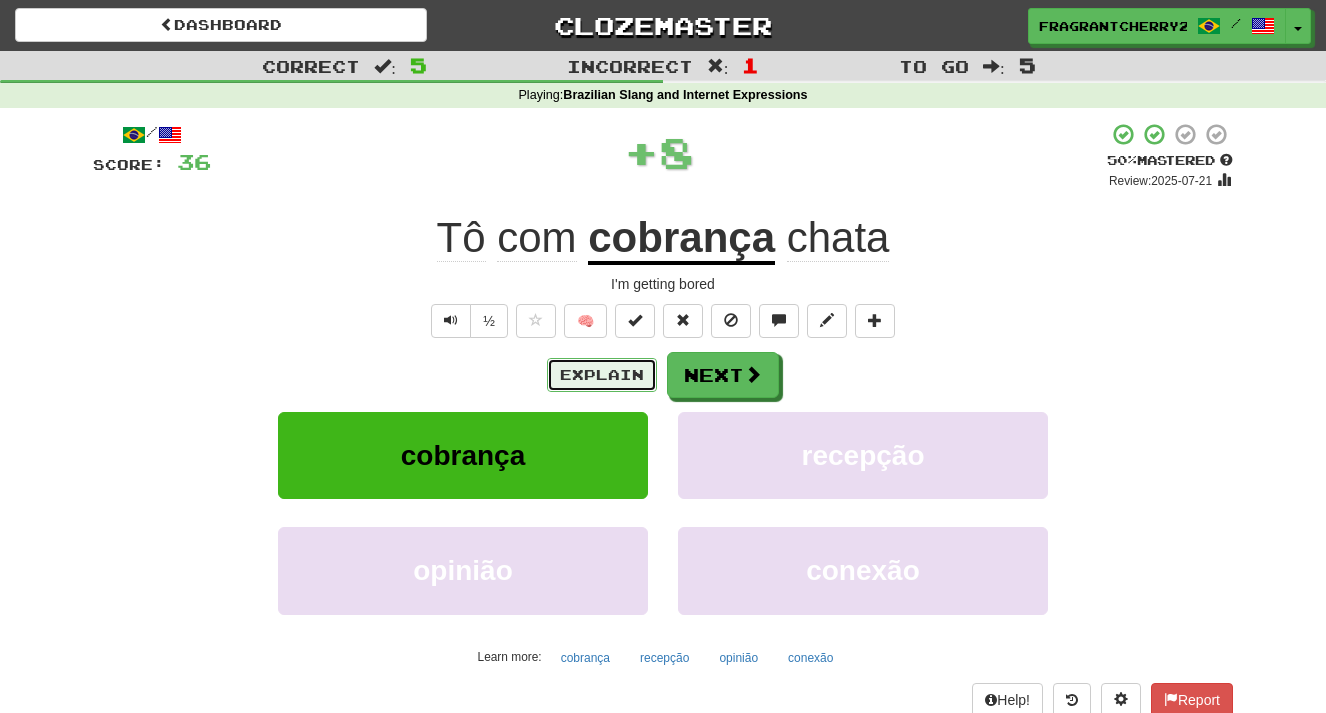 click on "Explain" at bounding box center (602, 375) 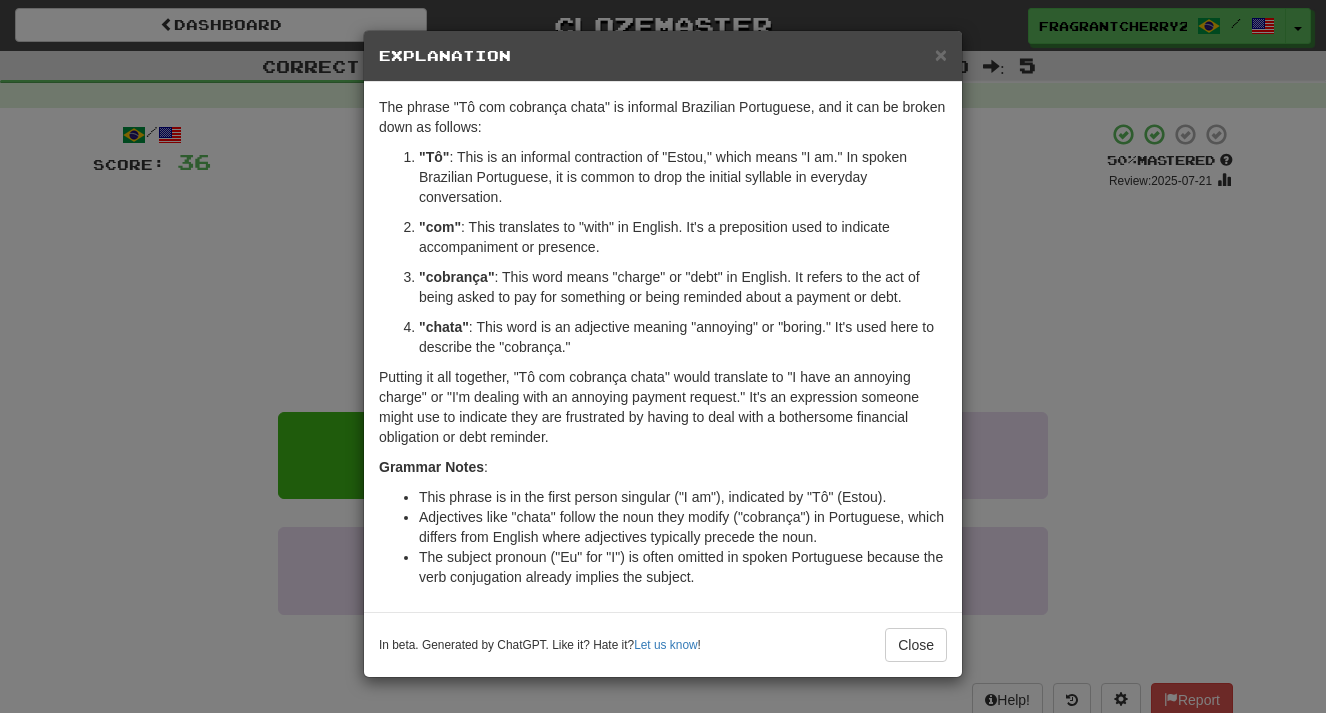 click on "× Explanation The phrase "Tô com cobrança chata" is informal Brazilian Portuguese, and it can be broken down as follows:
"Tô" : This is a colloquial contraction of "Estou," which means "I am." In spoken Brazilian Portuguese, it is common to drop the initial syllable in everyday conversation.
"com" : This translates to "with" in English. It's a preposition used to indicate accompaniment or presence.
"cobrança" : This word means "charge" or "debt" in English. It refers to the act of being asked to pay for something or being reminded about a payment or debt.
"chata" : This word is an adjective meaning "annoying" or "boring." It's used here to describe the "cobrança."
Putting it all together, "Tô com cobrança chata" would translate to "I have an annoying charge" or "I'm dealing with an annoying payment request." It's an expression someone might use to indicate they are frustrated by having to deal with a bothersome financial obligation or debt reminder.
Grammar Notes :" at bounding box center [663, 356] 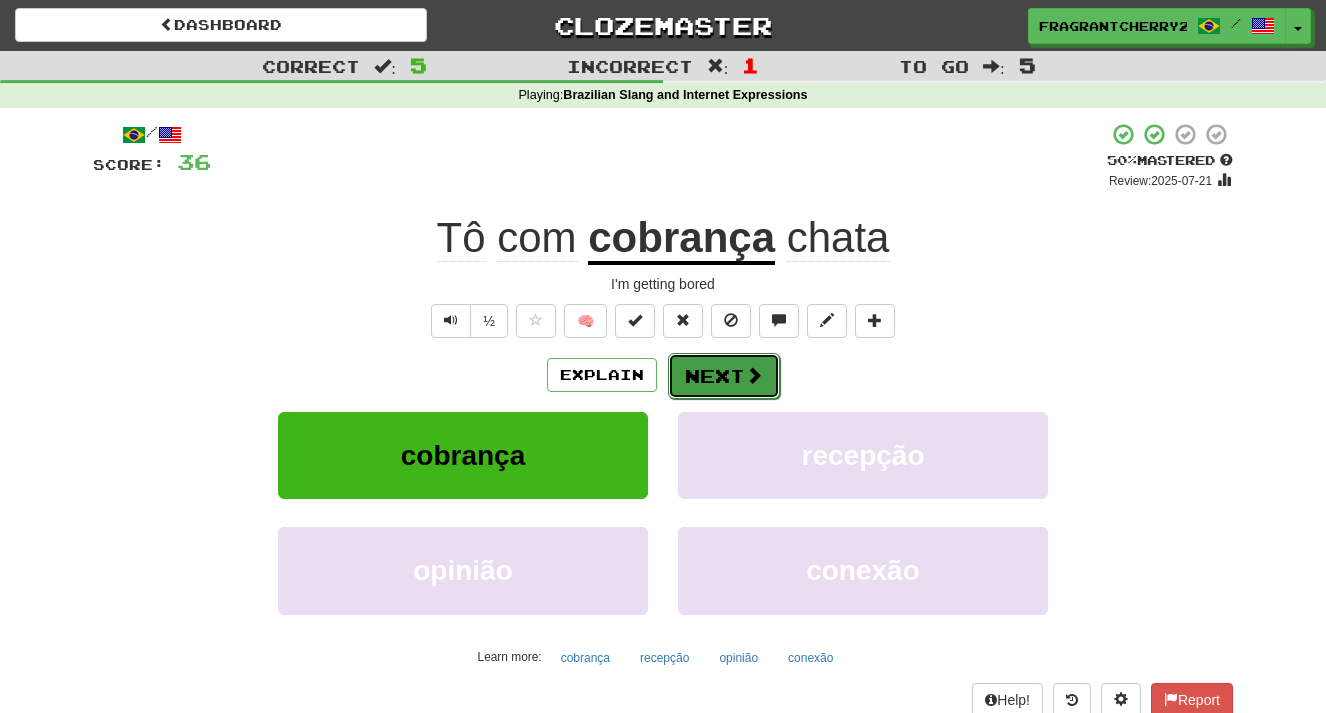 click on "Next" at bounding box center [724, 376] 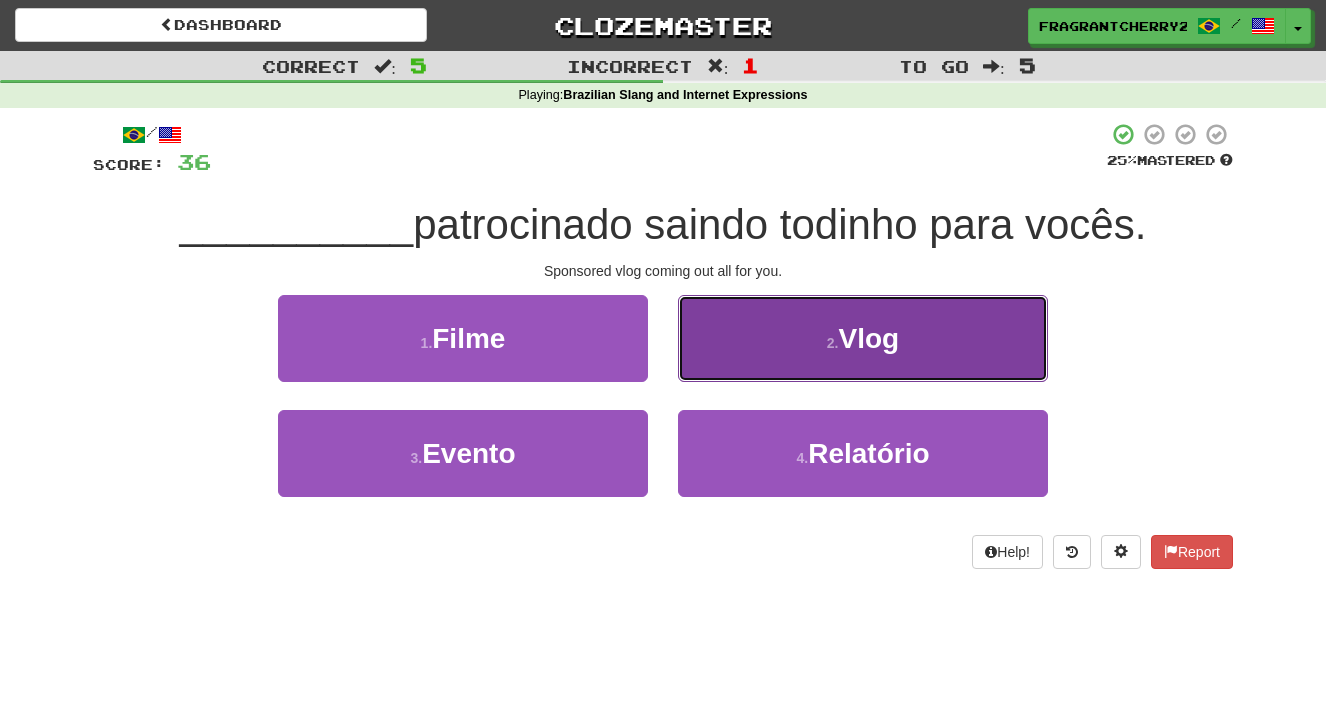 click on "2 .  Vlog" at bounding box center [863, 338] 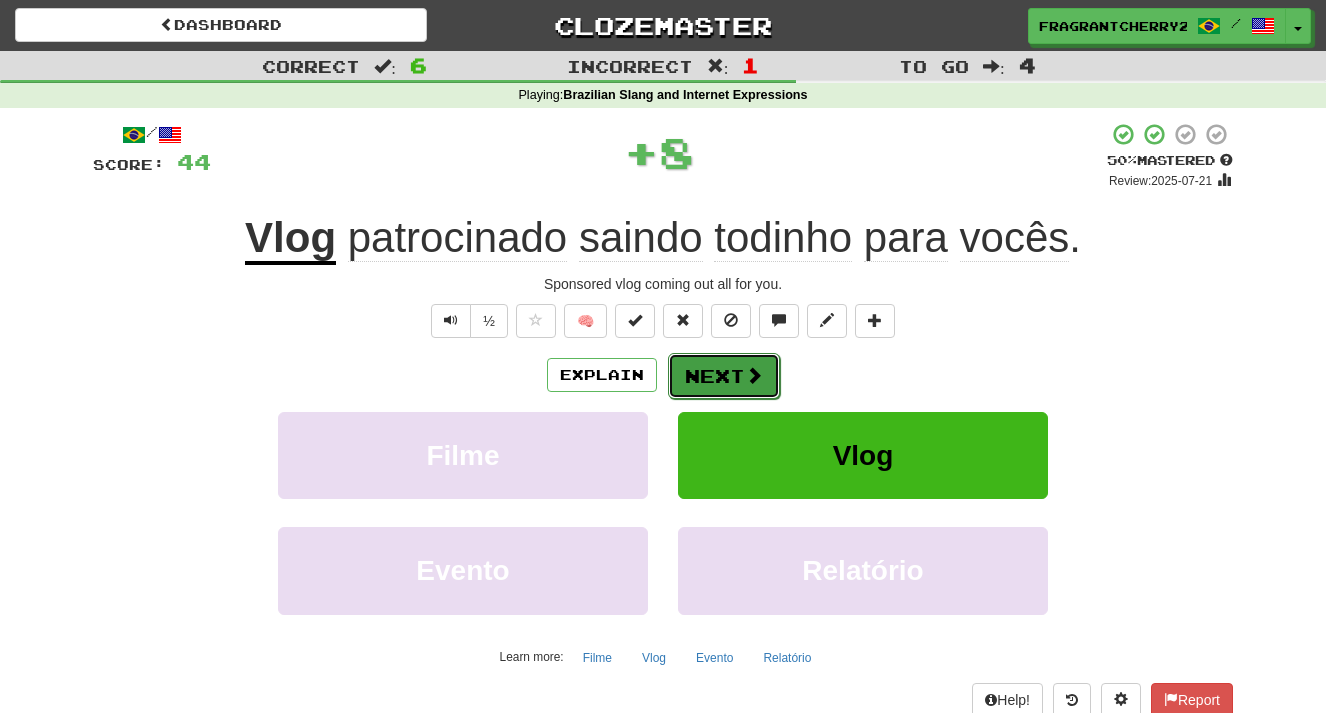 click on "Next" at bounding box center [724, 376] 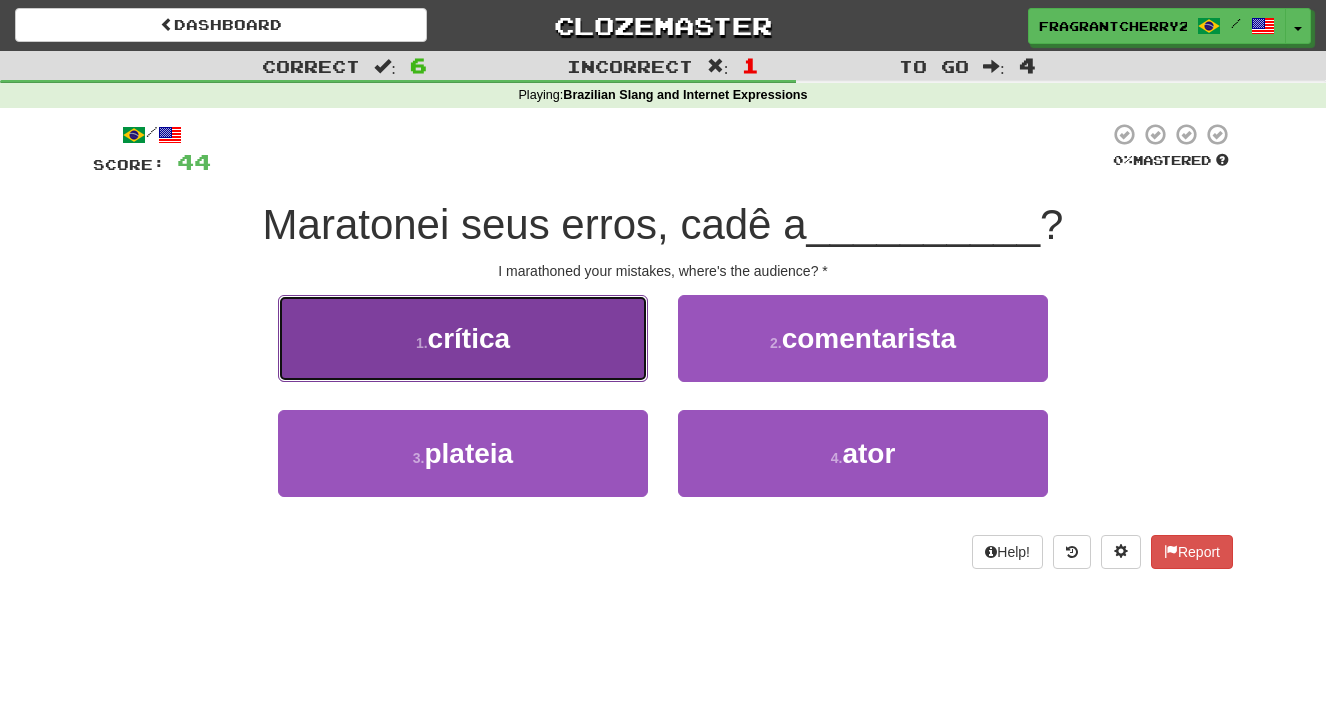 click on "1 .  crítica" at bounding box center (463, 338) 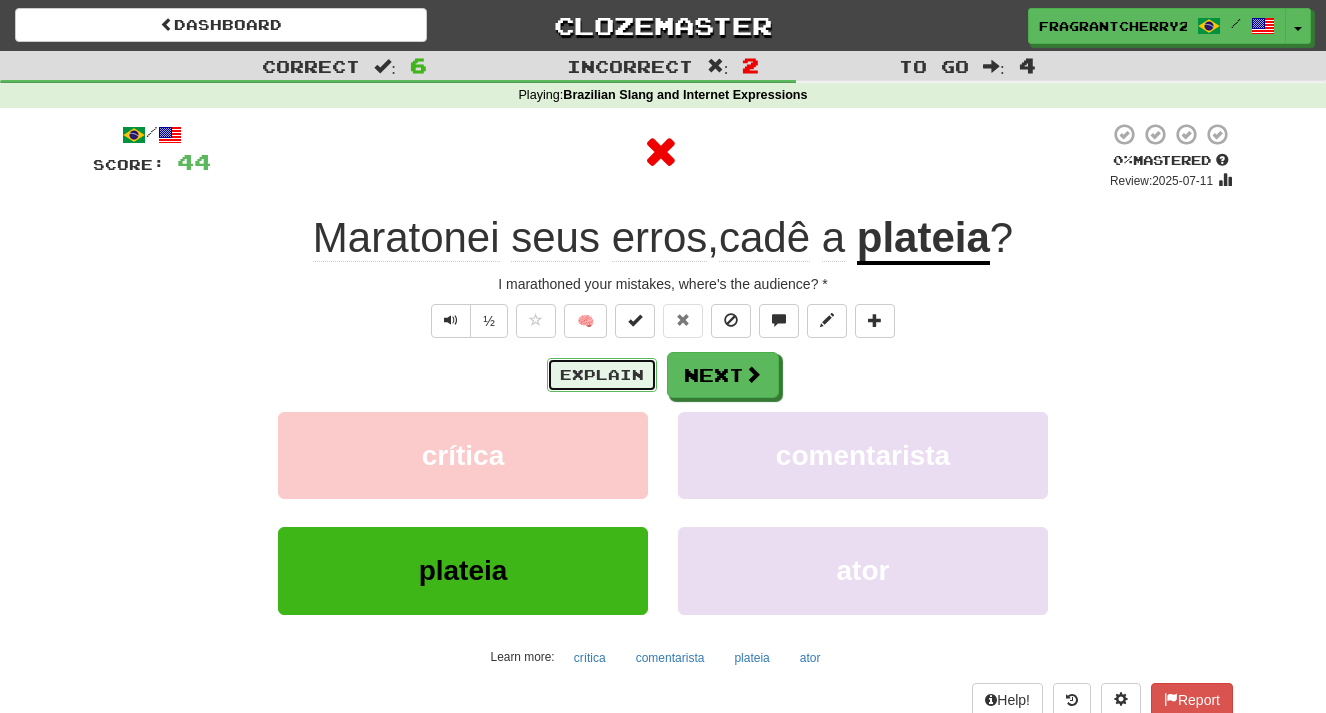 click on "Explain" at bounding box center (602, 375) 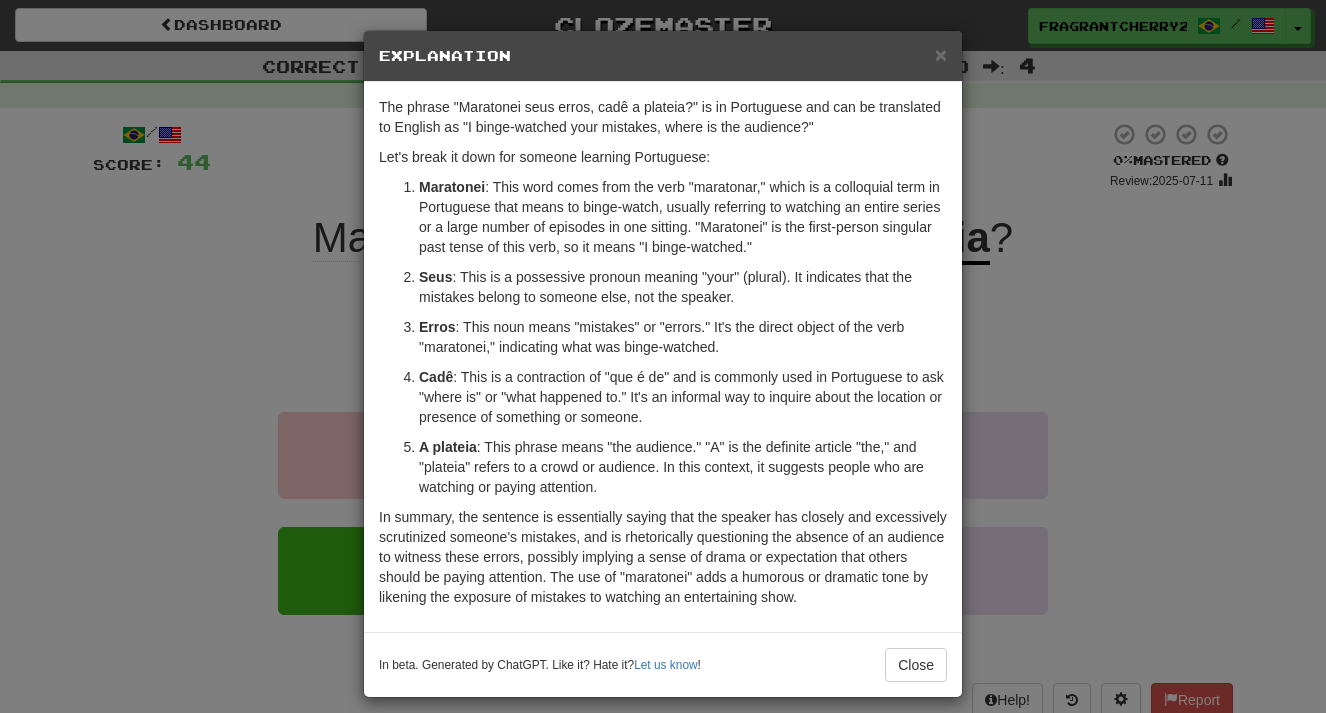 click on "× Explanation The phrase "Maratonei seus erros, cadê a plateia?" is in Portuguese and can be translated to English as "I binge-watched your mistakes, where is the audience?"
Let's break it down for someone learning Portuguese:
Maratonei : This word comes from the verb "maratonar," which is a colloquial term in Portuguese that means to binge-watch, usually referring to watching an entire series or a large number of episodes in one sitting. "Maratonei" is the first-person singular past tense of this verb, so it means "I binge-watched."
Seus : This is a possessive pronoun meaning "your" (plural). It indicates that the mistakes belong to someone else, not the speaker.
Erros : This noun means "mistakes" or "errors." It's the direct object of the verb "maratonei," indicating what was binge-watched.
Cadê
A plateia
In beta. Generated by ChatGPT. Like it? Hate it?  Let us know ! Close" at bounding box center (663, 356) 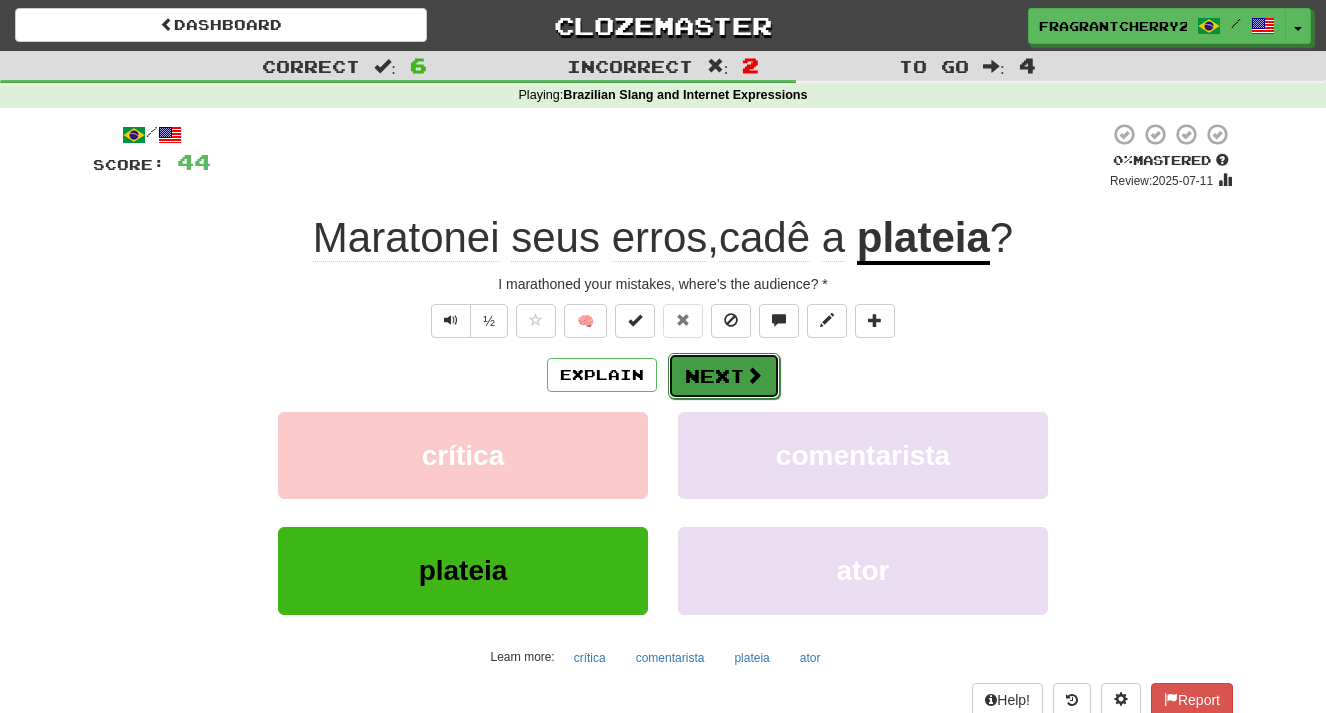 click on "Next" at bounding box center (724, 376) 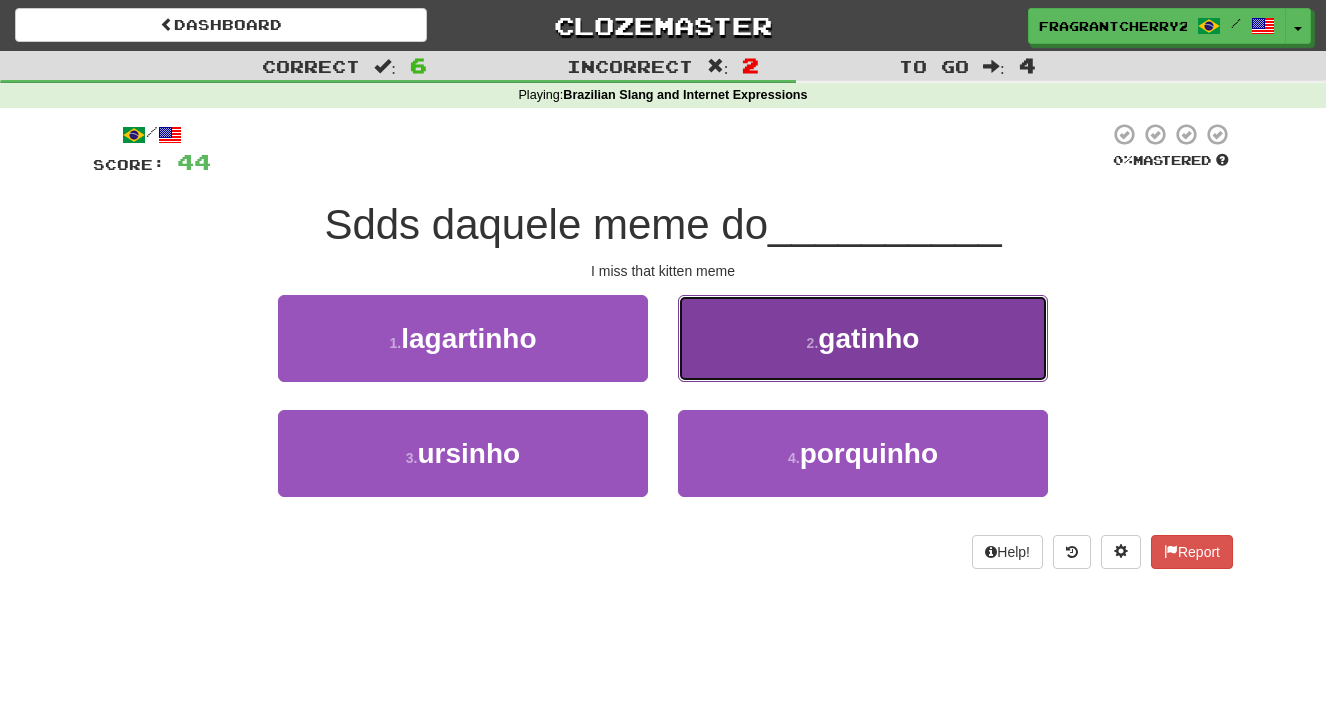 click on "2 .  gatinho" at bounding box center (863, 338) 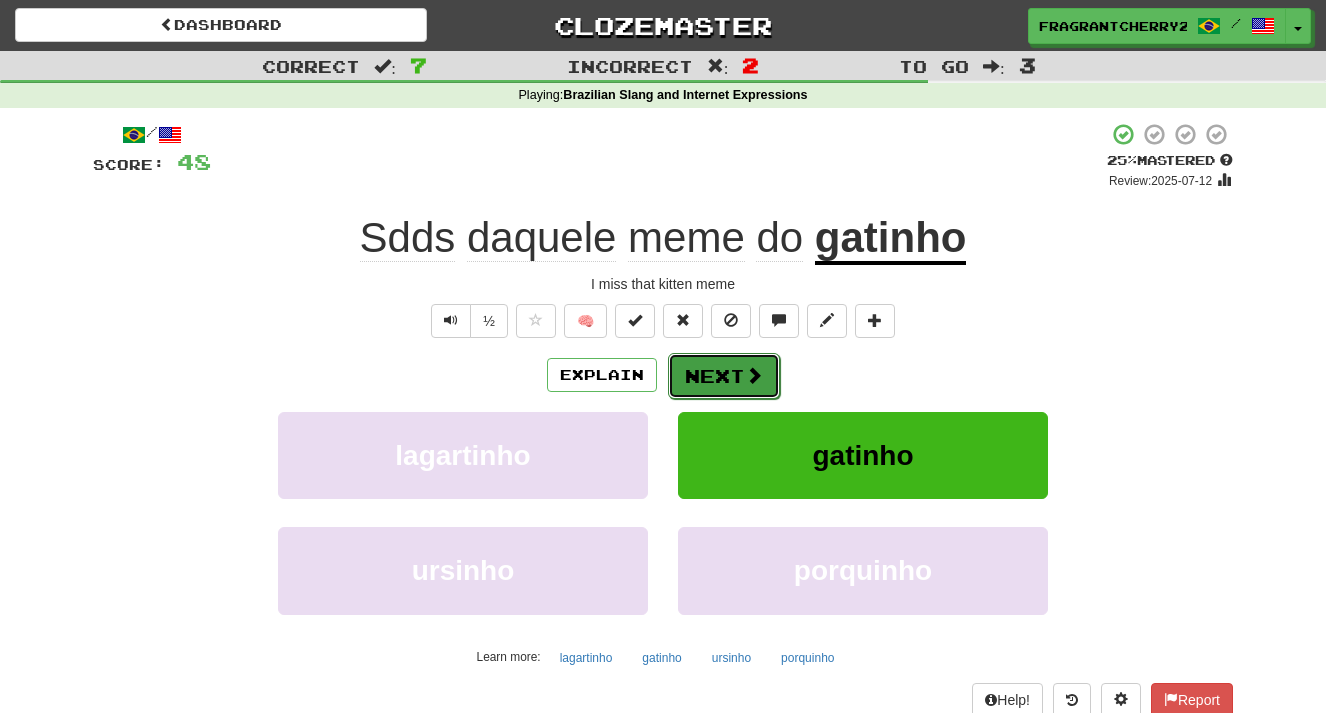 click on "Next" at bounding box center [724, 376] 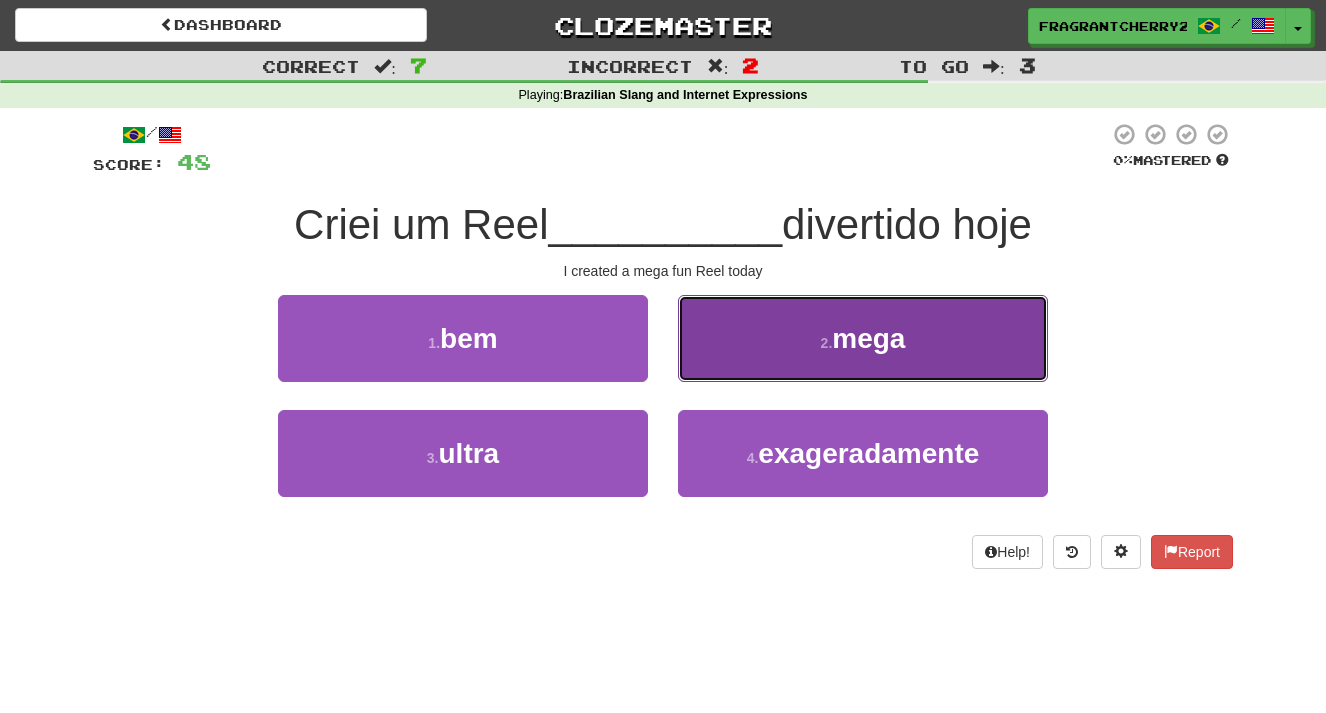 click on "2 .  mega" at bounding box center (863, 338) 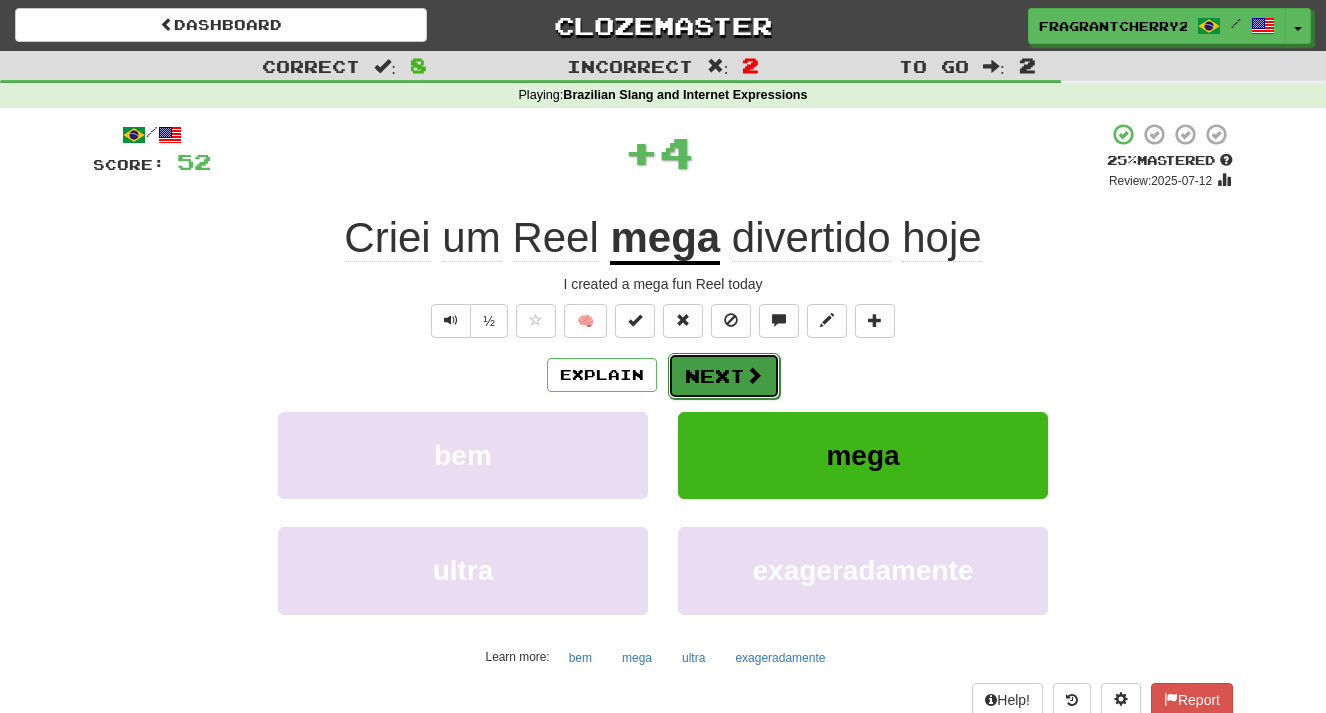 click on "Next" at bounding box center [724, 376] 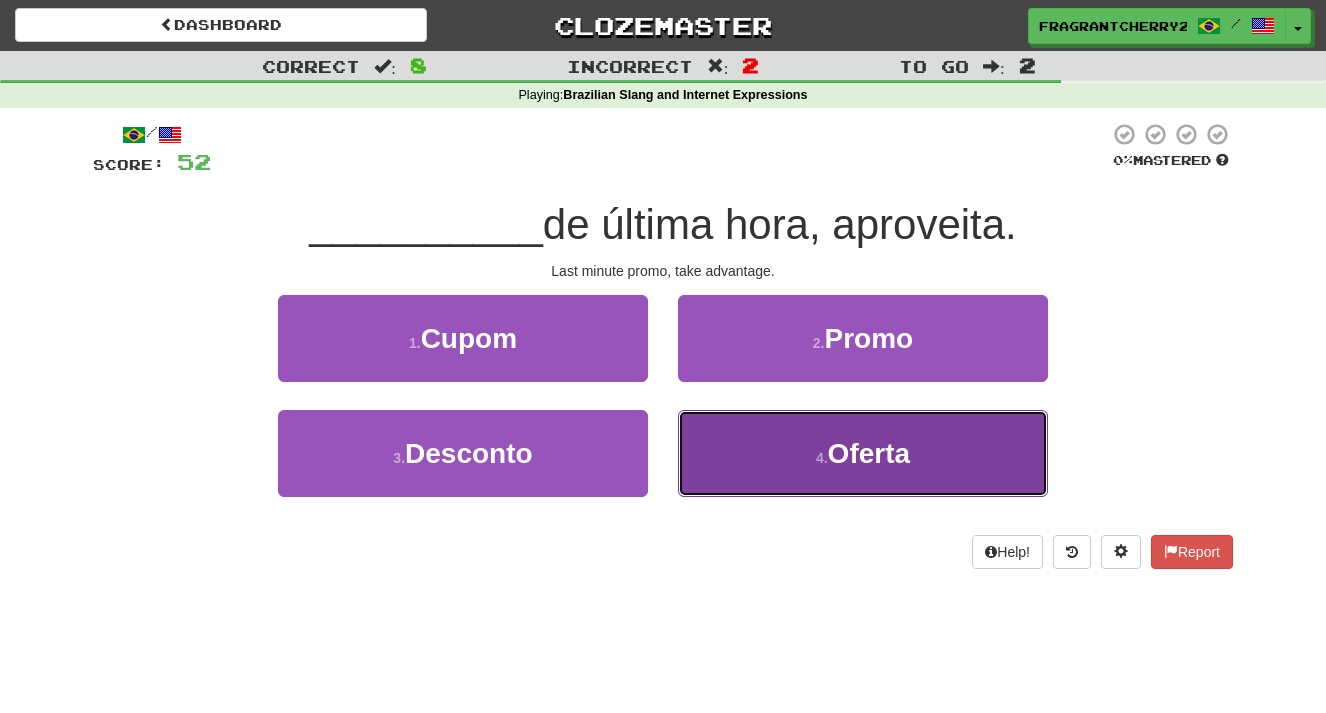 click on "4 .  Oferta" at bounding box center (863, 453) 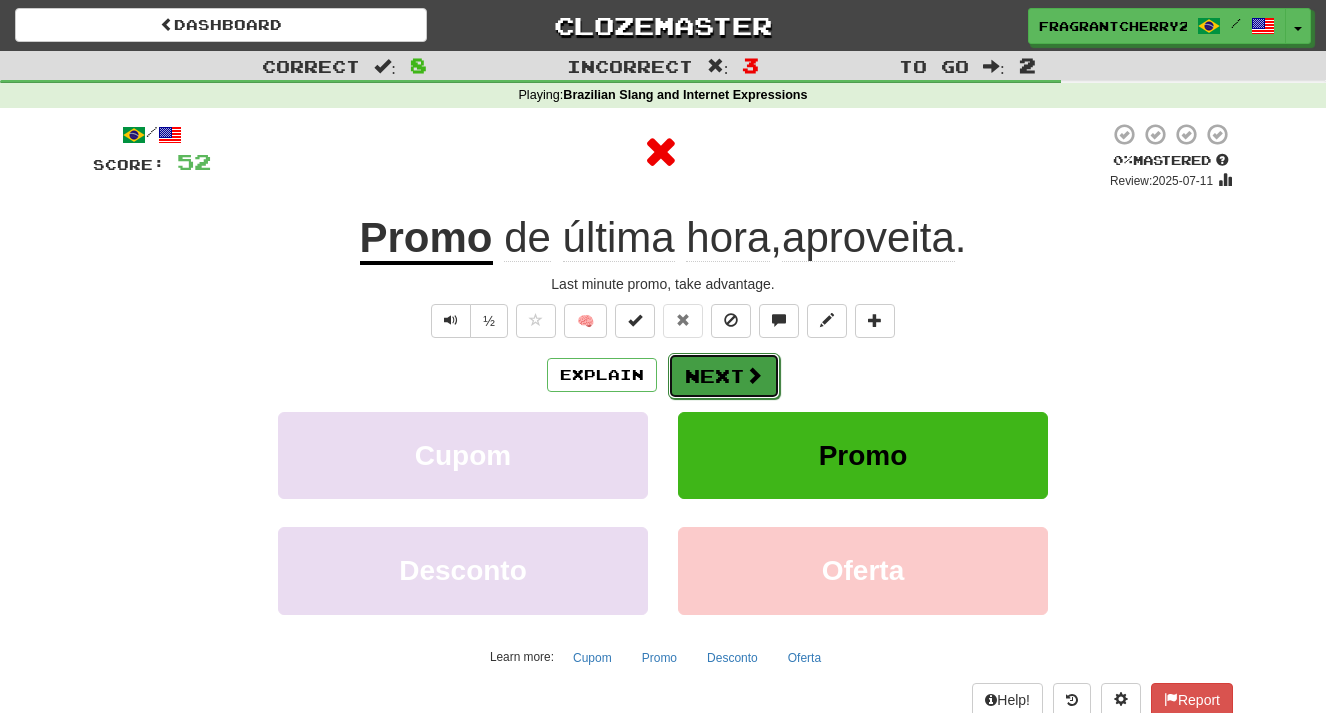 click on "Next" at bounding box center (724, 376) 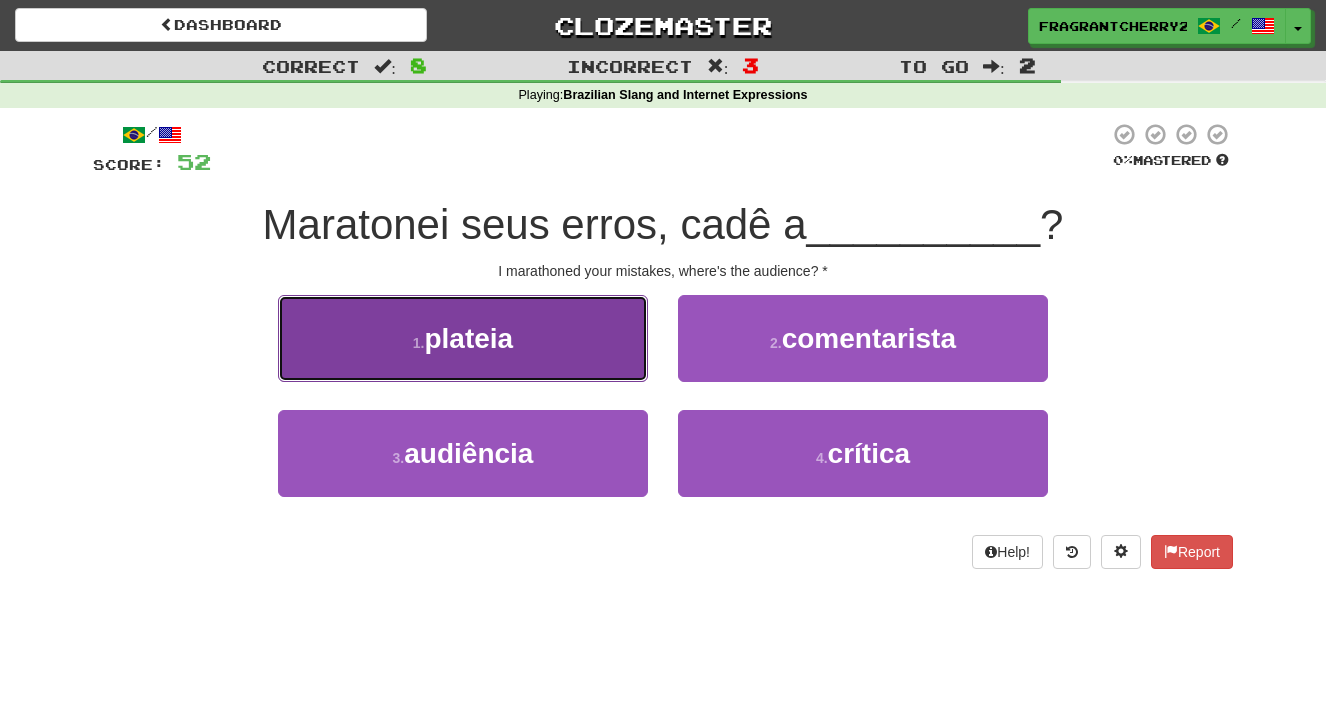 click on "1 .  plateia" at bounding box center (463, 338) 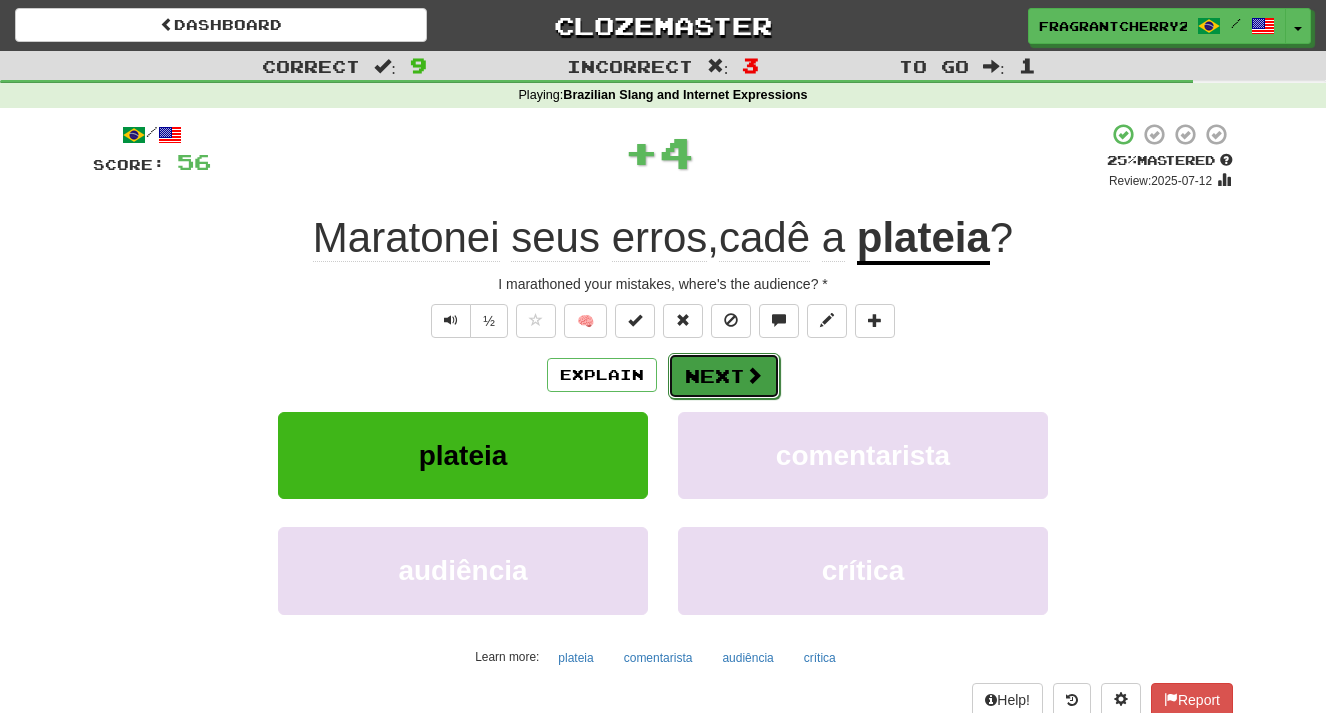 click on "Next" at bounding box center [724, 376] 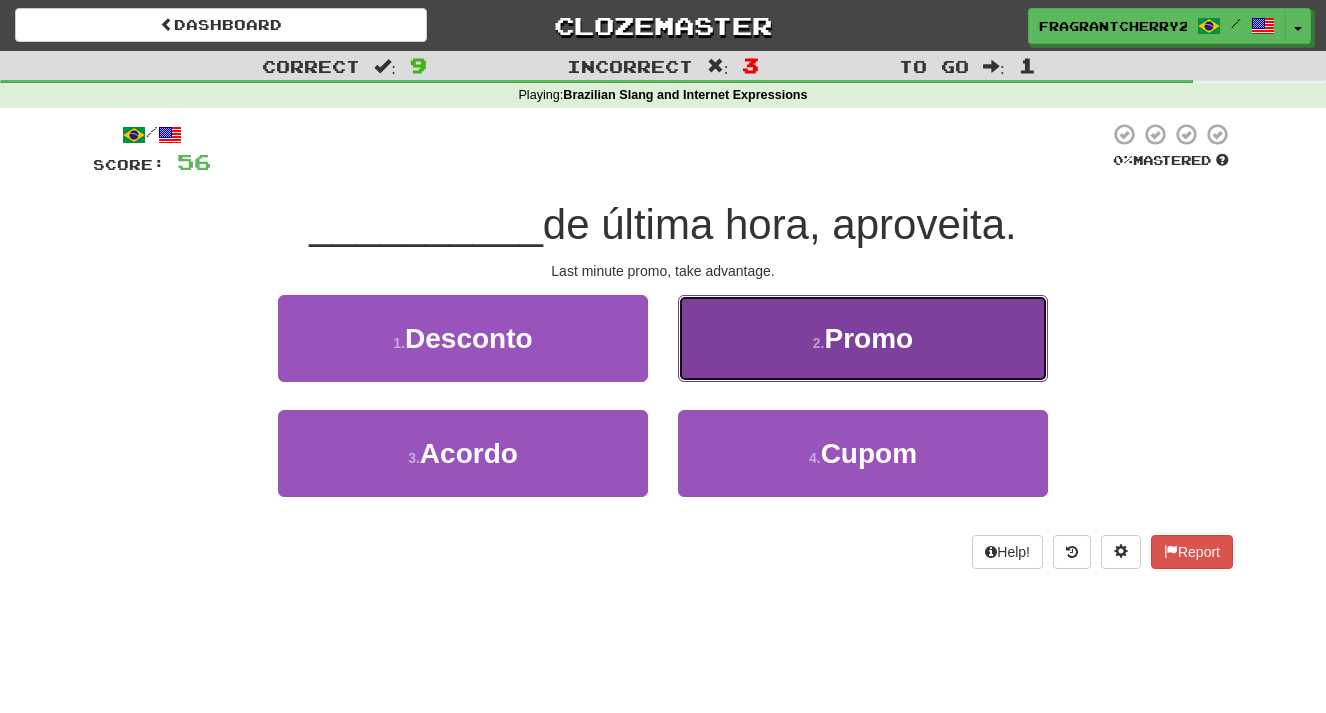 click on "2 .  Promo" at bounding box center (863, 338) 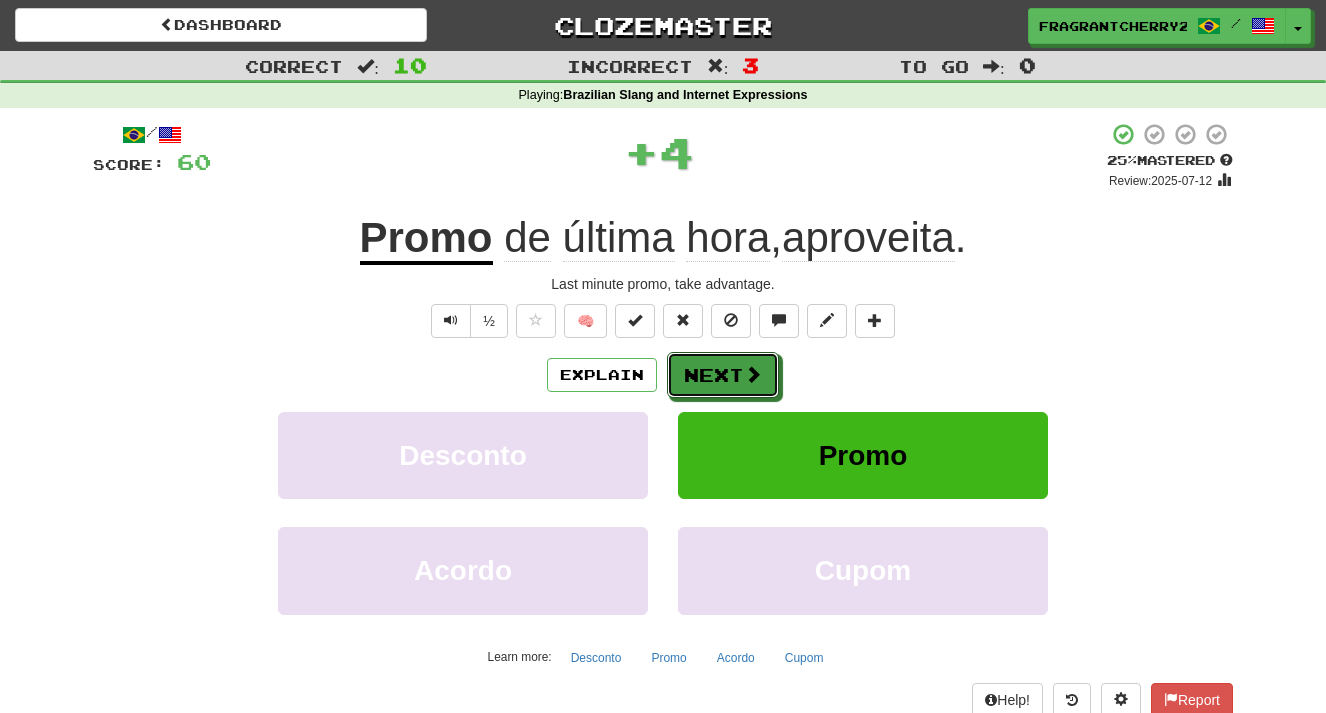 click on "Next" at bounding box center (723, 375) 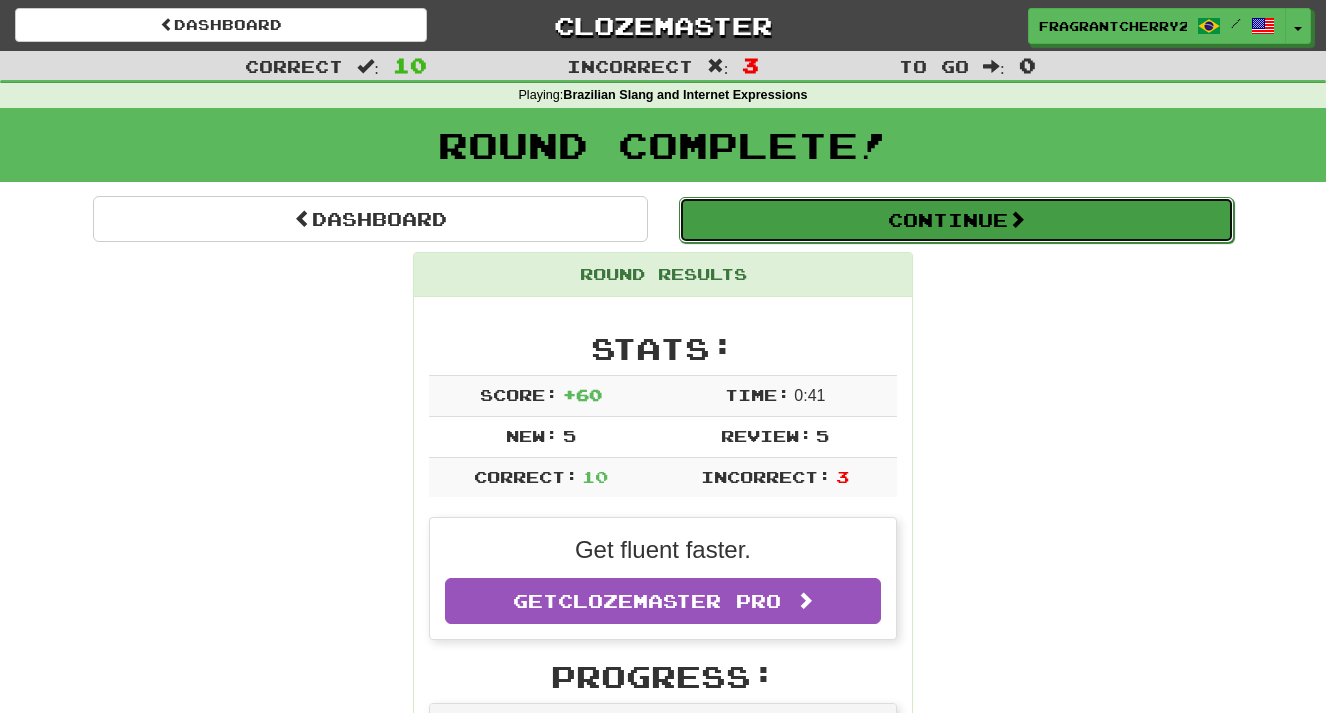 click on "Continue" at bounding box center (956, 220) 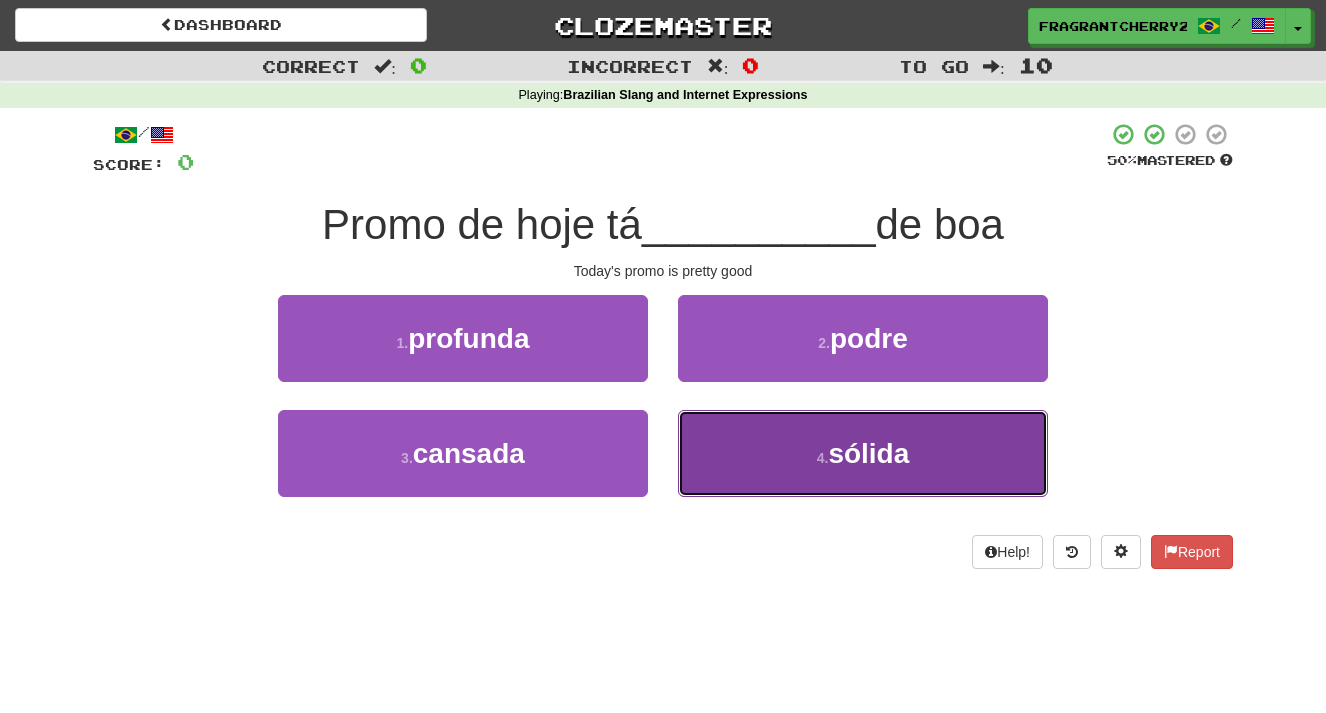 click on "4 .  sólida" at bounding box center (863, 453) 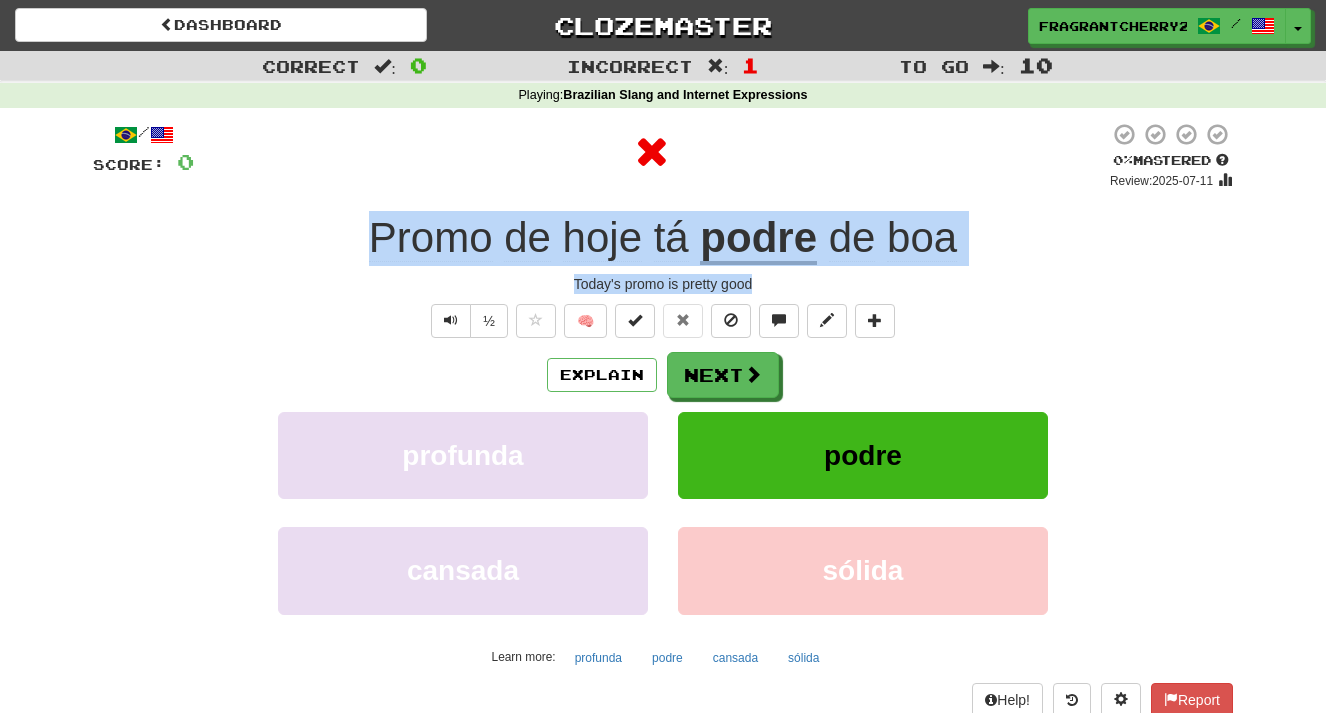 drag, startPoint x: 772, startPoint y: 279, endPoint x: 339, endPoint y: 251, distance: 433.90436 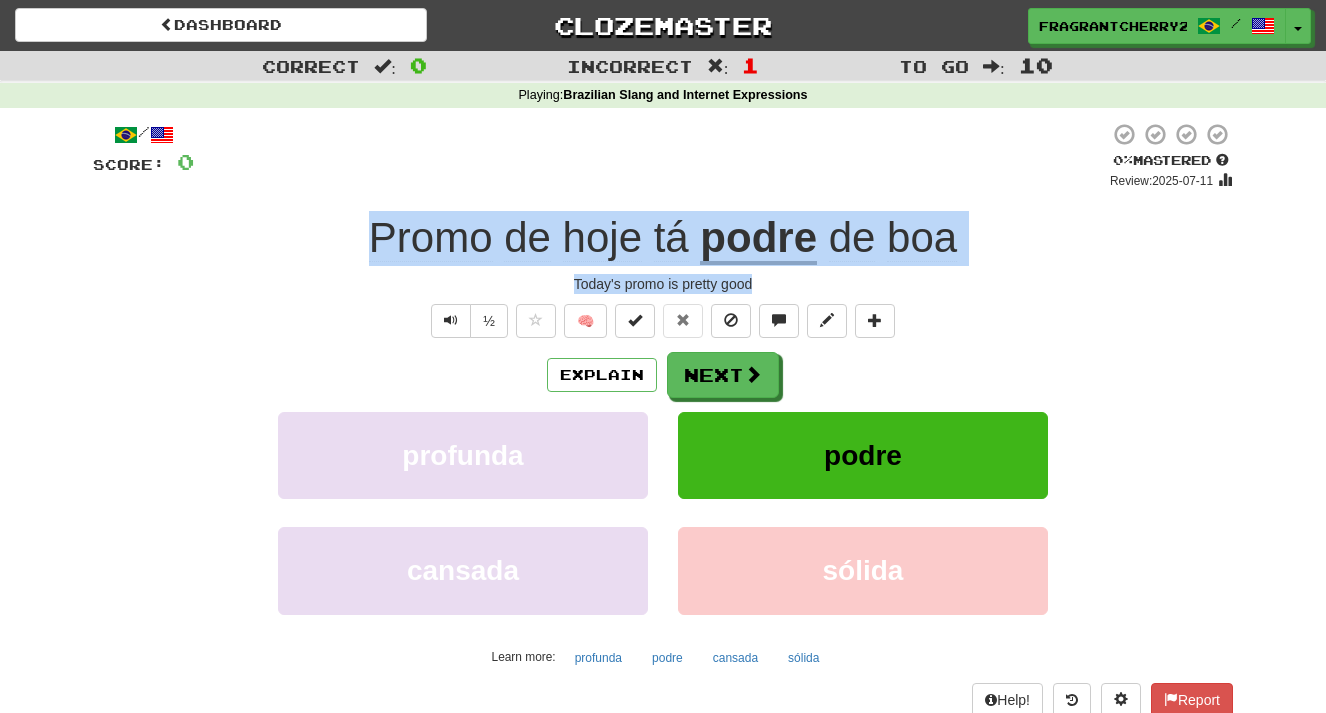 copy on "Promo   de   hoje   tá   podre   de   boa Today's promo is pretty good" 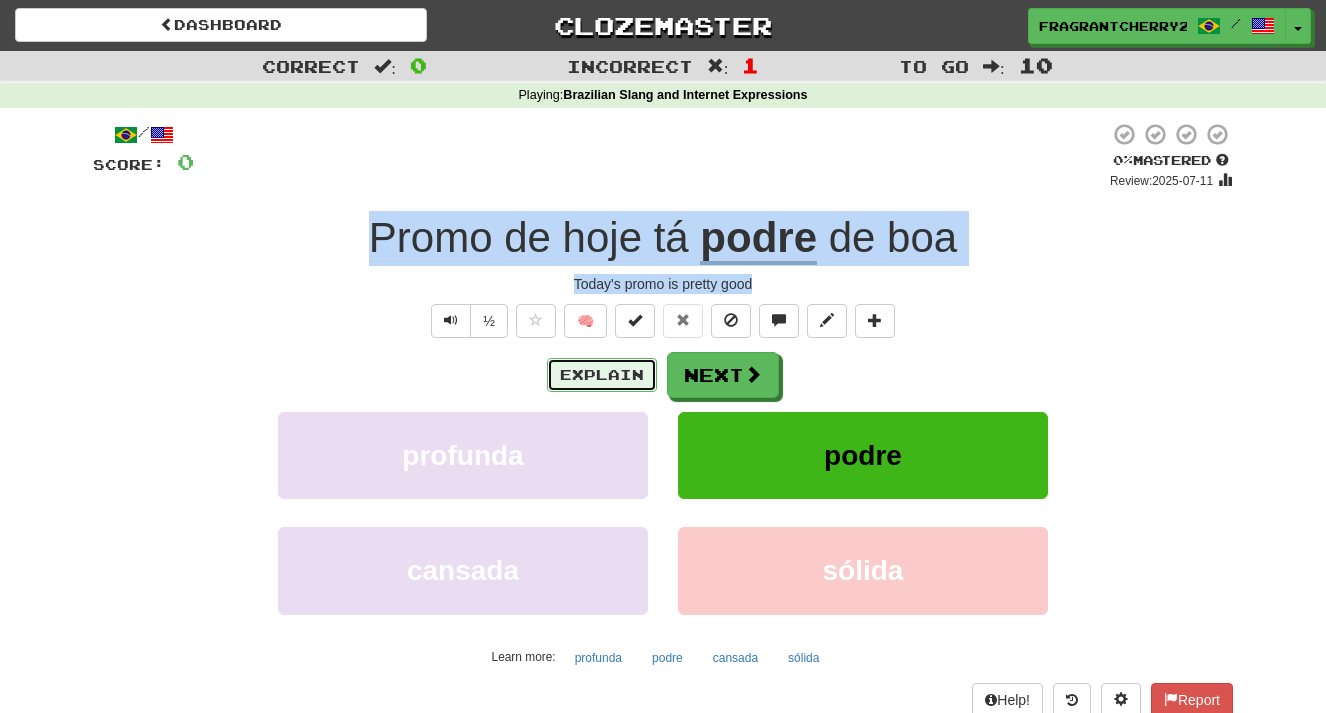 click on "Explain" at bounding box center [602, 375] 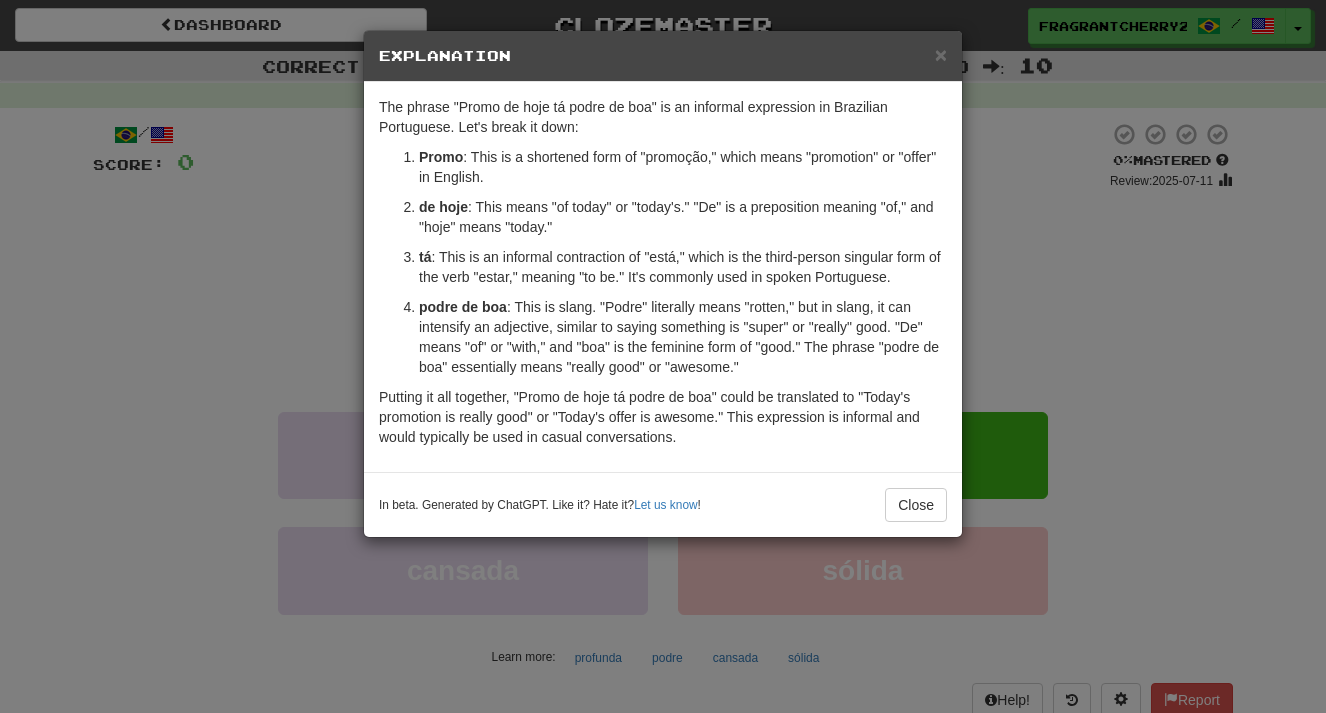 click on "× Explanation The phrase "Promo de hoje tá podre de boa" is an informal expression in Brazilian Portuguese. Let's break it down:
Promo : This is a shortened form of "promoção," which means "promotion" or "offer" in English.
de hoje : This means "of today" or "today's." "De" is a preposition meaning "of," and "hoje" means "today."
tá : This is an informal contraction of "está," which is the third-person singular form of the verb "estar," meaning "to be." It's commonly used in spoken Portuguese.
podre de boa : This is slang. "Podre" literally means "rotten," but in slang, it can intensify an adjective, similar to saying something is "super" or "really" good. "De" means "of" or "with," and "boa" is the feminine form of "good." The phrase "podre de boa" essentially means "really good" or "awesome."
In beta. Generated by ChatGPT. Like it? Hate it?  Let us know ! Close" at bounding box center [663, 356] 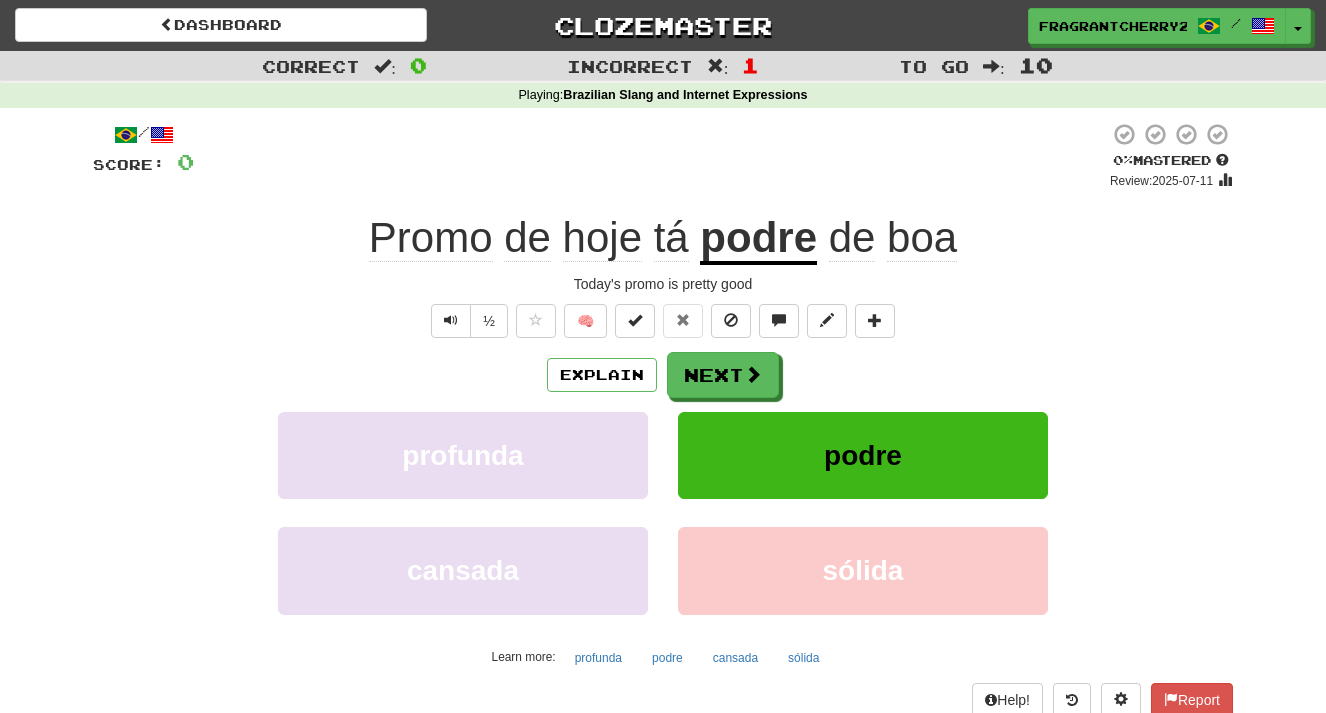 click on "Explain Next" at bounding box center (663, 375) 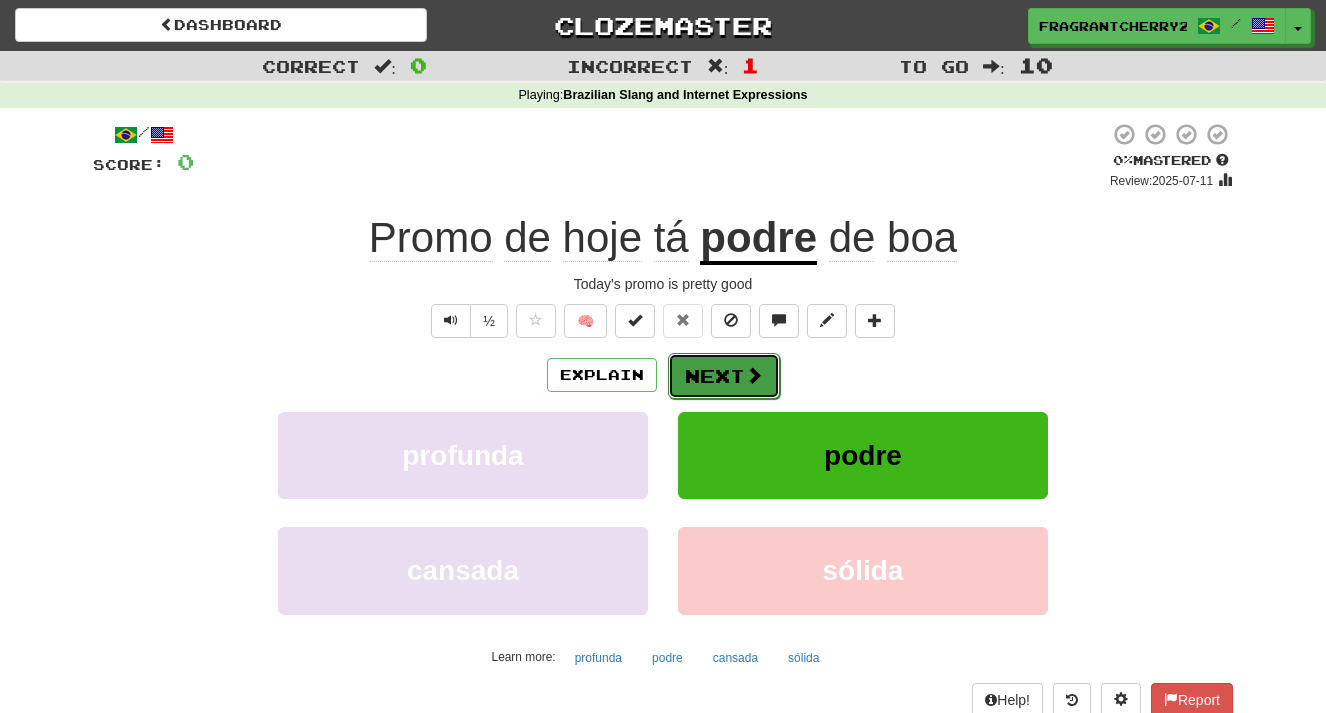 click at bounding box center (754, 375) 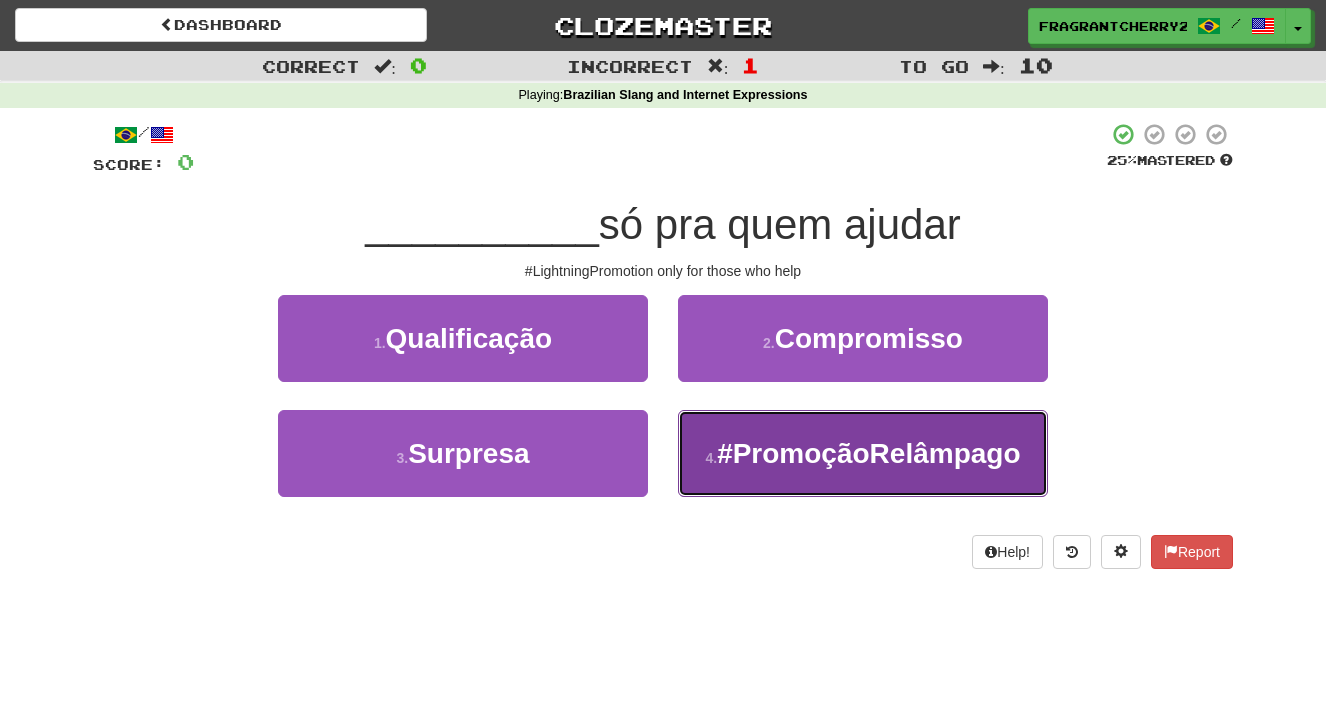 click on "4 .  #PromoçãoRelâmpago" at bounding box center (863, 453) 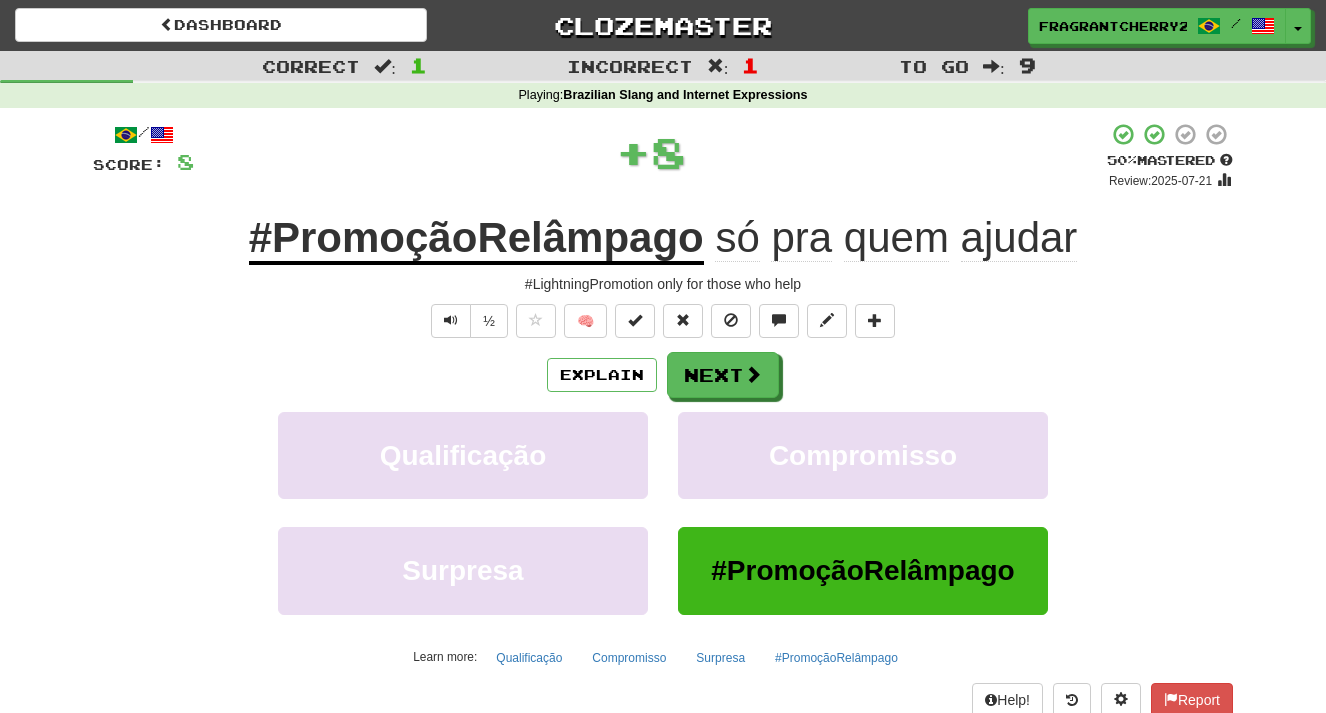 click on "/  Score:   8 + 8 50 %  Mastered Review:  2025-07-21 #PromoçãoRelâmpago   só   pra   quem   ajudar #LightningPromotion only for those who help ½ 🧠 Explain Next Qualificação Compromisso Surpresa #PromoçãoRelâmpago  Learn more: Qualificação Compromisso Surpresa #PromoçãoRelâmpago  Help!  Report" at bounding box center [663, 419] 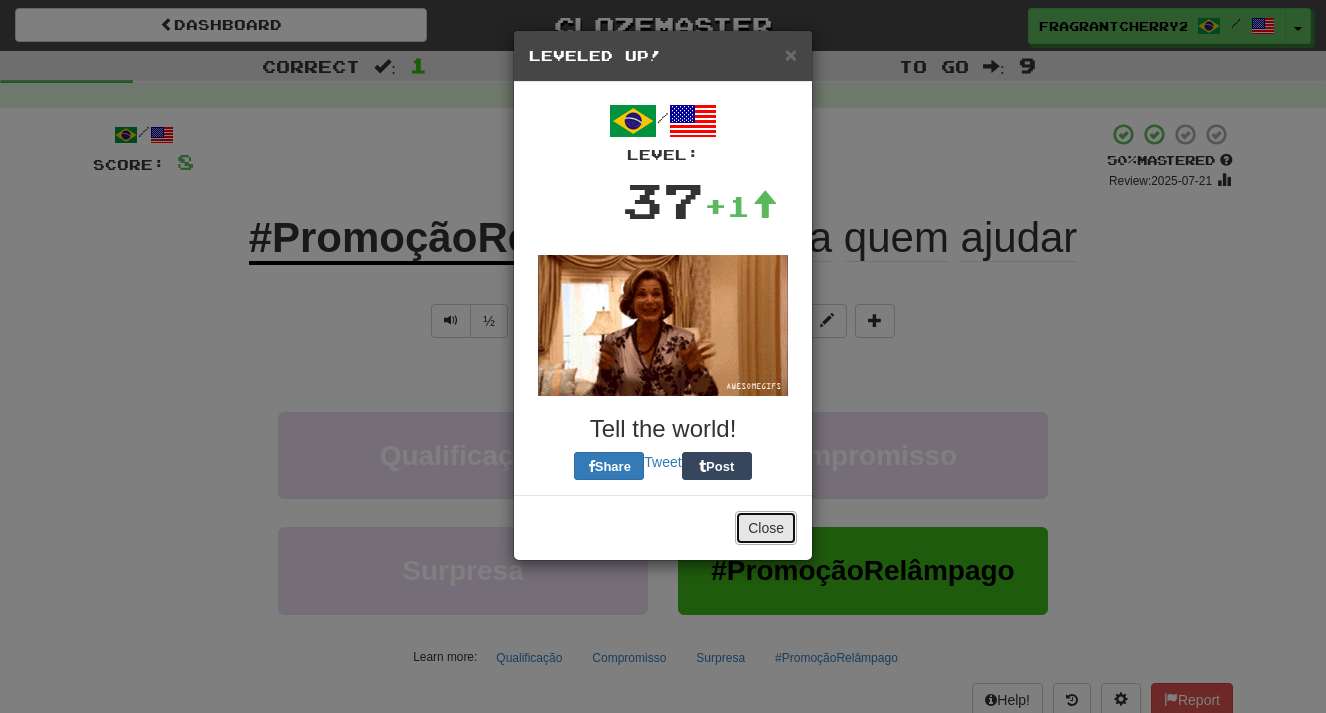 click on "Close" at bounding box center (766, 528) 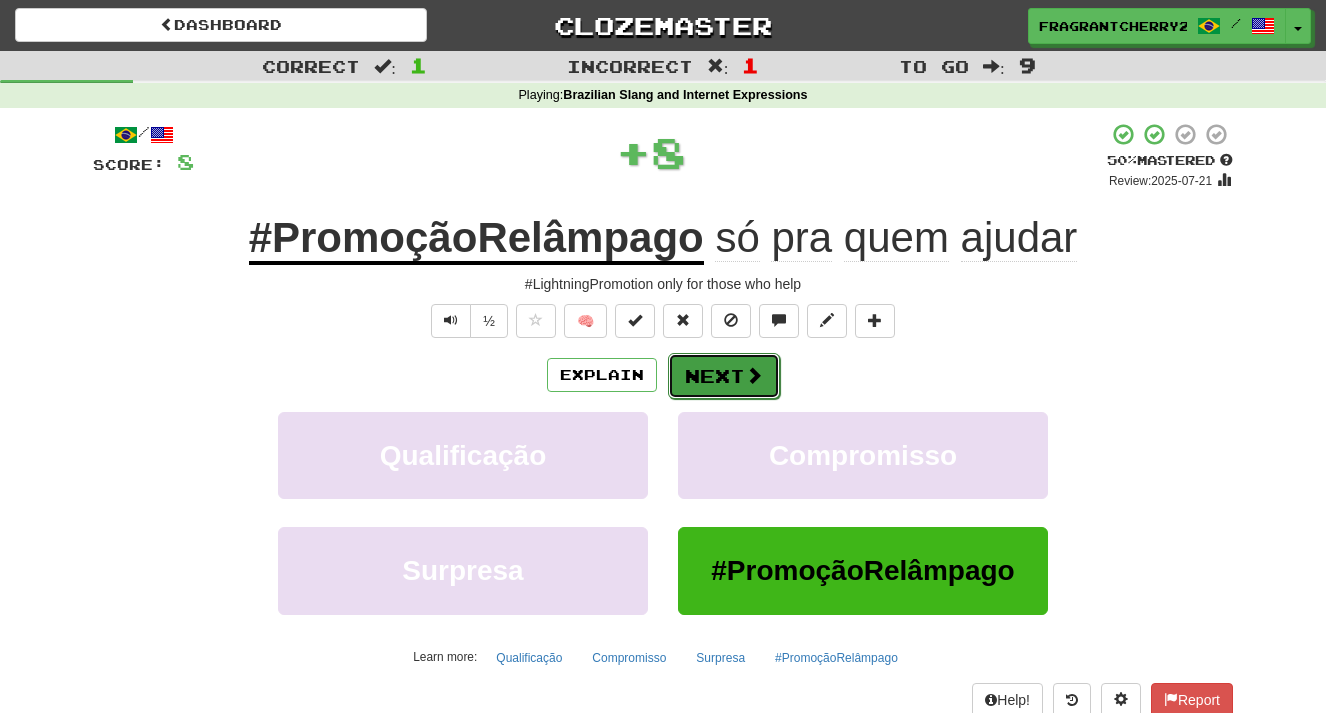 click on "Next" at bounding box center [724, 376] 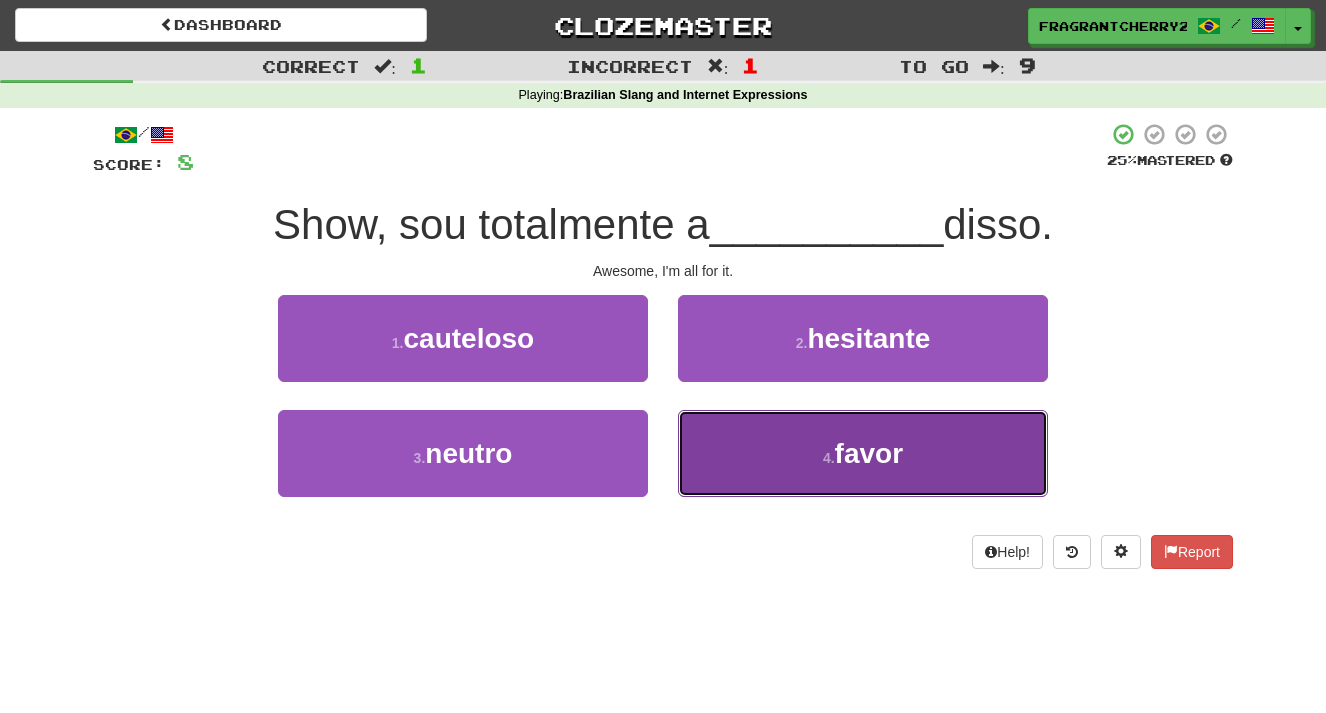 click on "4 .  favor" at bounding box center (863, 453) 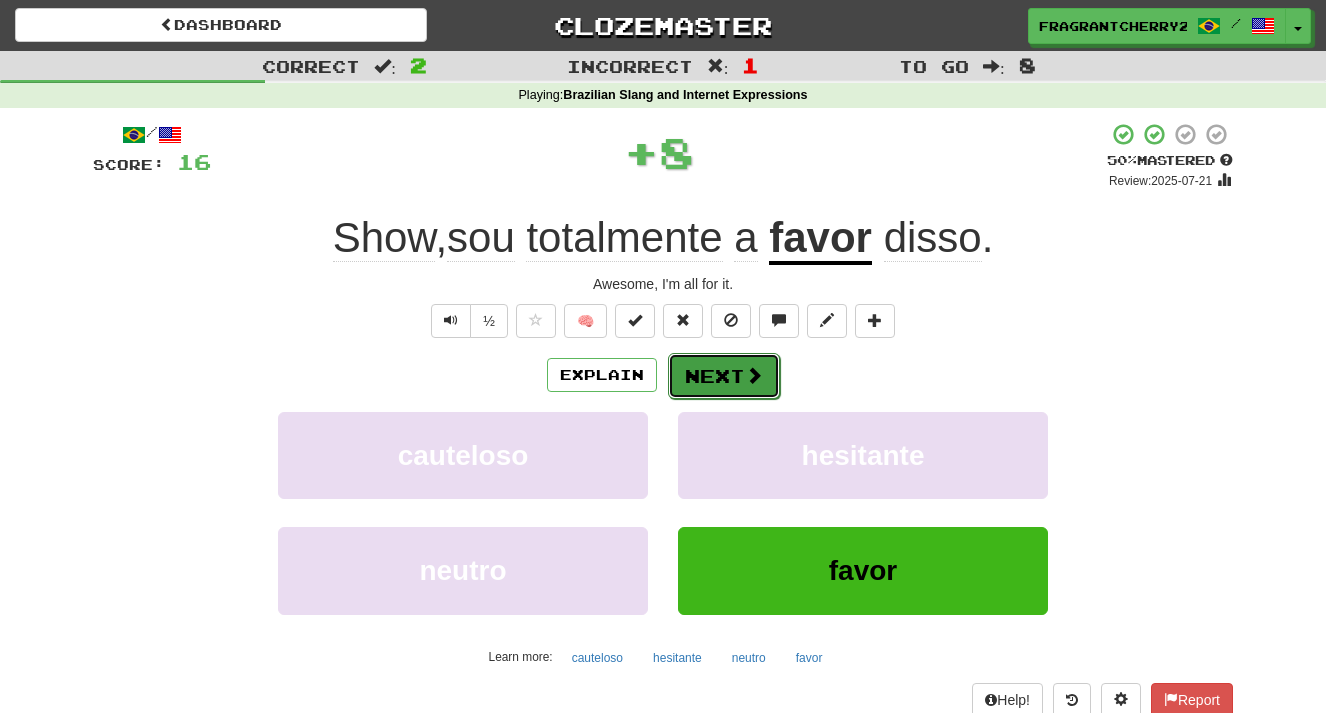 click on "Next" at bounding box center [724, 376] 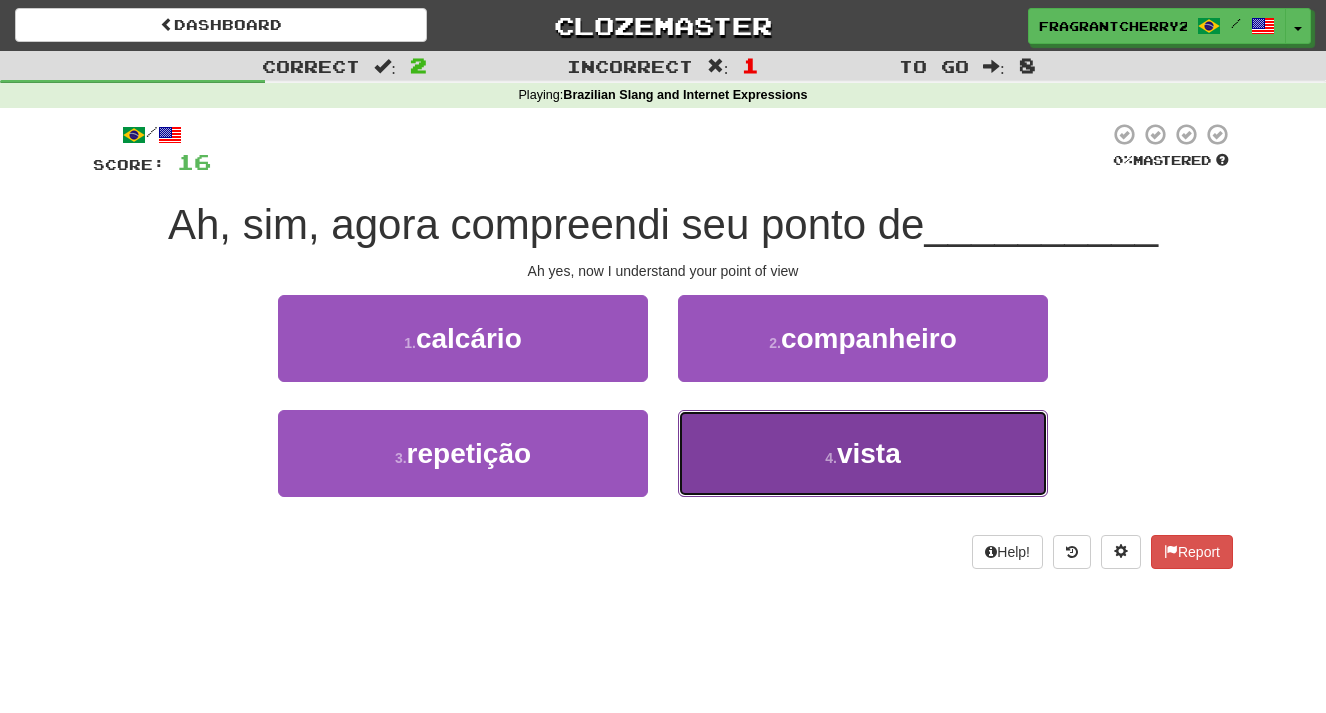 click on "4 .  vista" at bounding box center (863, 453) 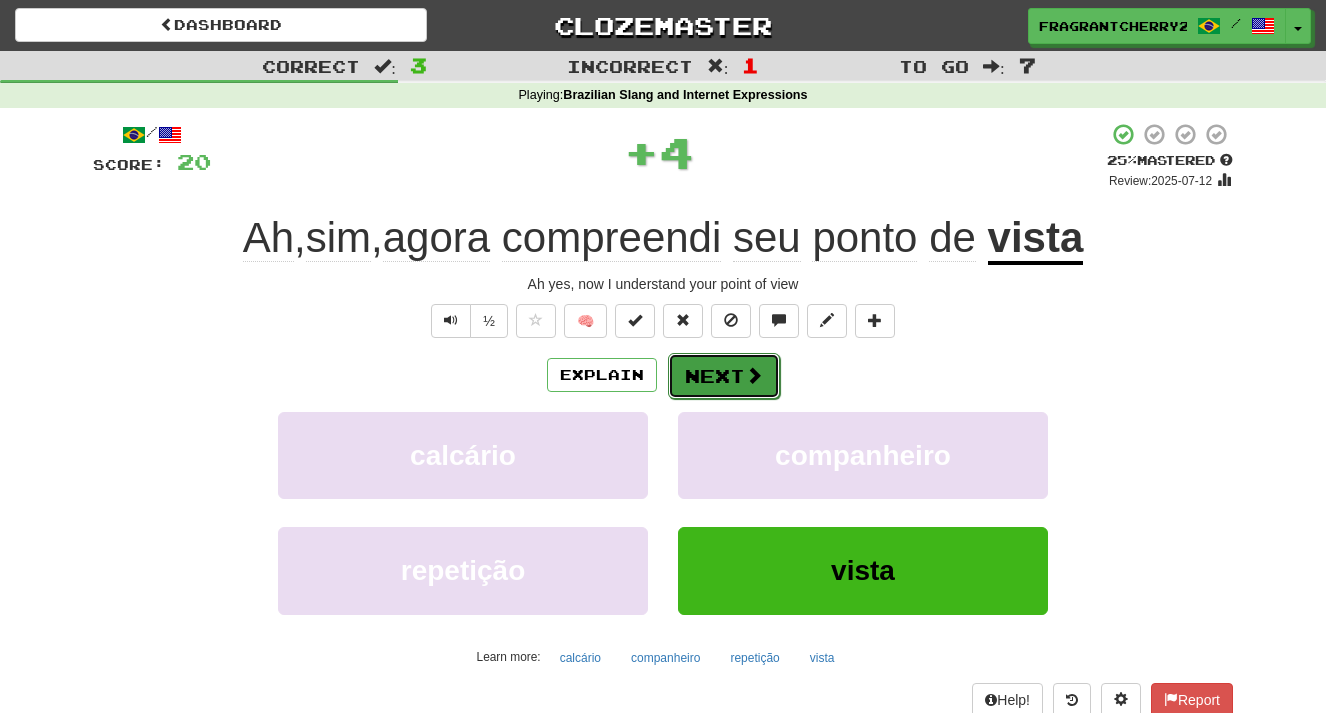 click on "Next" at bounding box center (724, 376) 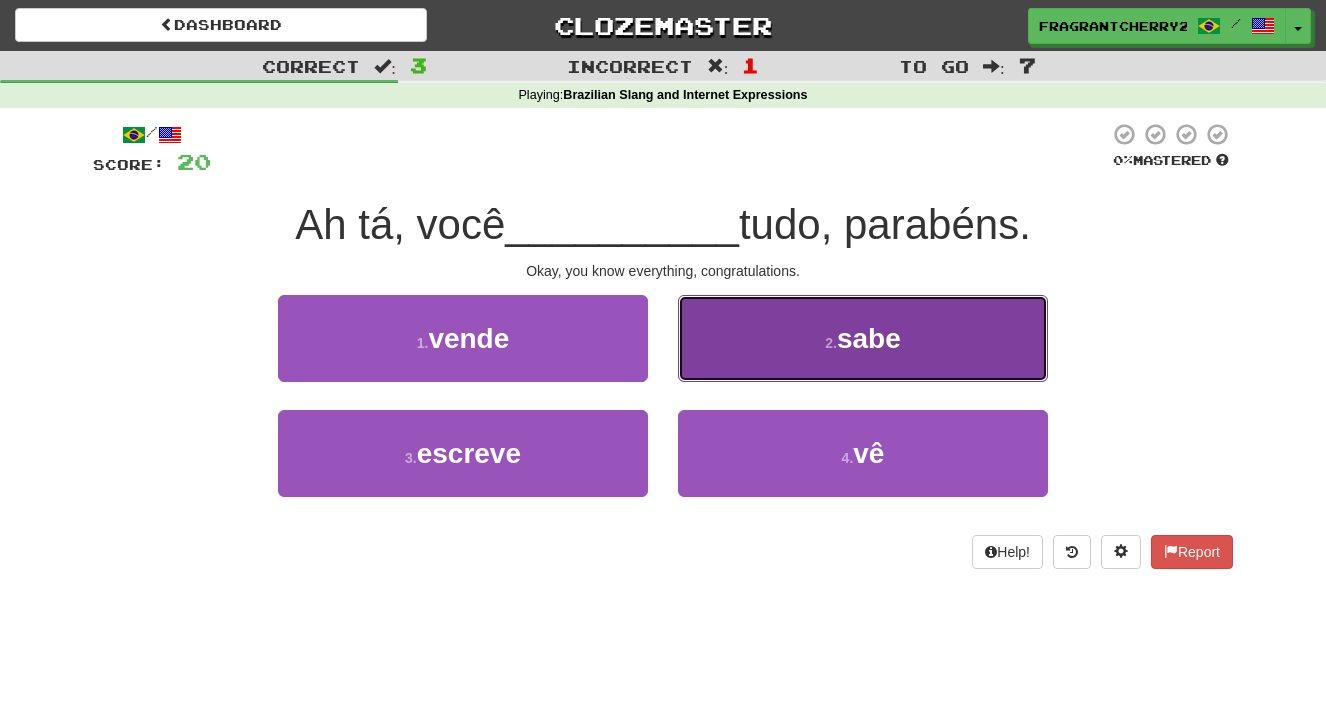 click on "2 .  sabe" at bounding box center (863, 338) 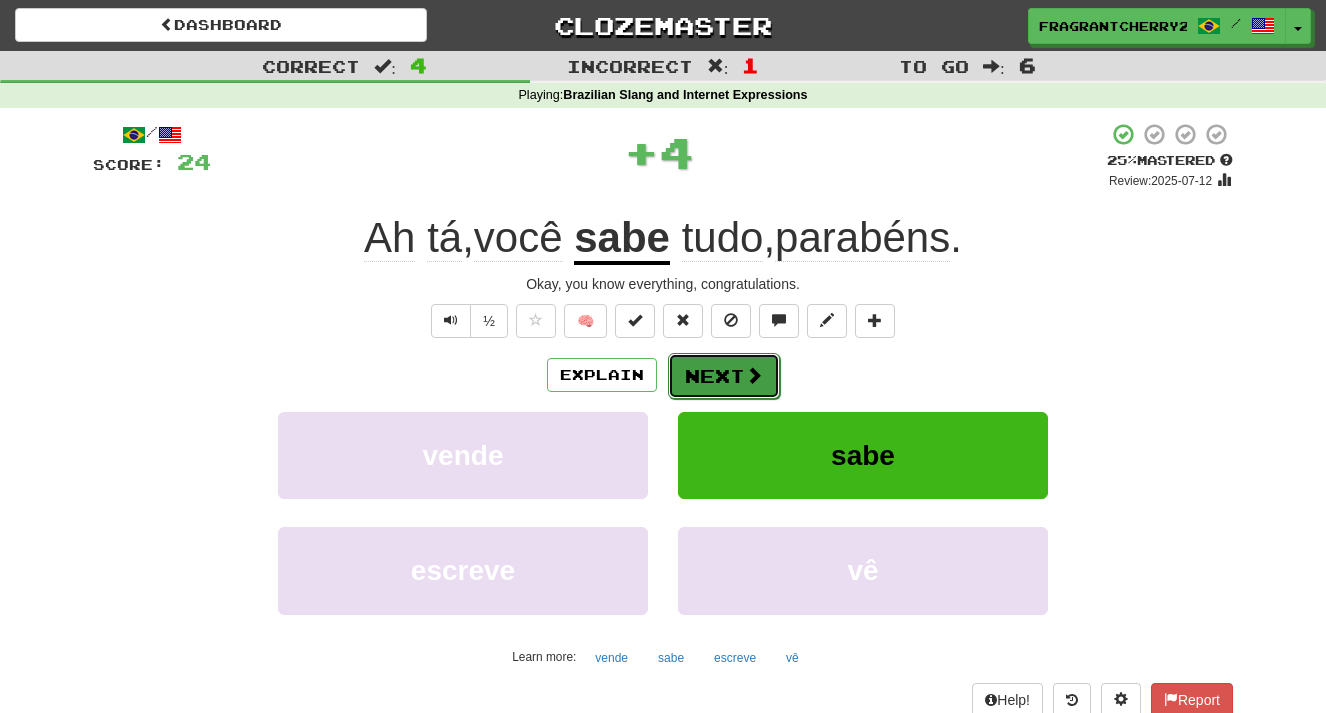 click on "Next" at bounding box center [724, 376] 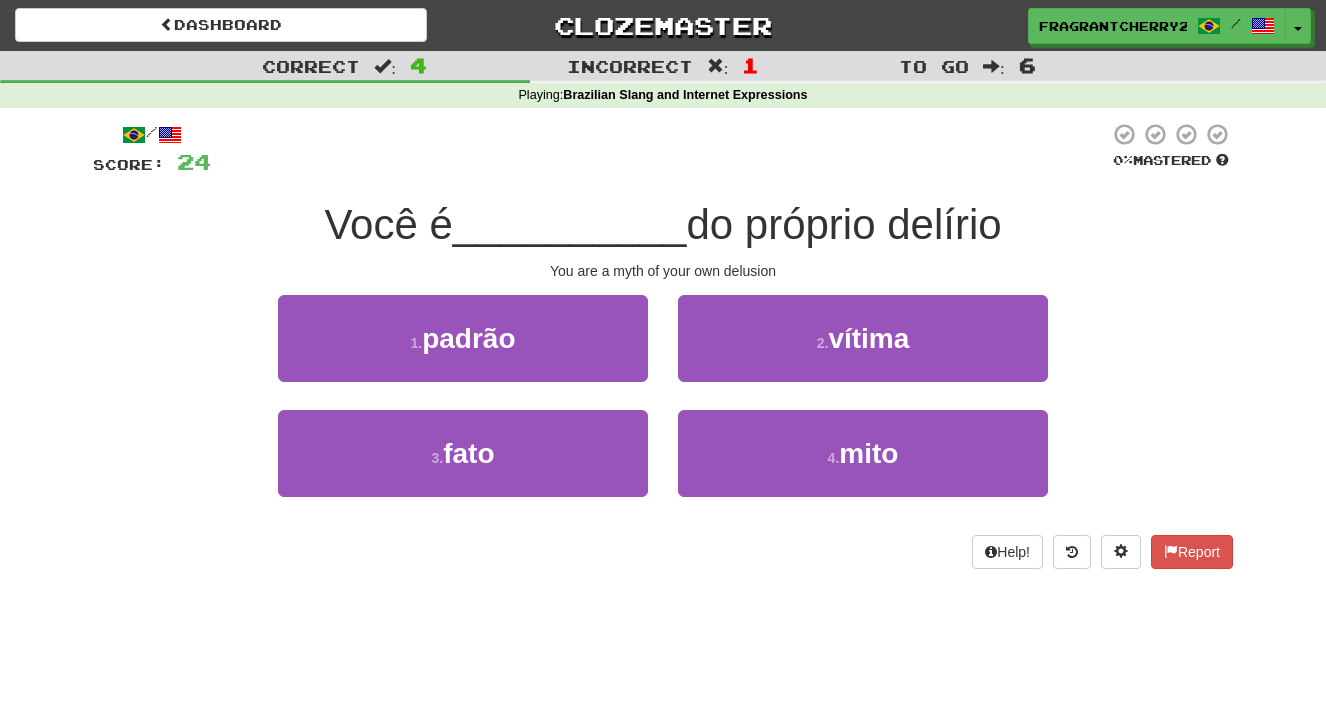 click on "2 .  vítima" at bounding box center (863, 352) 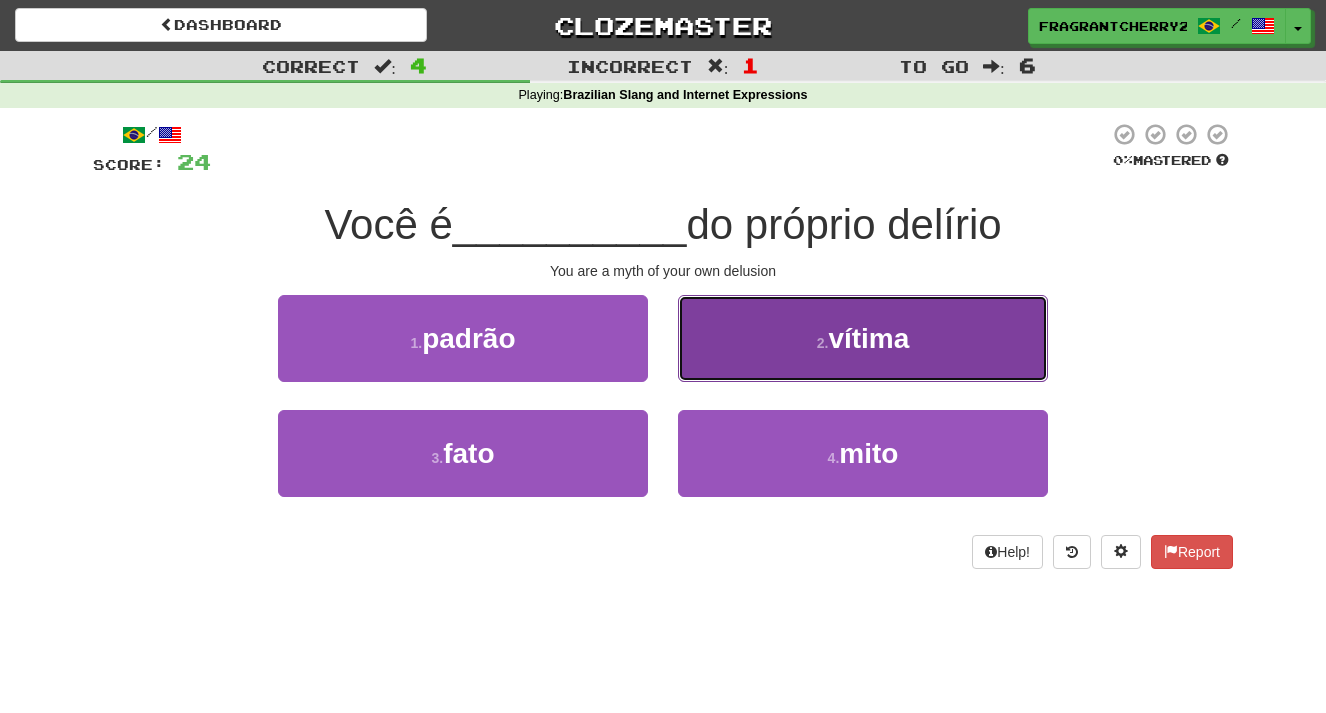 click on "2 .  vítima" at bounding box center (863, 338) 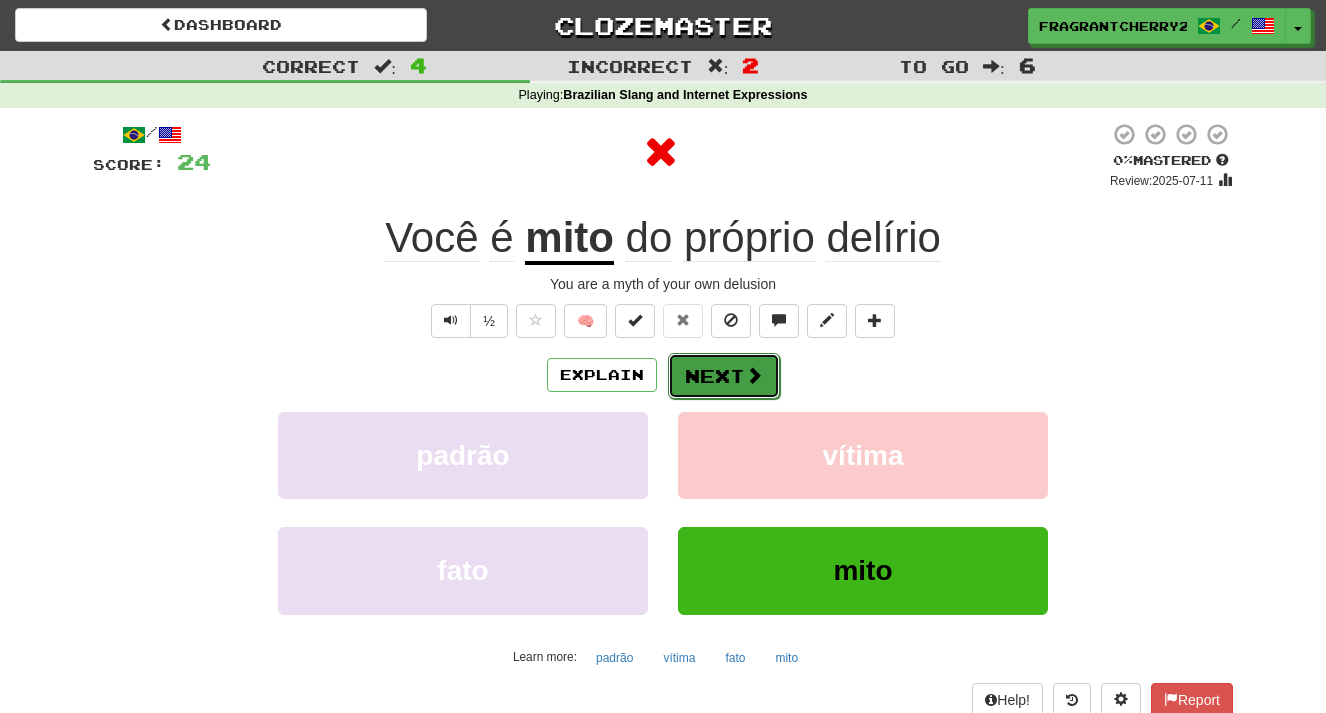 click on "Next" at bounding box center (724, 376) 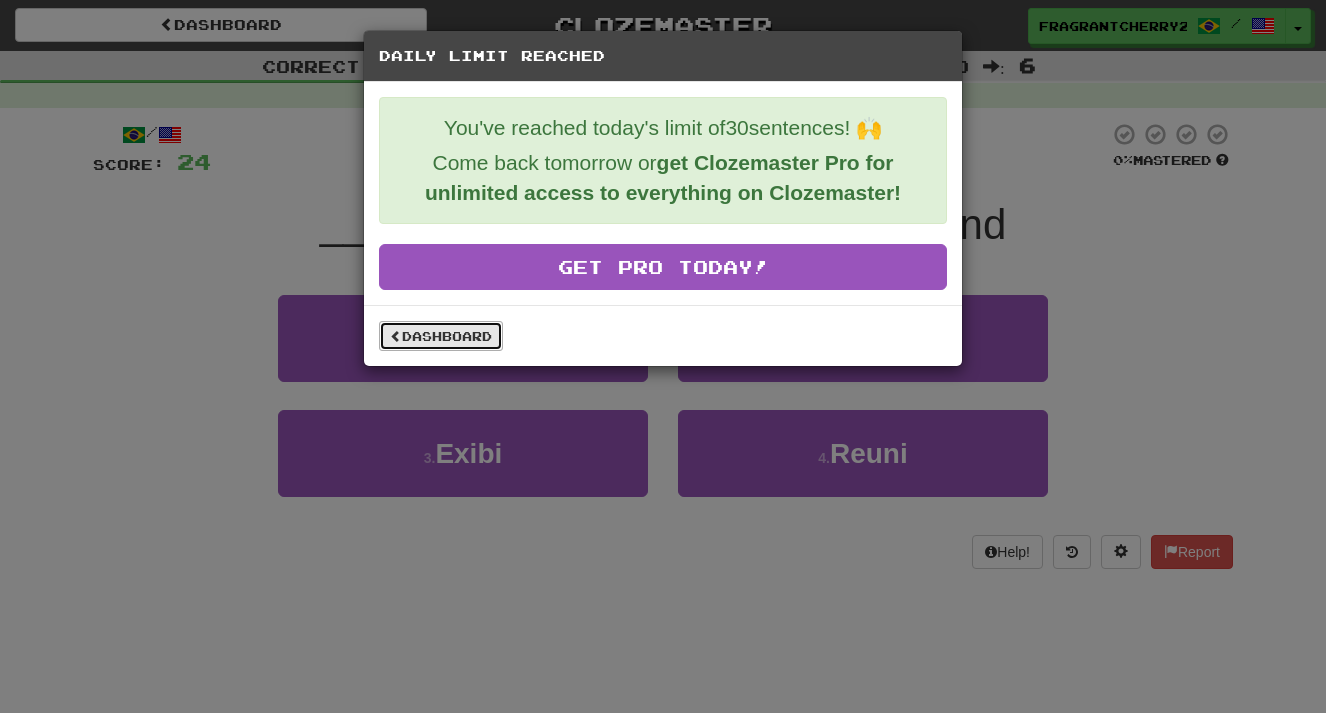 click on "Dashboard" at bounding box center [441, 336] 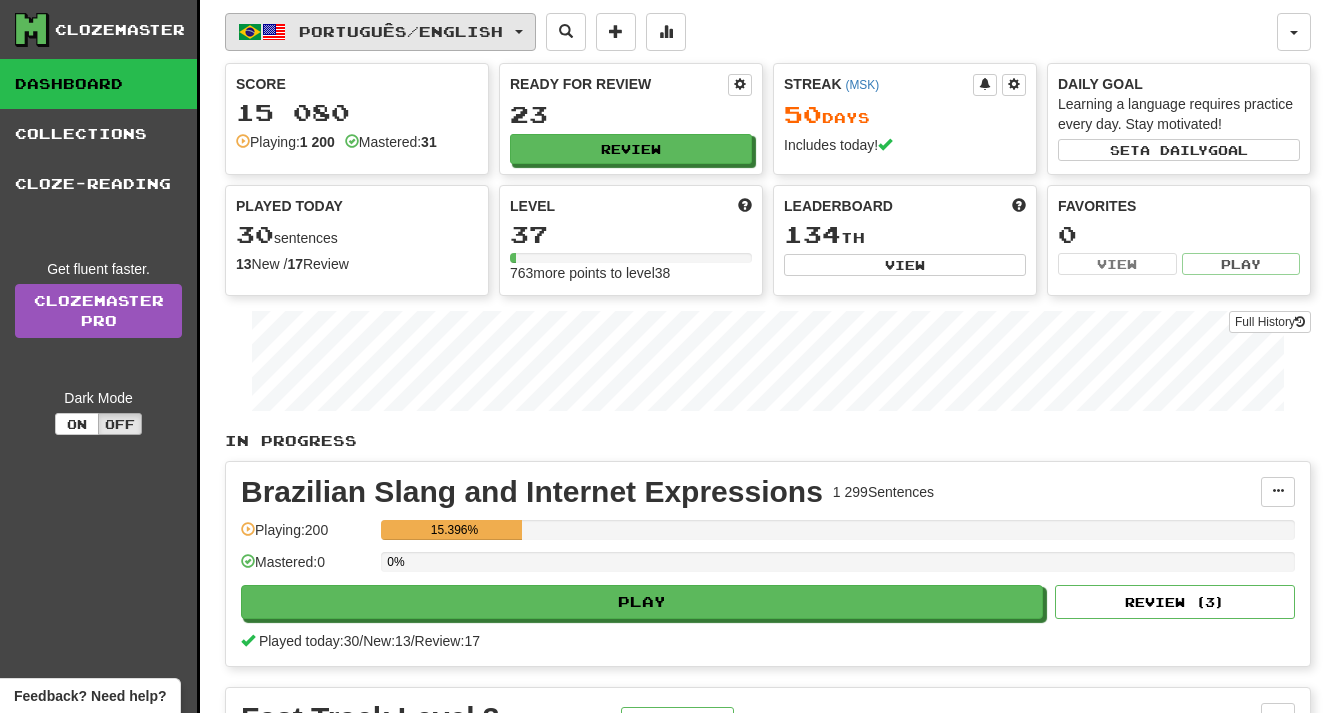 scroll, scrollTop: 0, scrollLeft: 0, axis: both 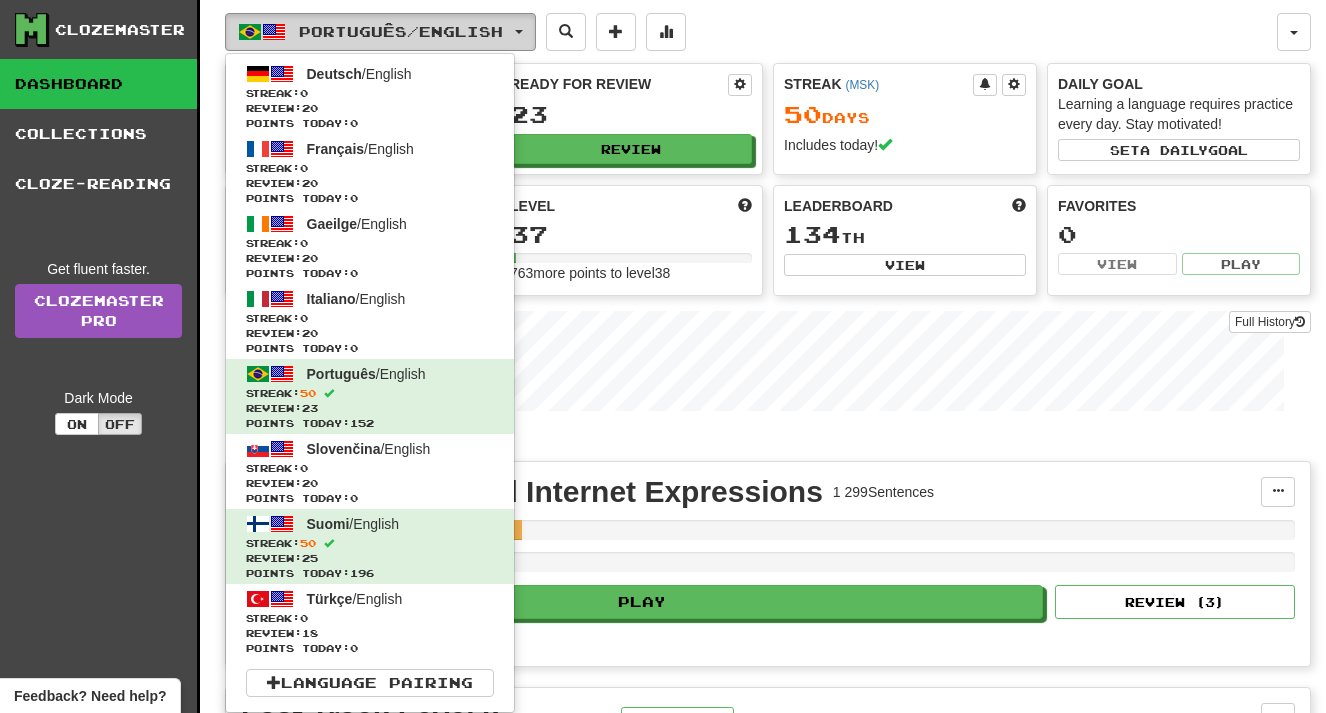 click on "Português  /  English" at bounding box center (380, 32) 